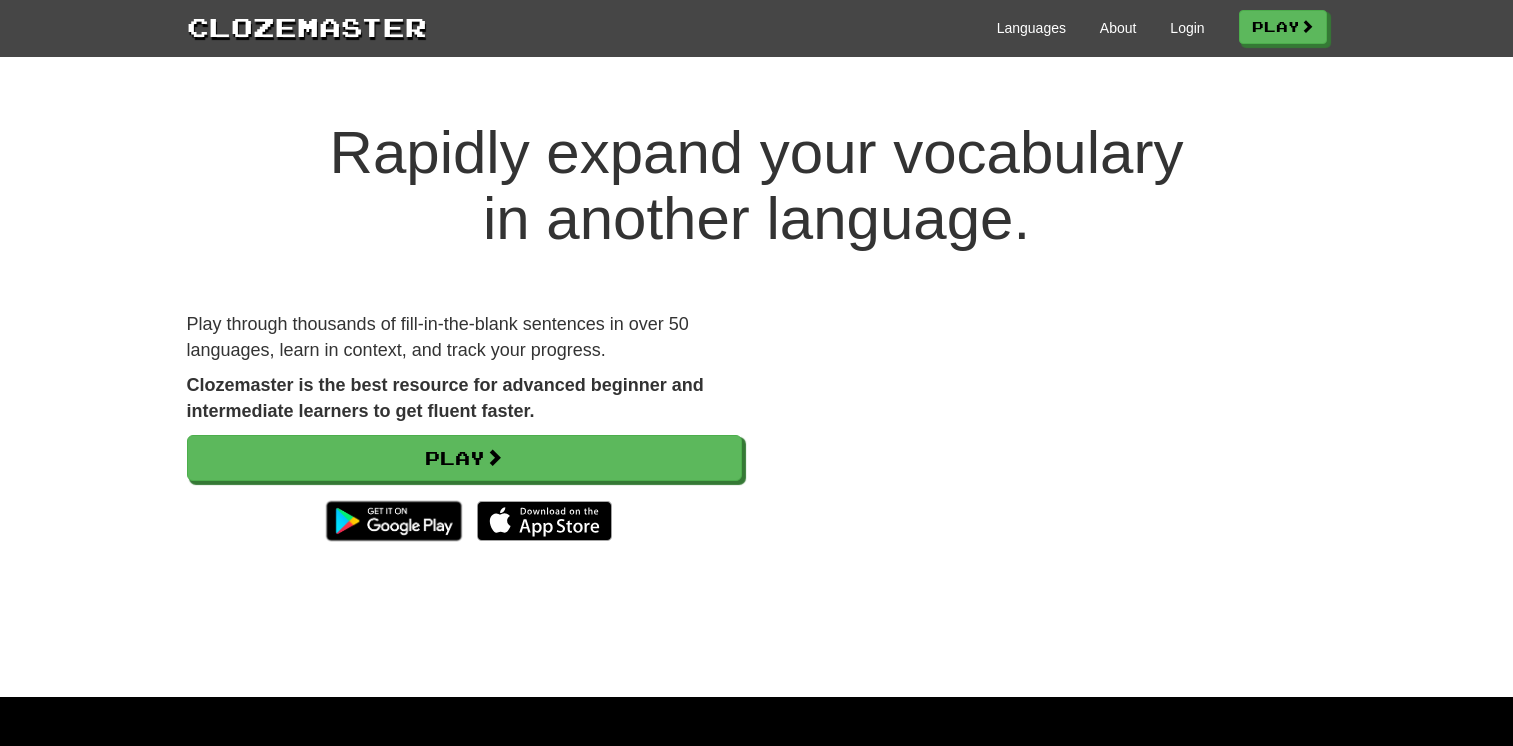 scroll, scrollTop: 0, scrollLeft: 0, axis: both 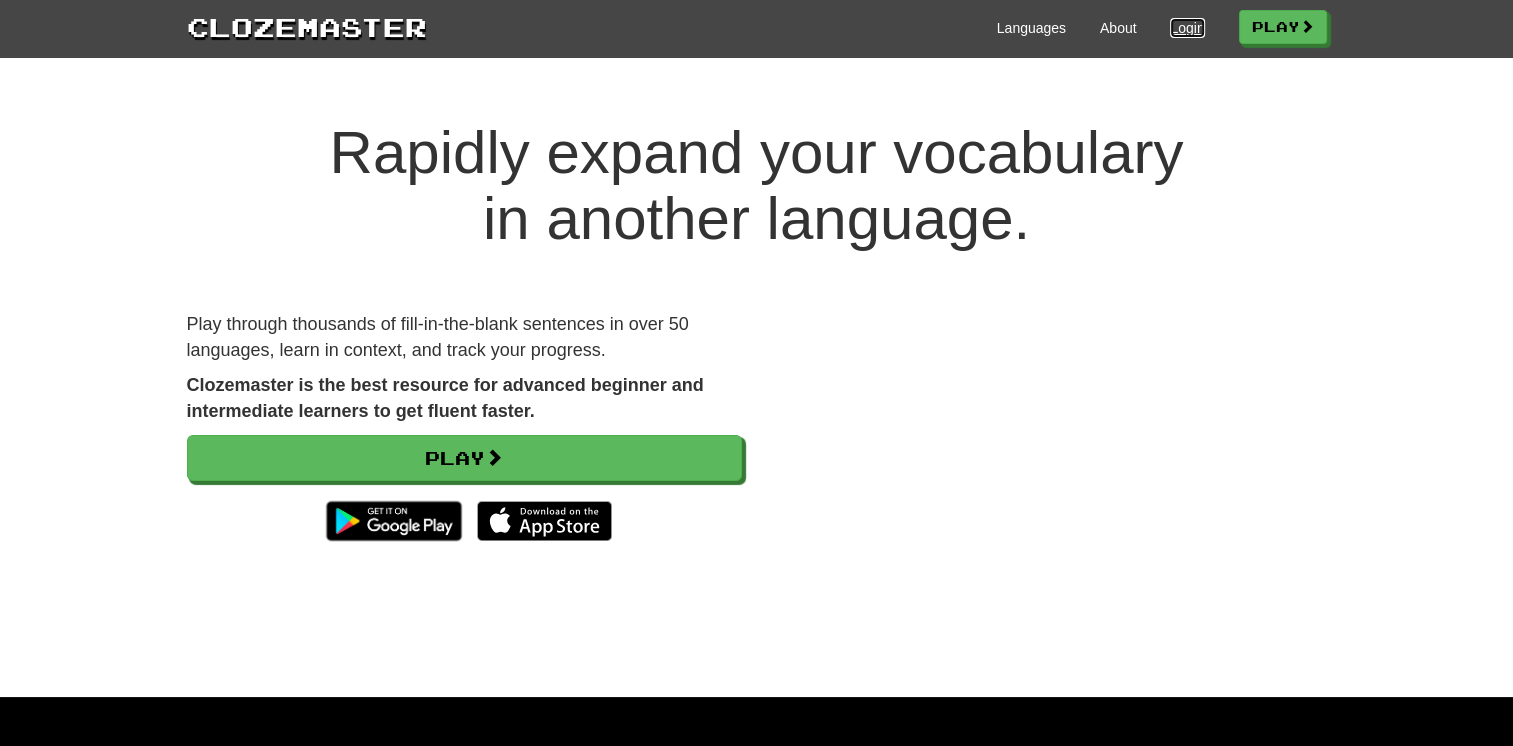 click on "Login" at bounding box center (1187, 28) 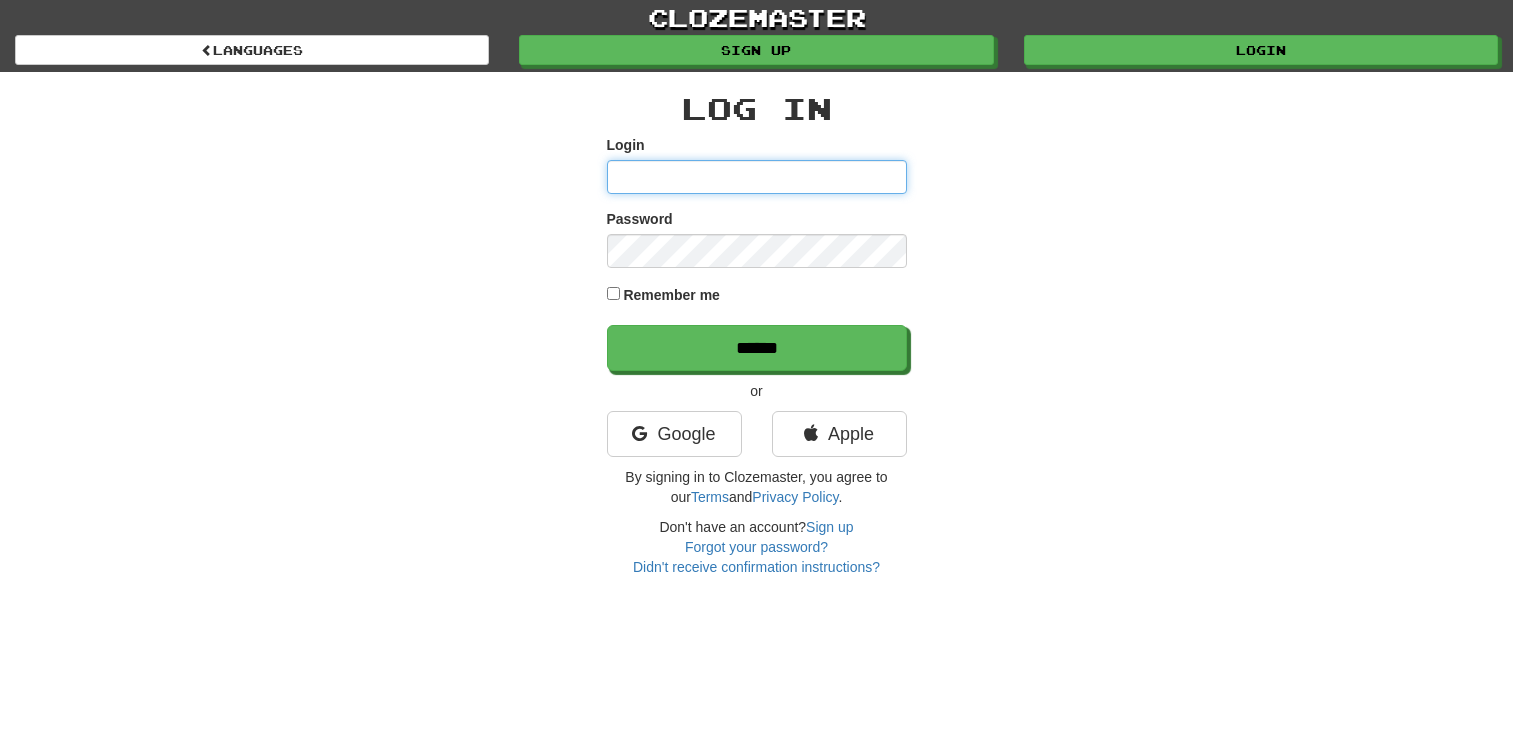 scroll, scrollTop: 0, scrollLeft: 0, axis: both 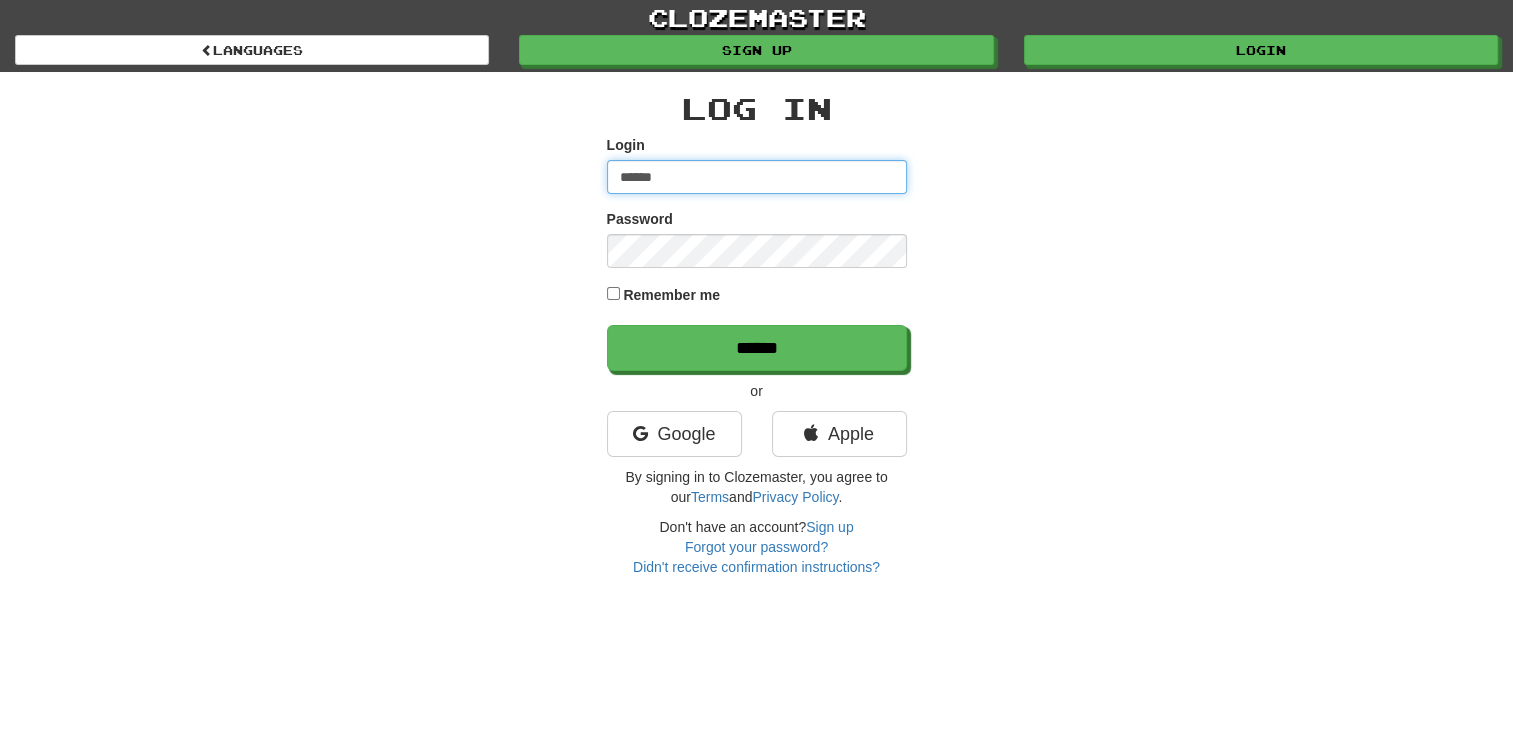 type on "******" 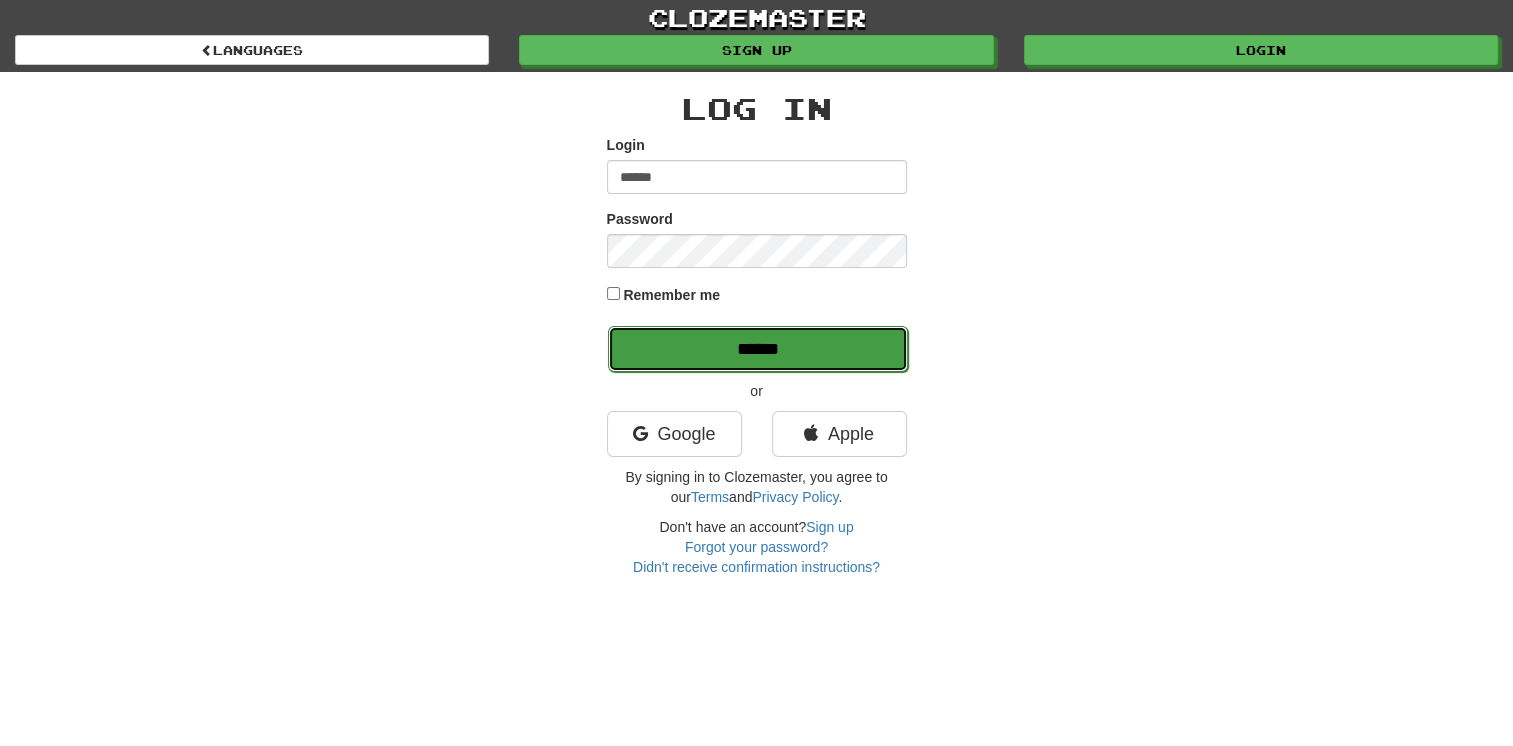 click on "******" at bounding box center (758, 349) 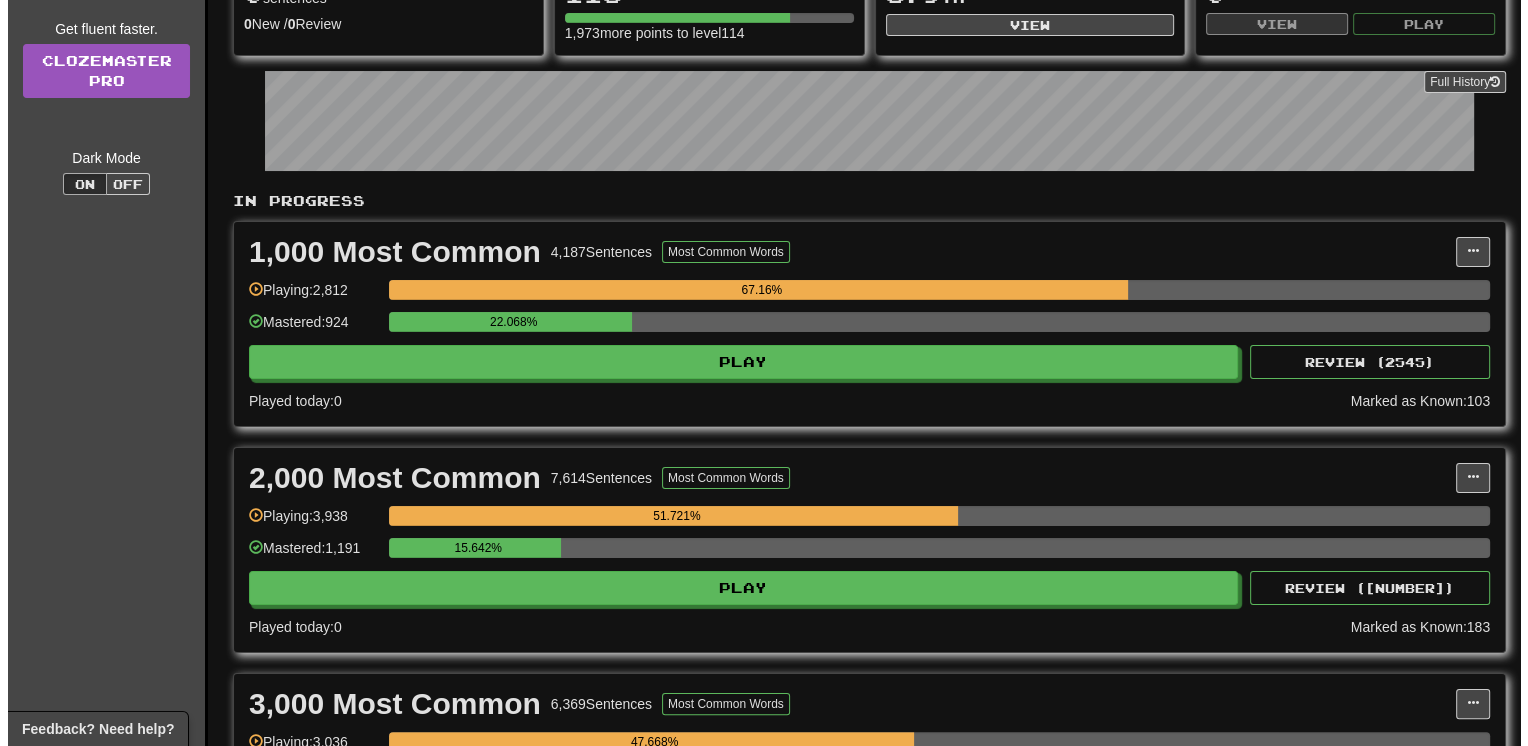 scroll, scrollTop: 280, scrollLeft: 0, axis: vertical 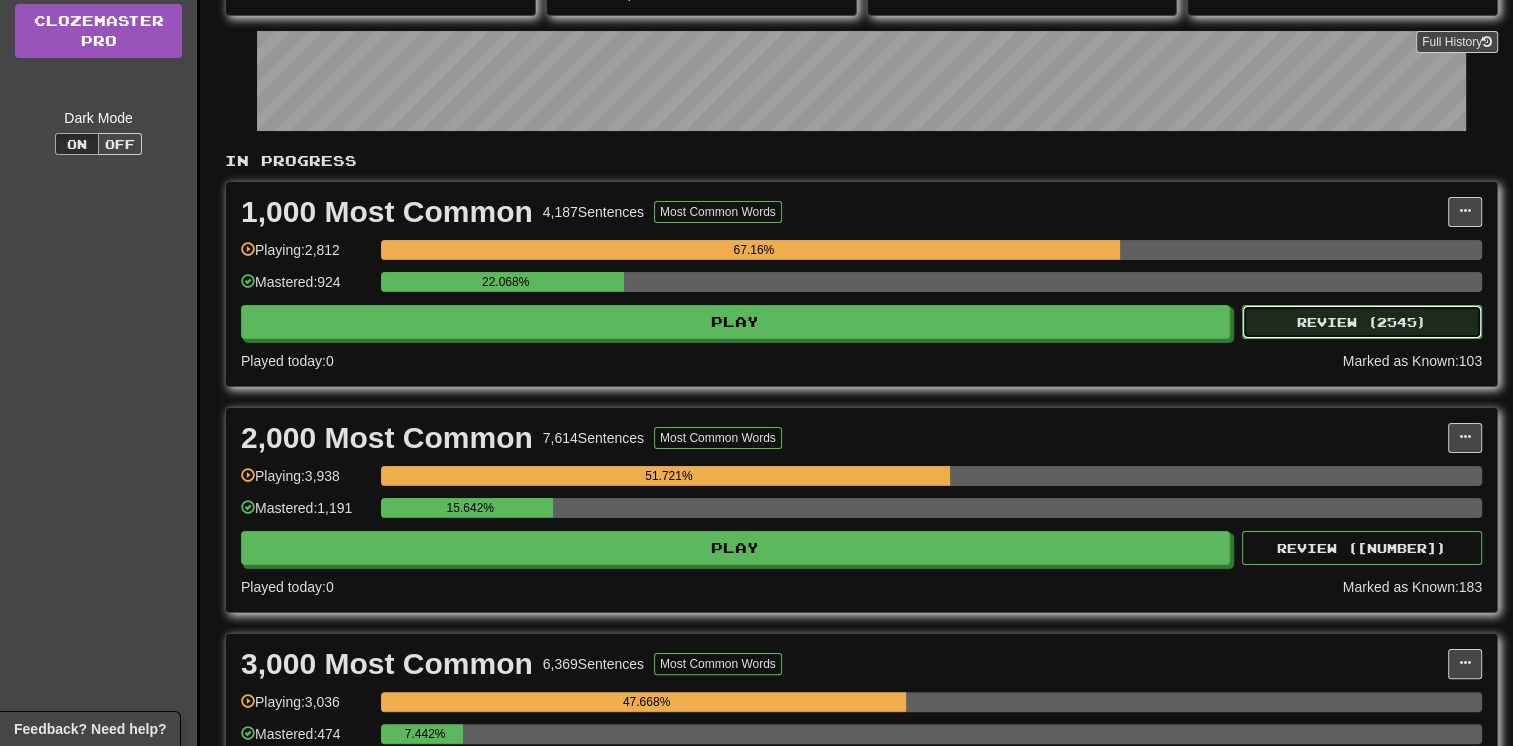 click on "Review ( 2545 )" at bounding box center [1362, 322] 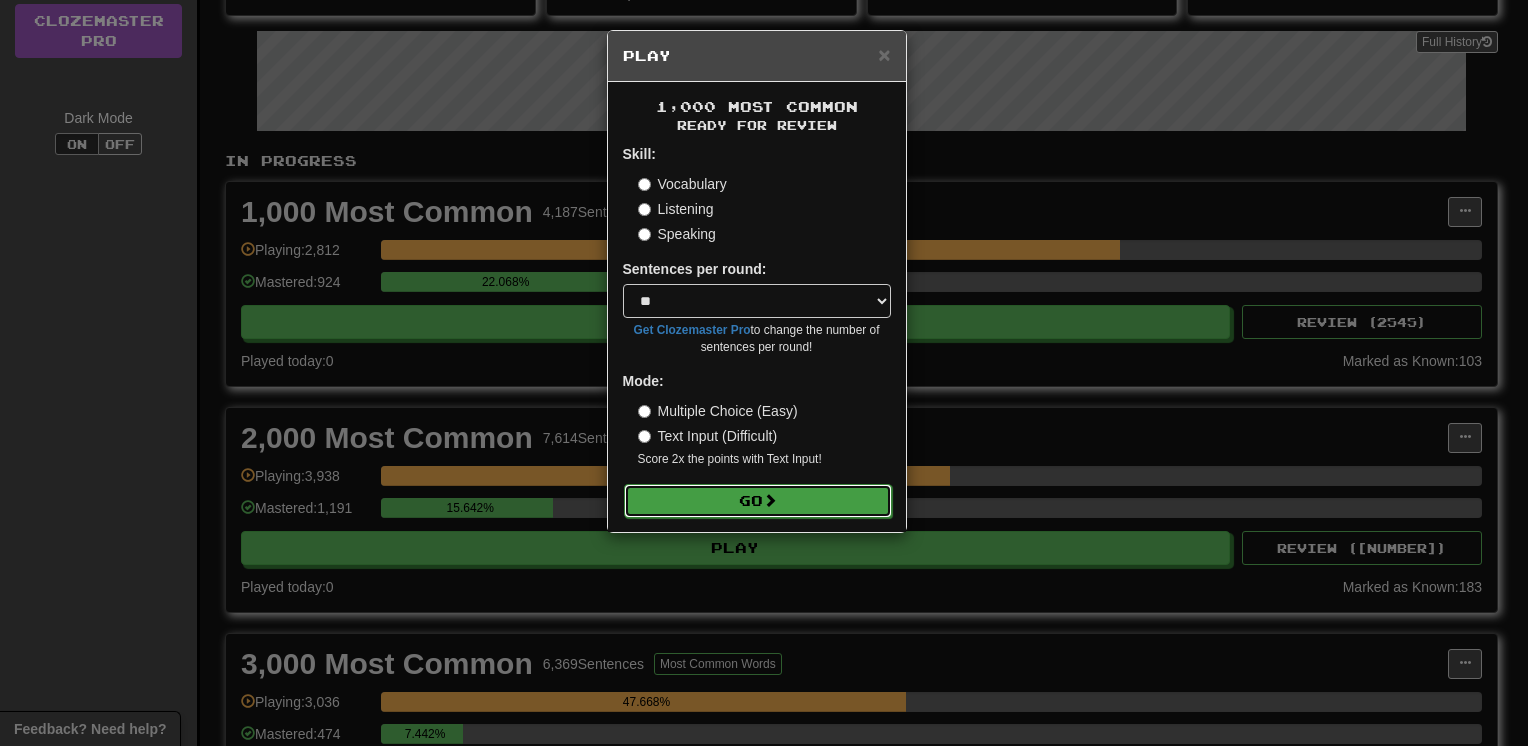 click on "Go" at bounding box center (758, 501) 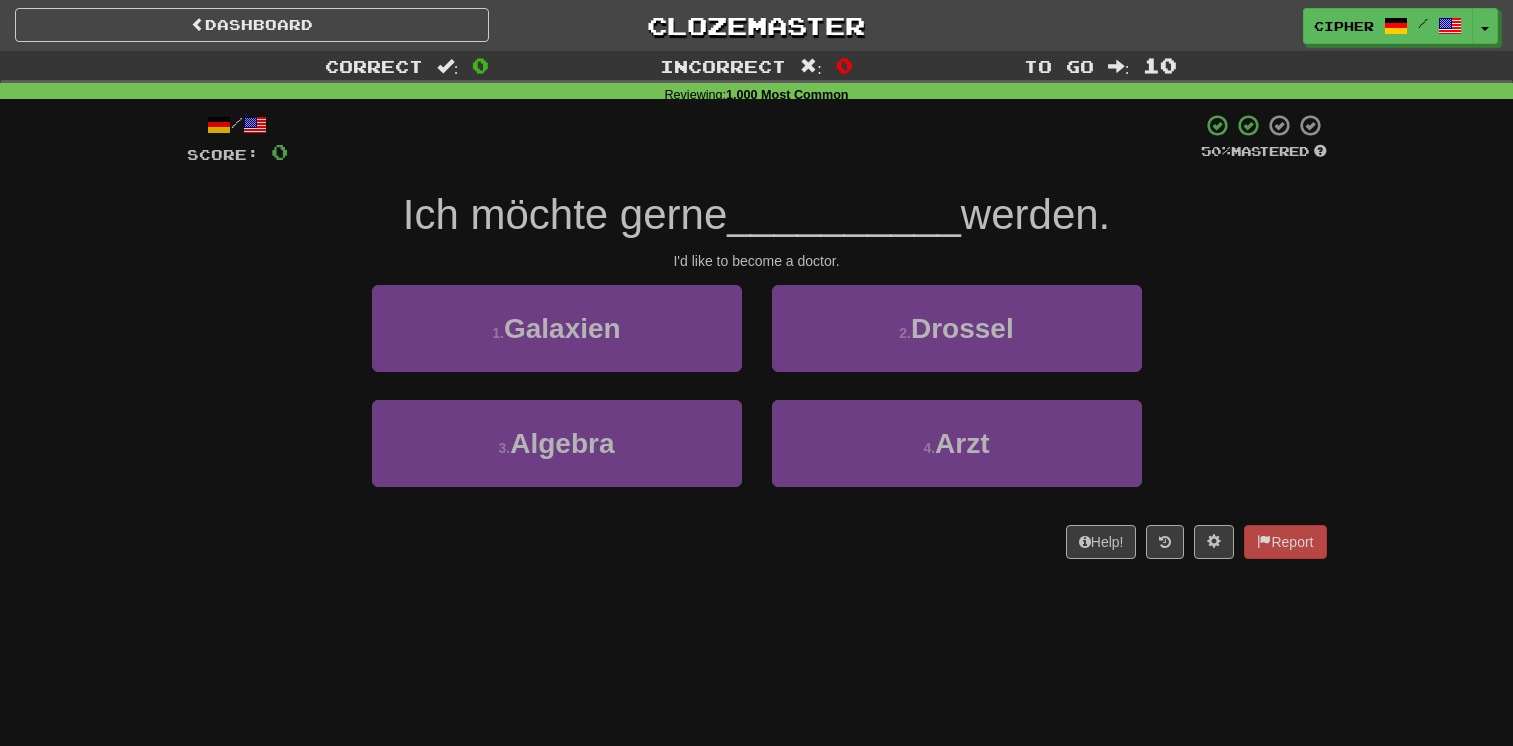 scroll, scrollTop: 0, scrollLeft: 0, axis: both 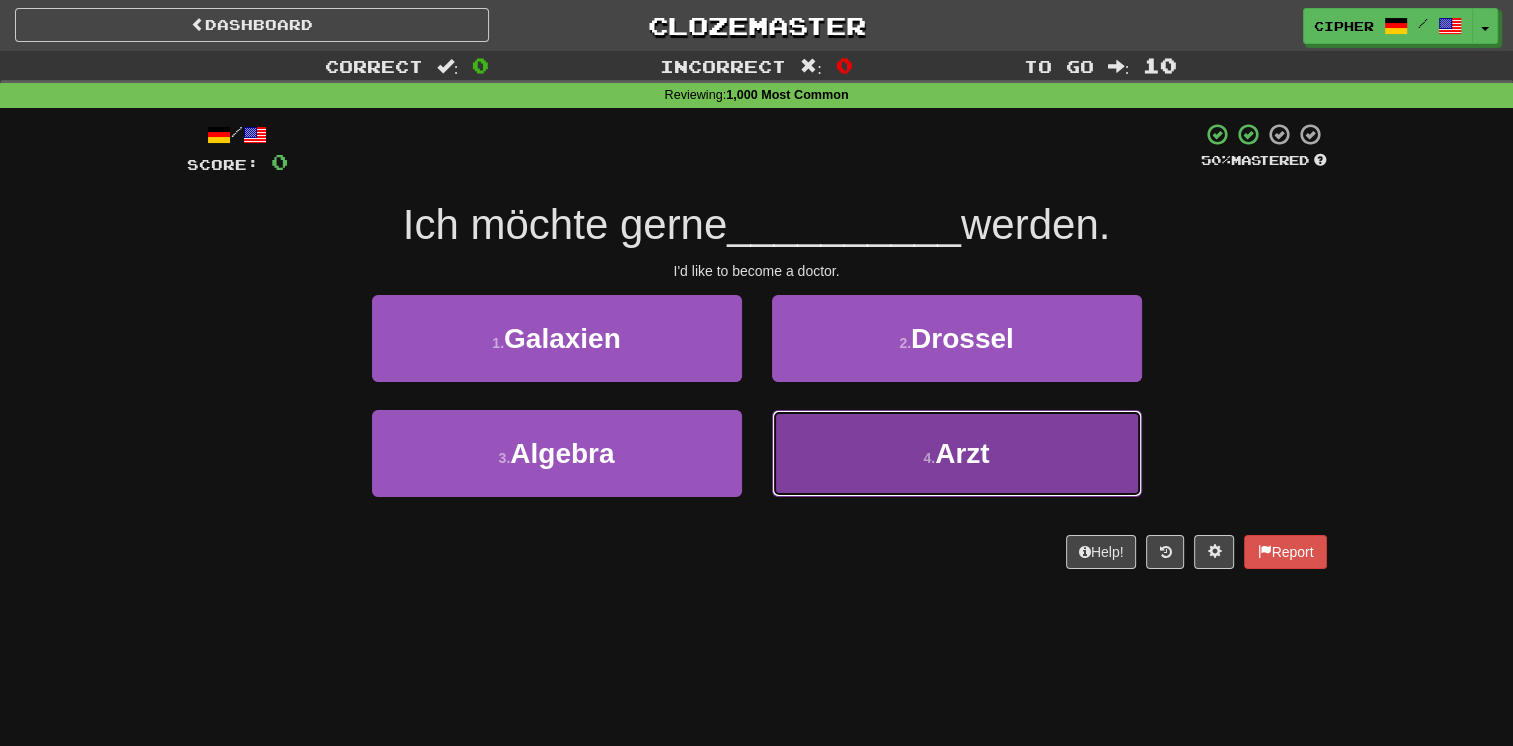 click on "4 .  Arzt" at bounding box center [957, 453] 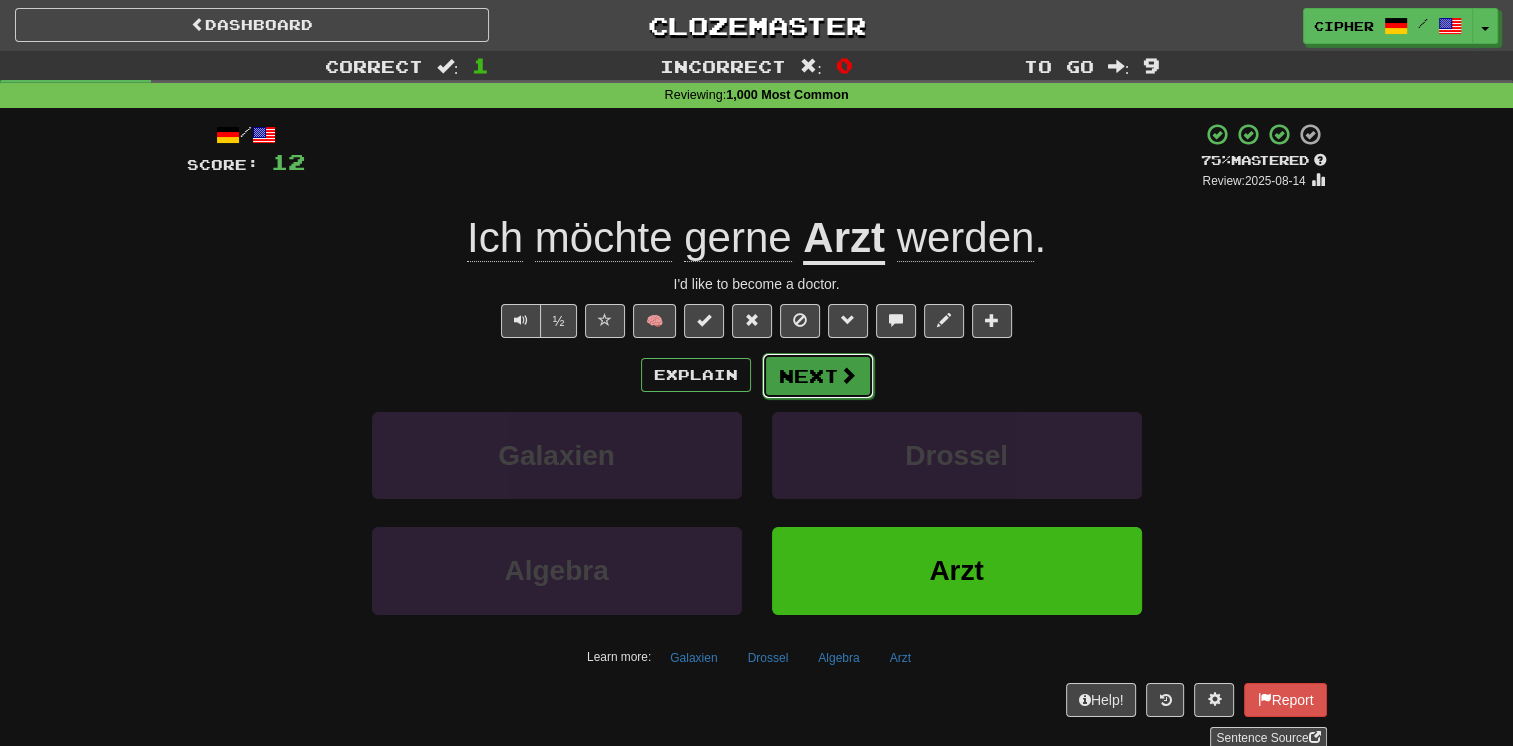 click on "Next" at bounding box center [818, 376] 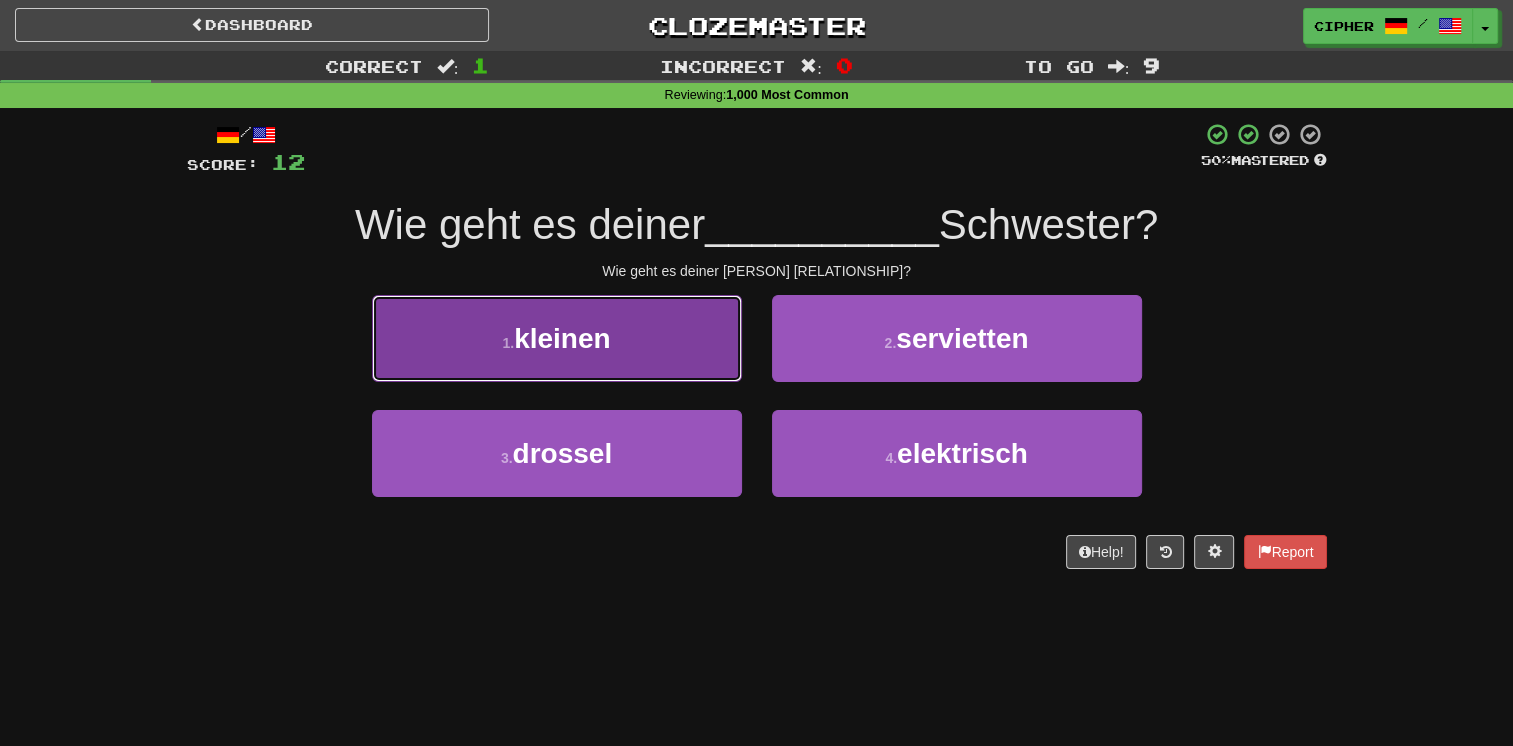 click on "1 .  kleinen" at bounding box center [557, 338] 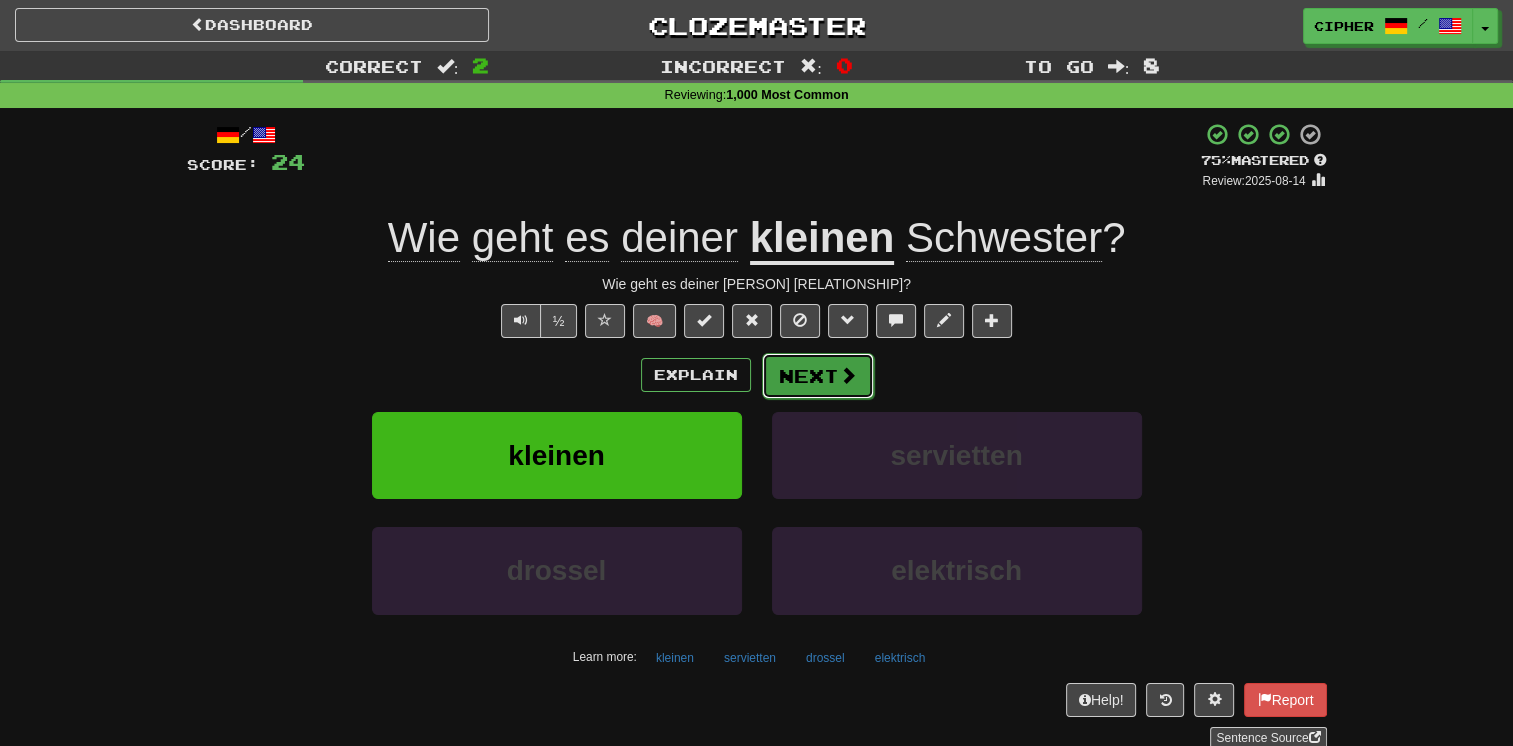 click on "Next" at bounding box center (818, 376) 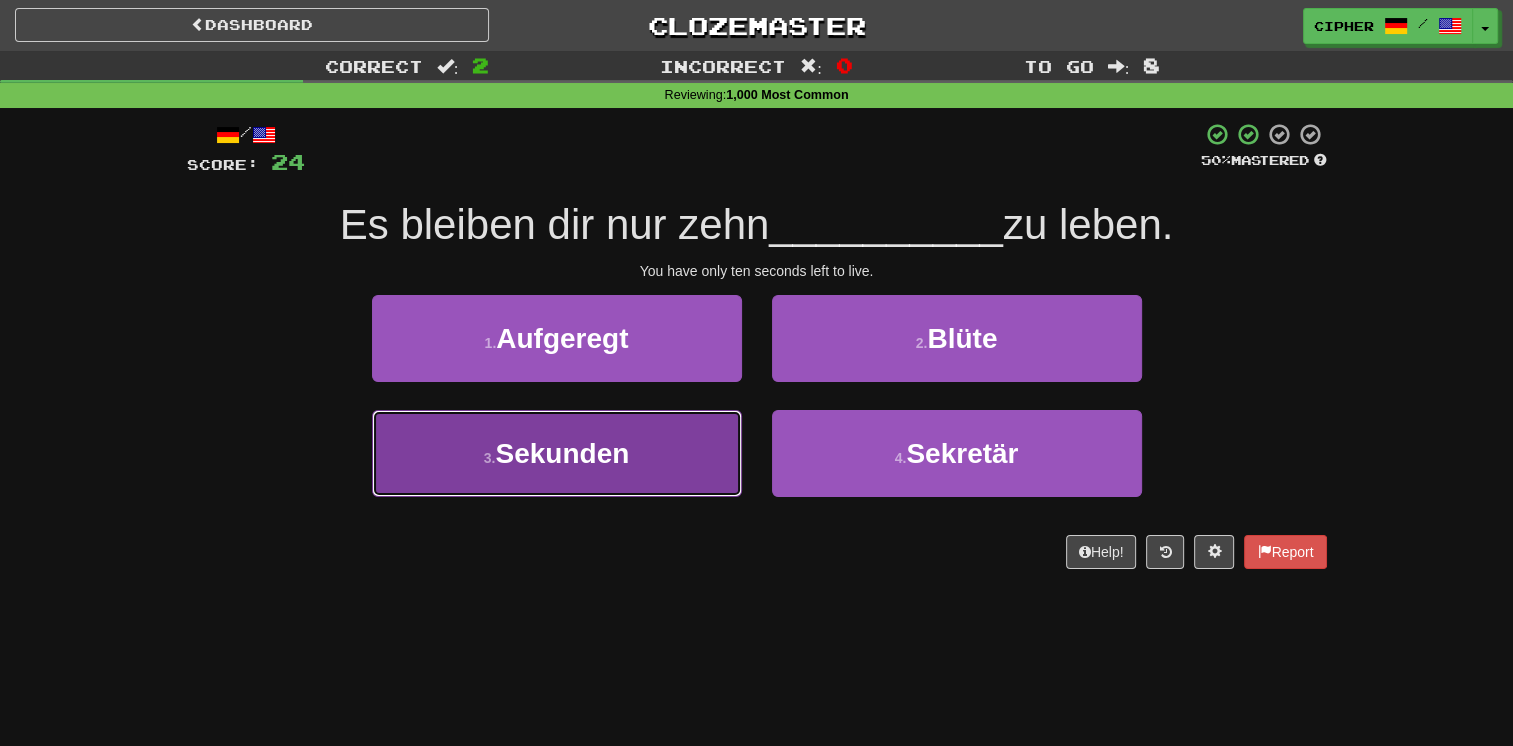 click on "3 .  Sekunden" at bounding box center (557, 453) 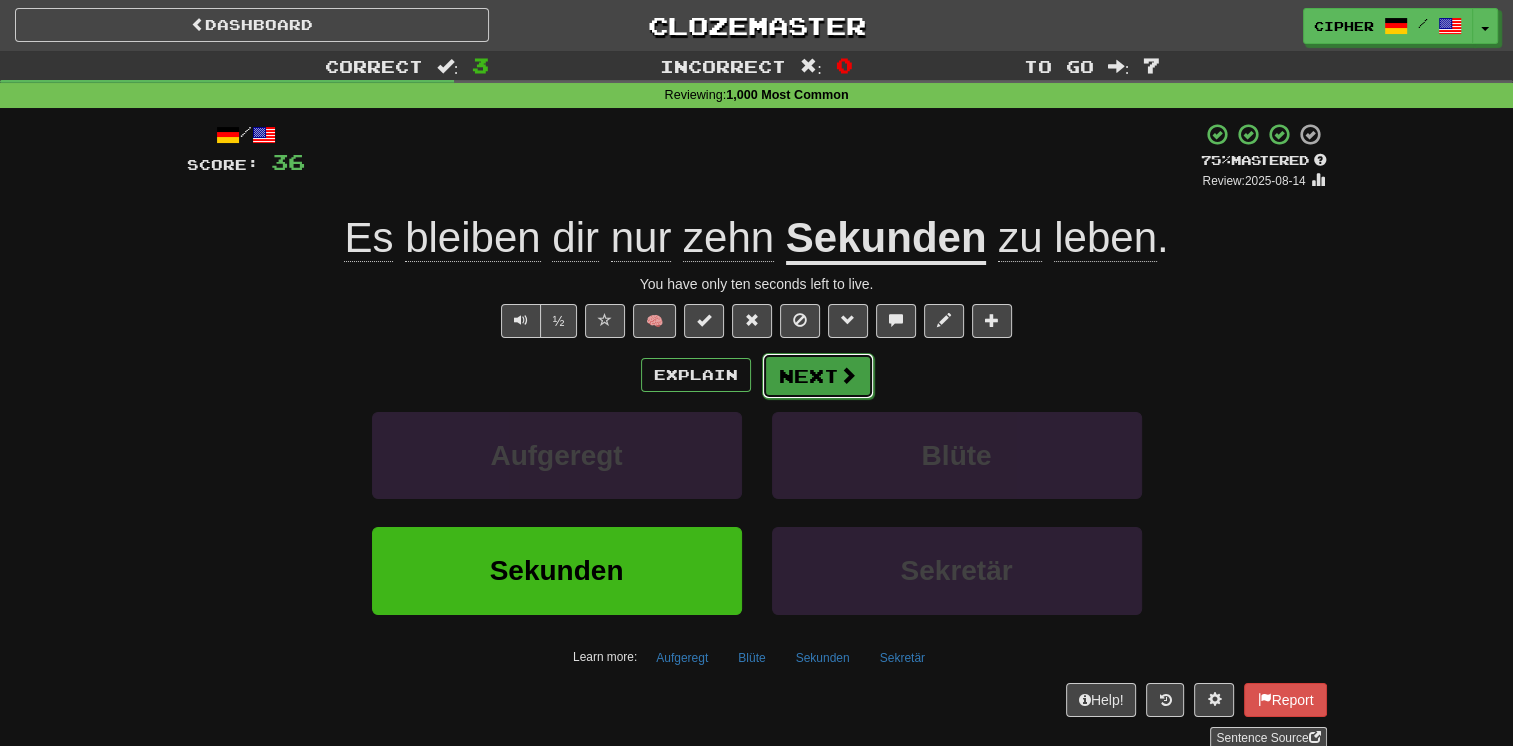 click on "Next" at bounding box center [818, 376] 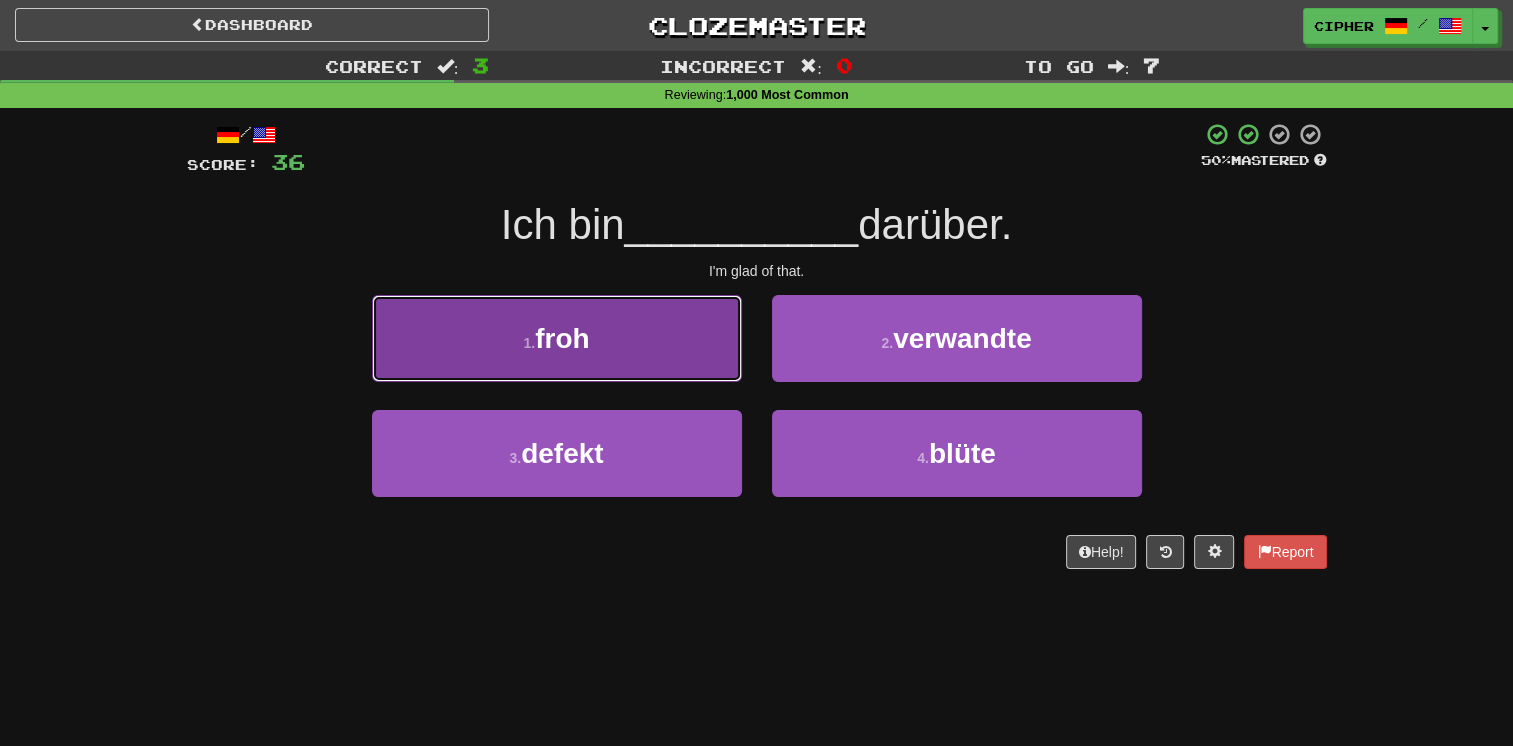 click on "1 .  froh" at bounding box center (557, 338) 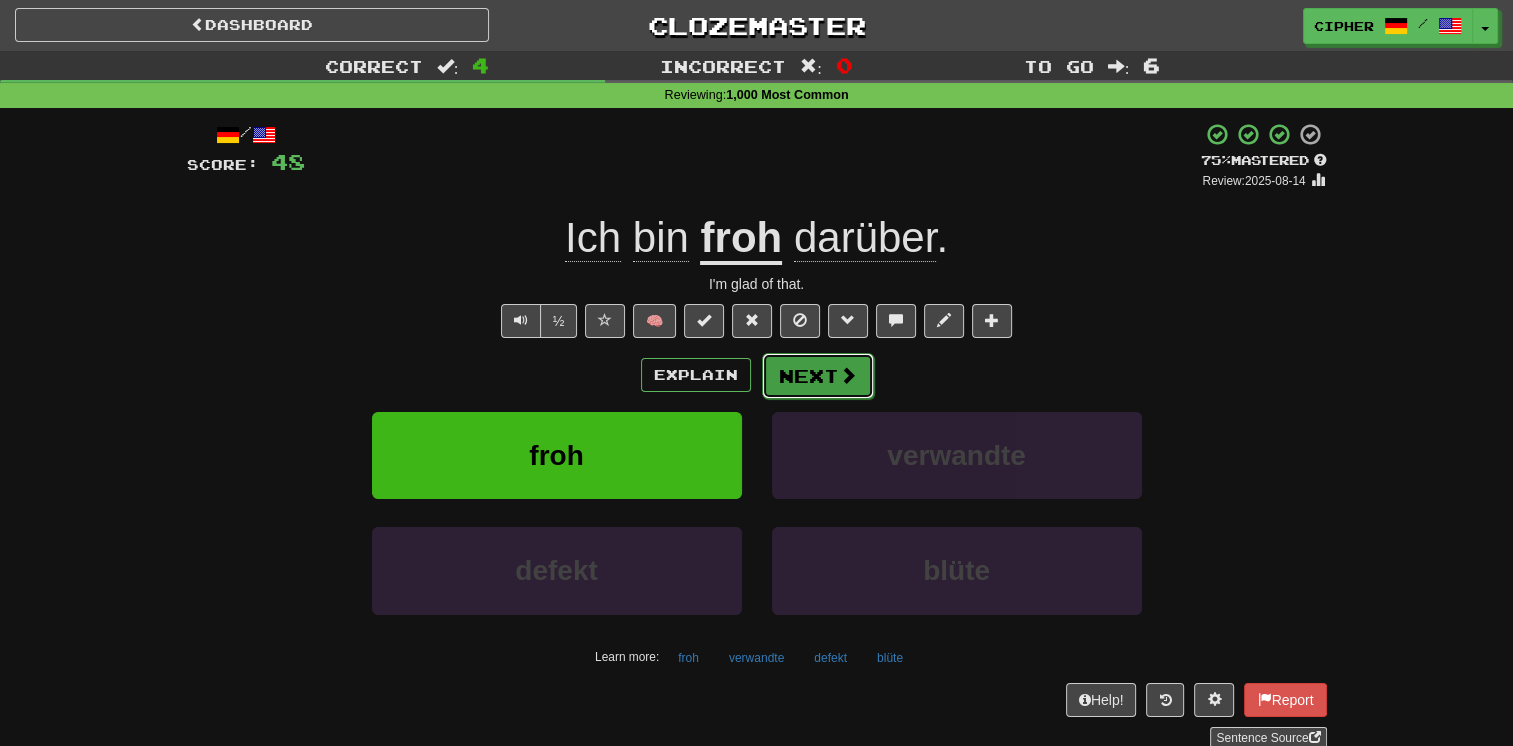 click on "Next" at bounding box center (818, 376) 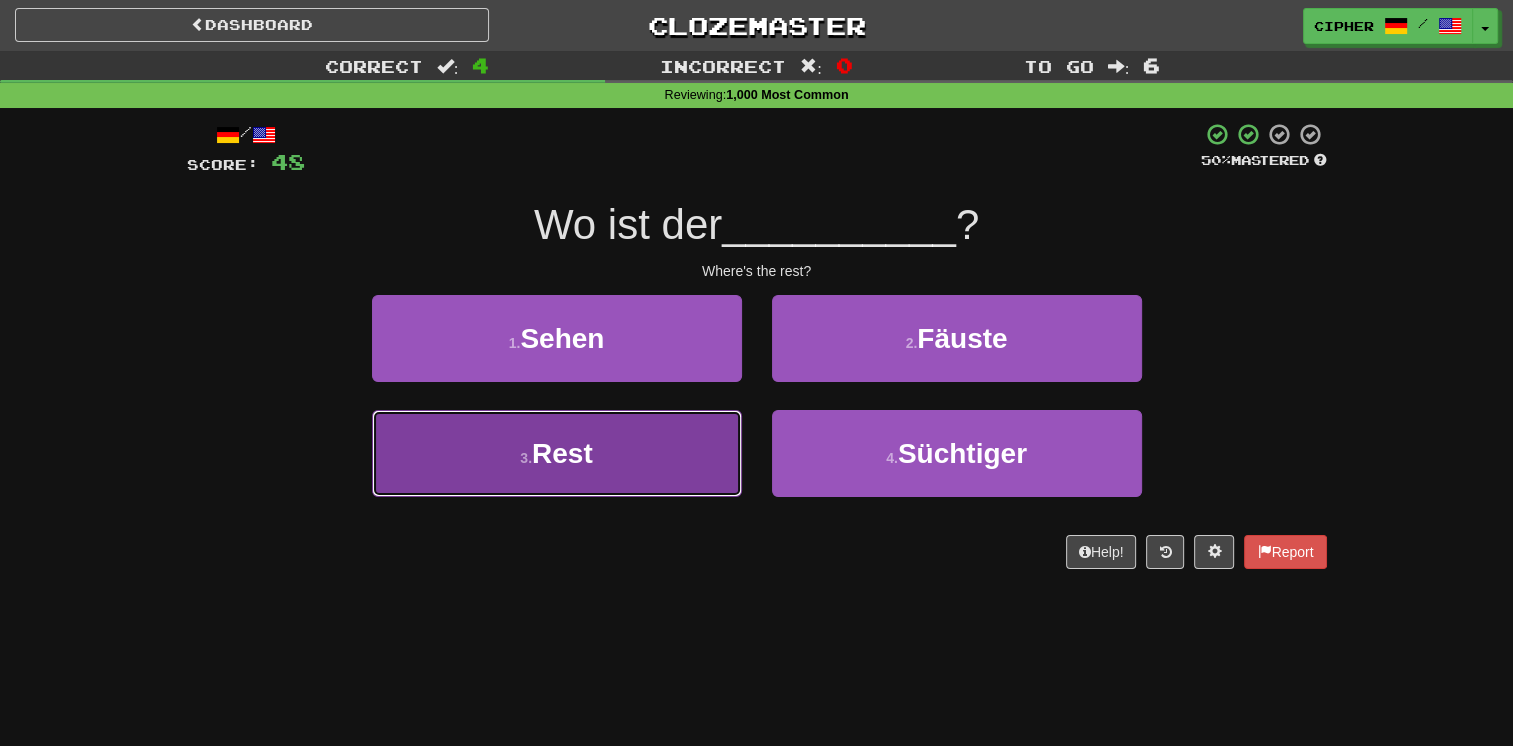 click on "3 .  Rest" at bounding box center [557, 453] 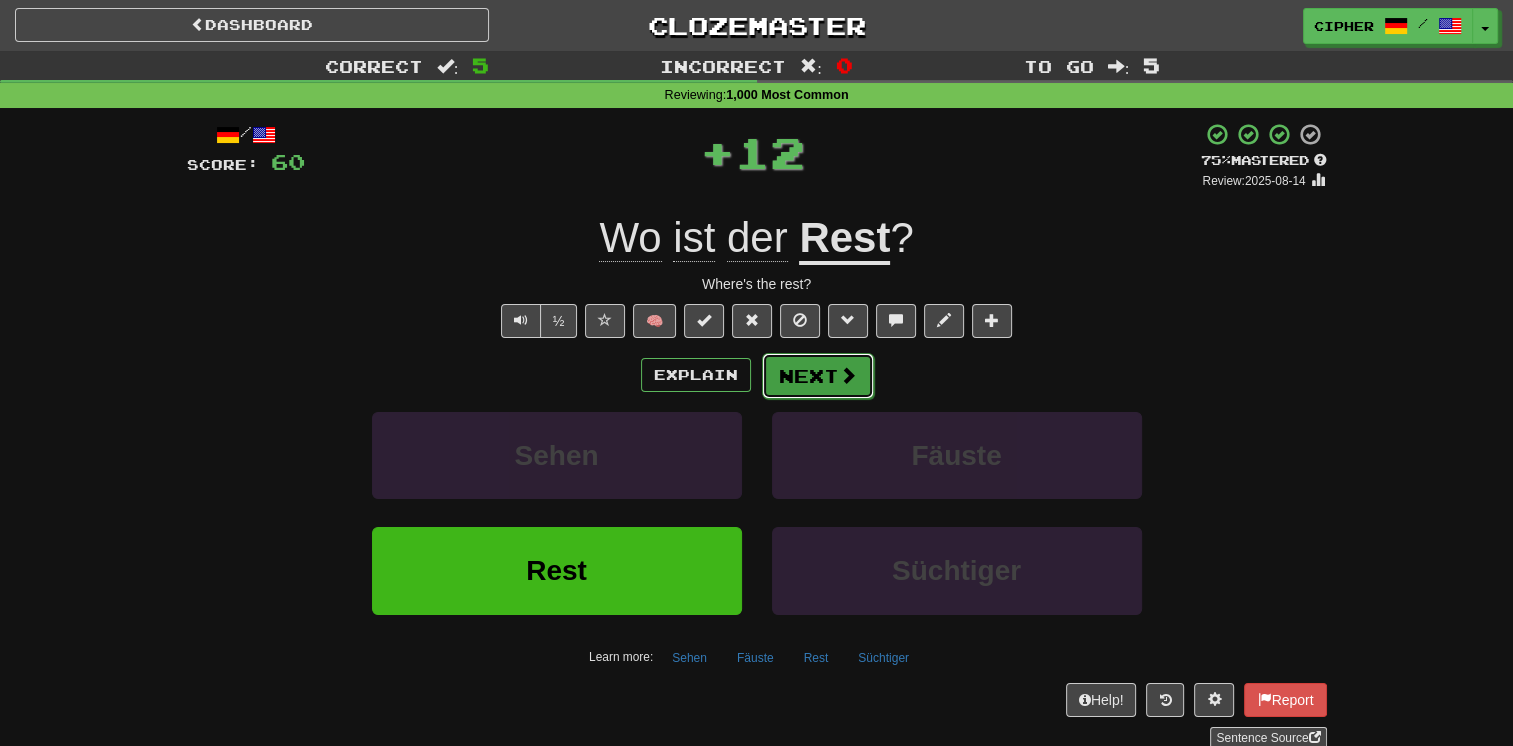 click on "Next" at bounding box center (818, 376) 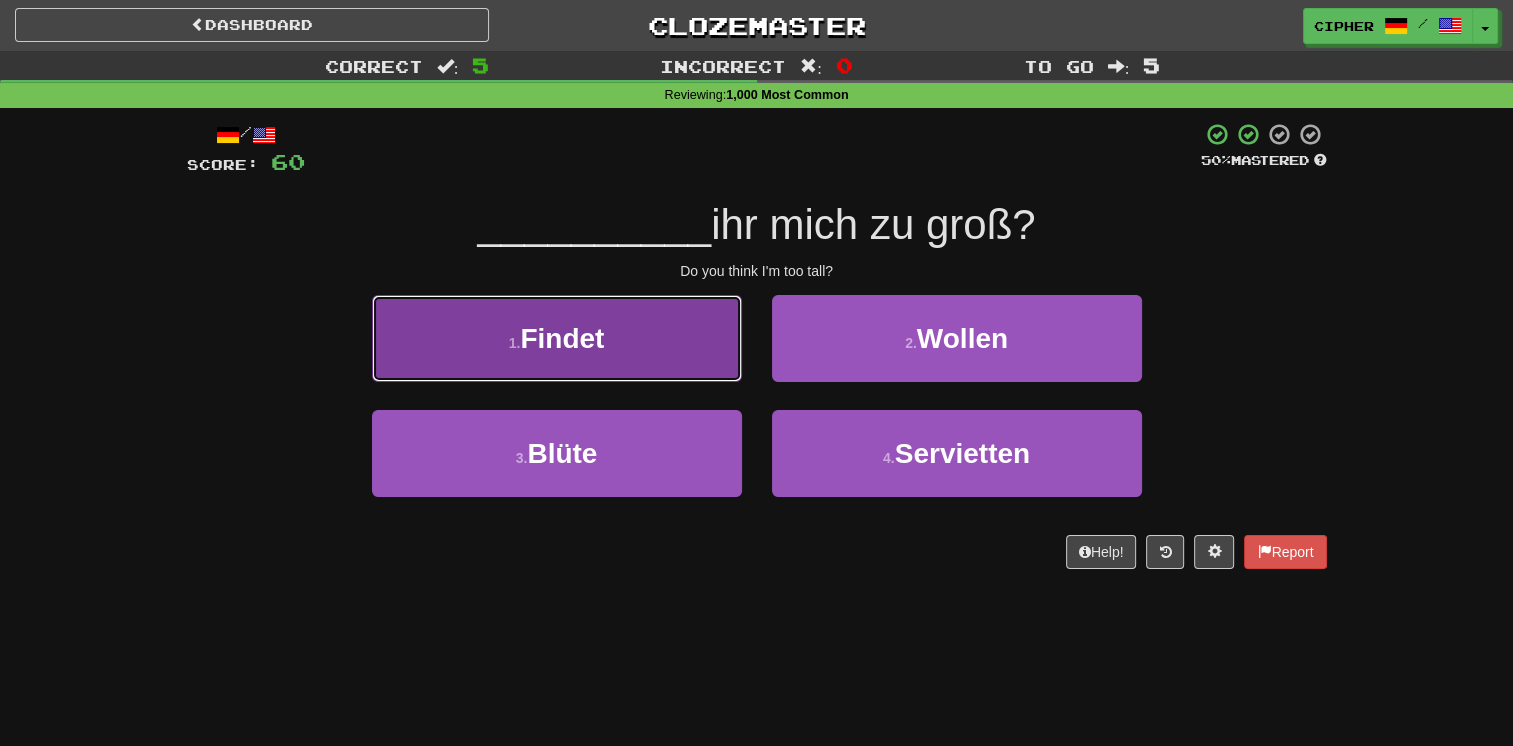 click on "1 .  Findet" at bounding box center (557, 338) 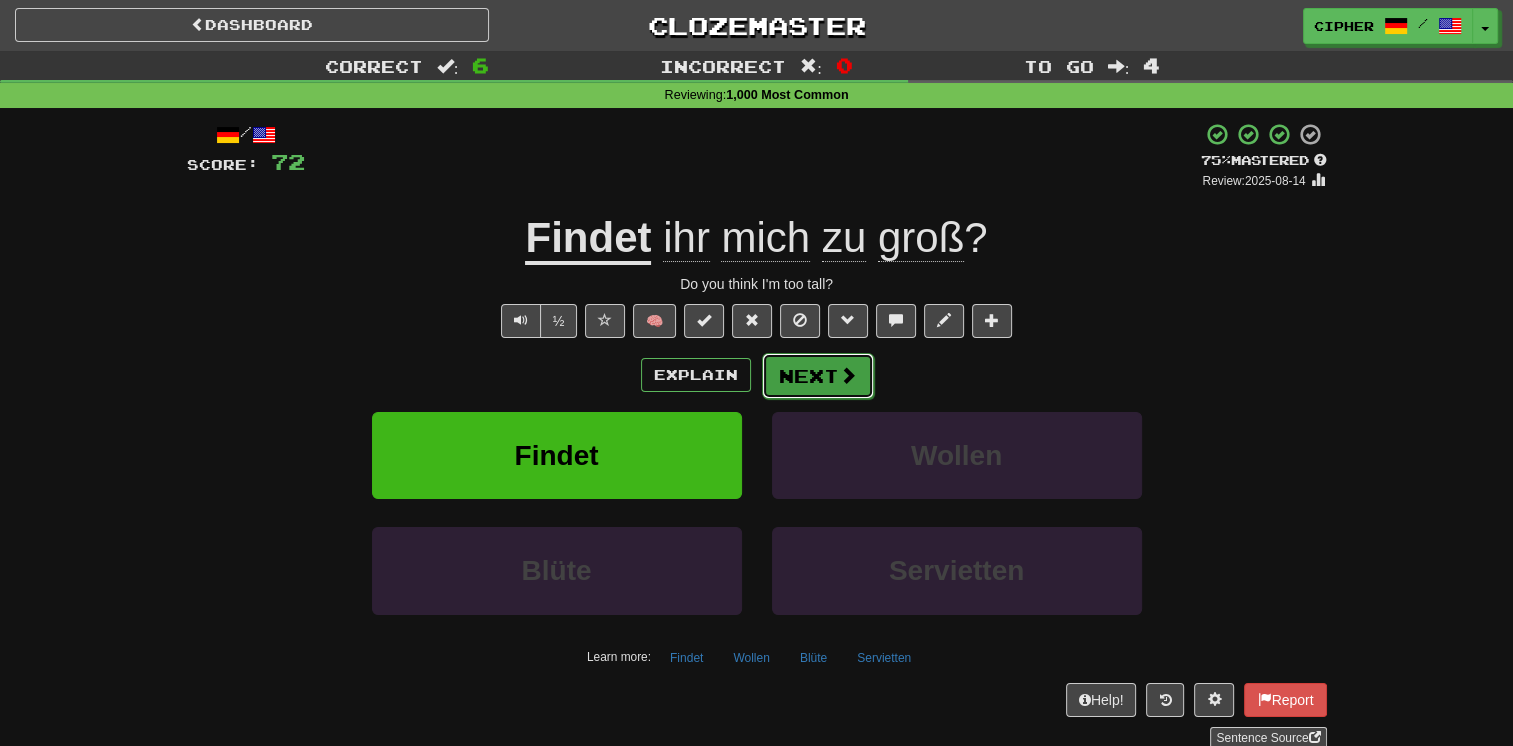 click on "Next" at bounding box center [818, 376] 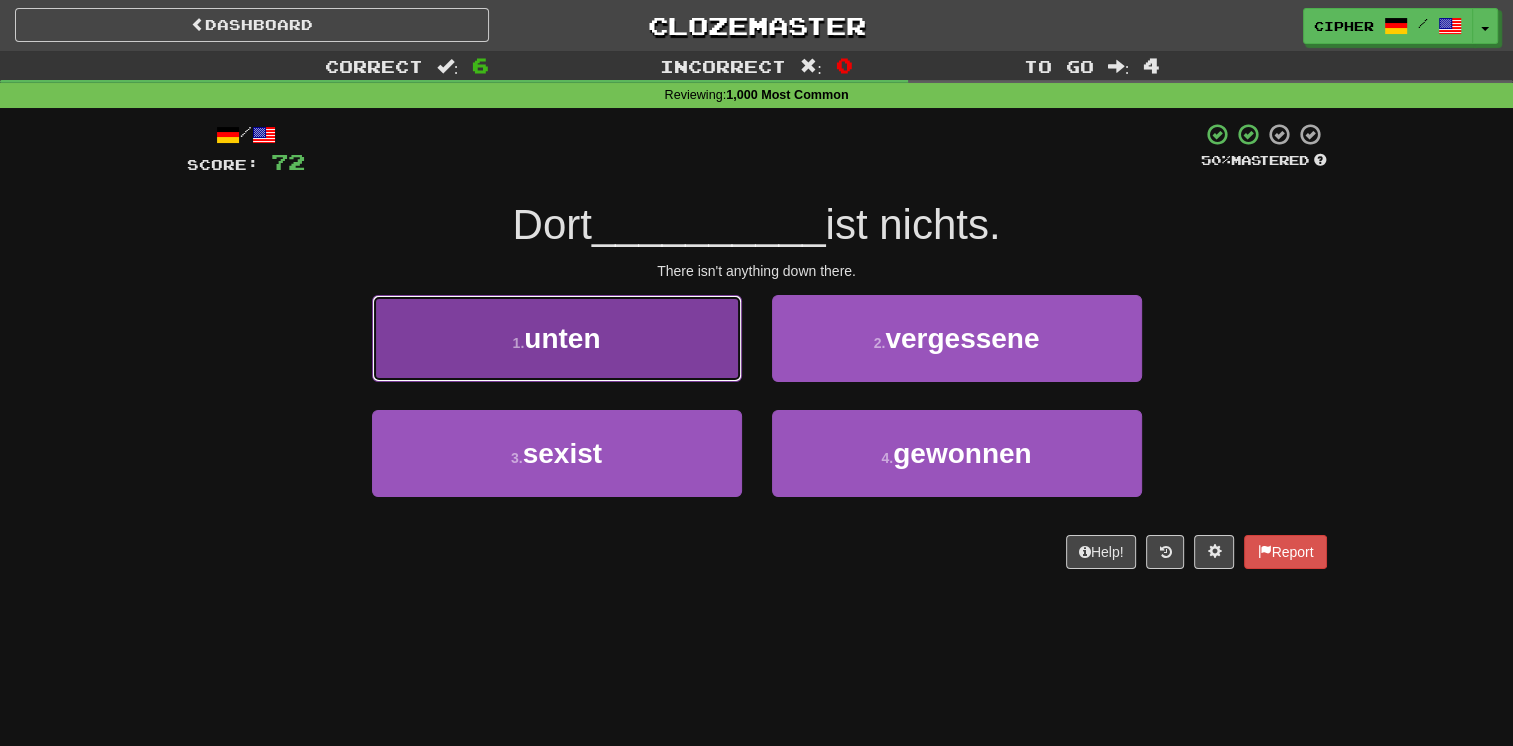 click on "1 .  unten" at bounding box center [557, 338] 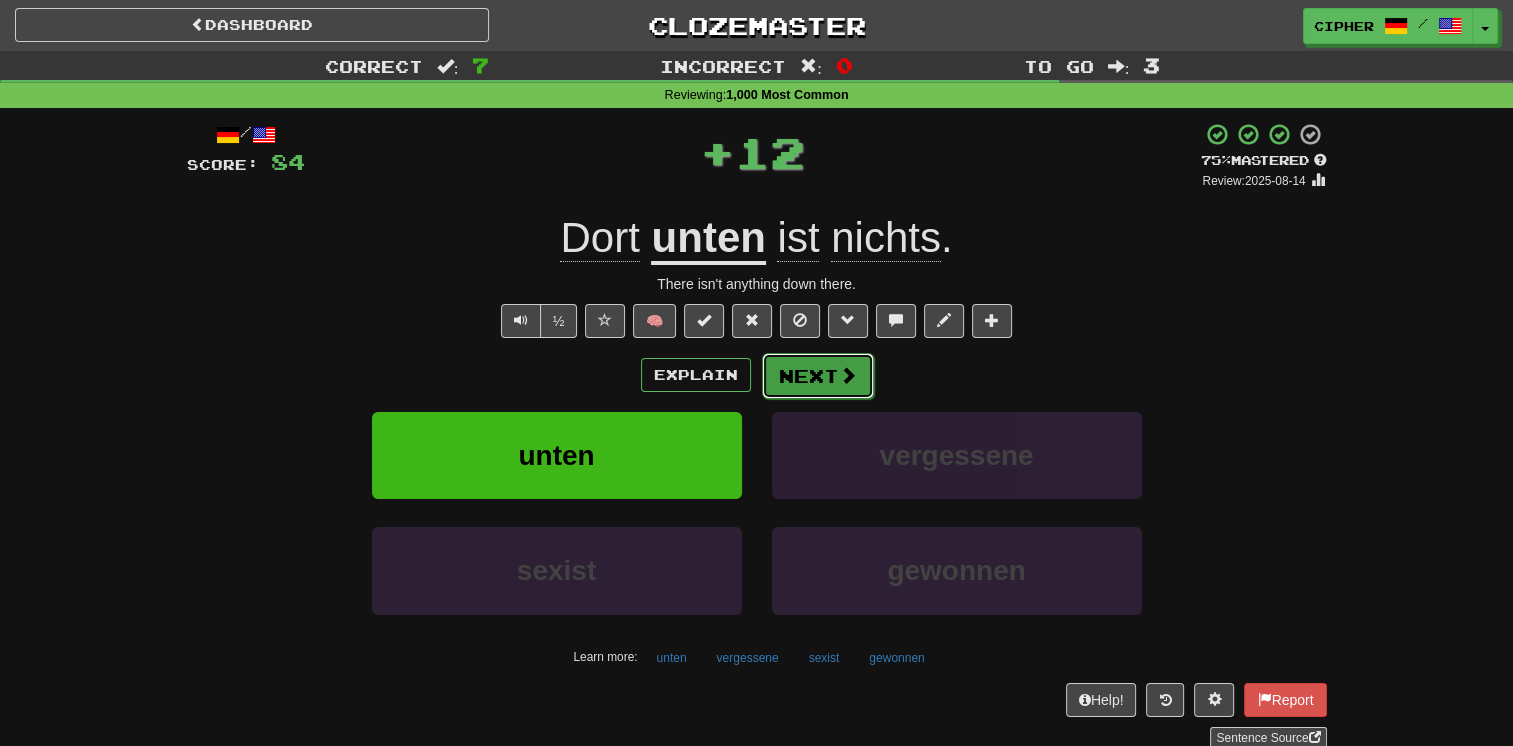 click on "Next" at bounding box center (818, 376) 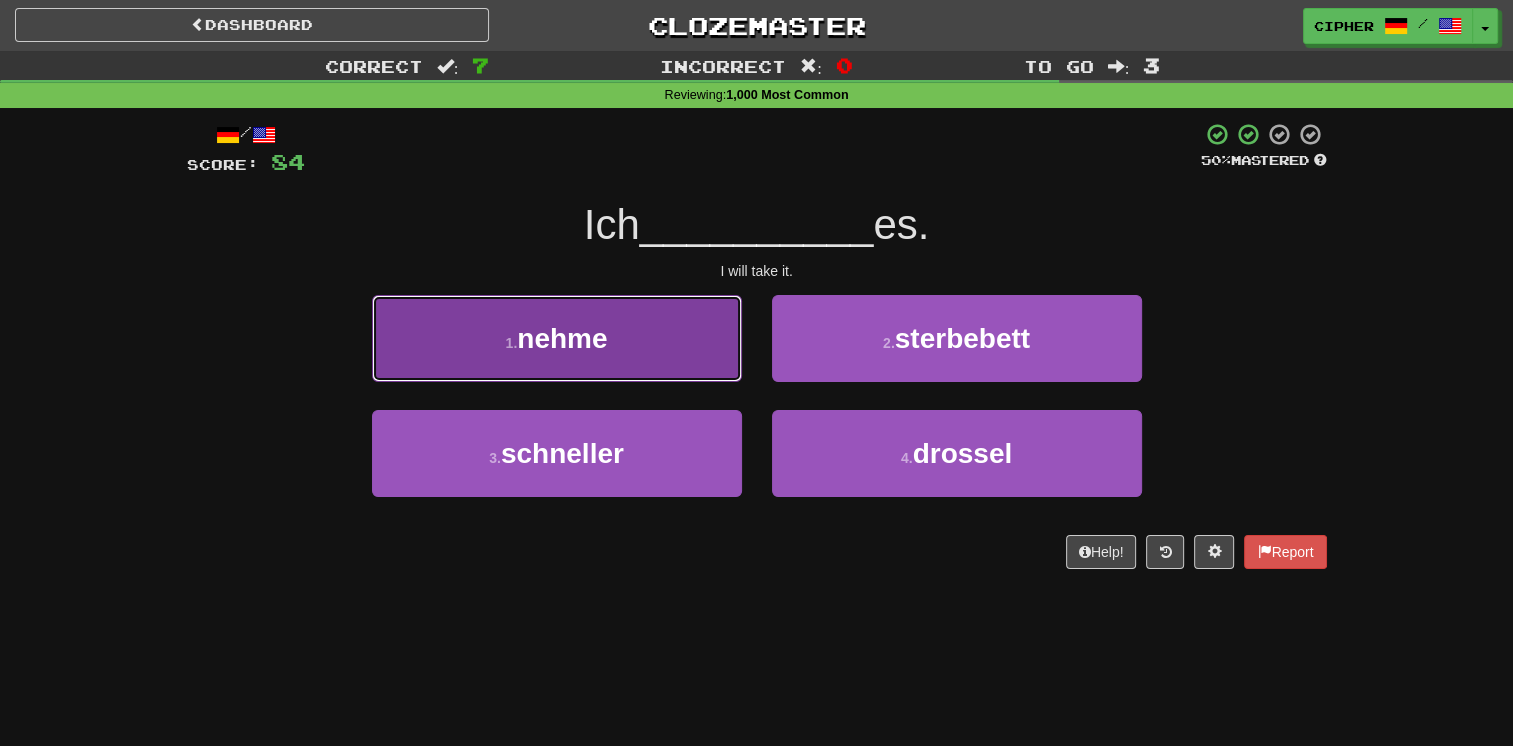 click on "1 .  nehme" at bounding box center (557, 338) 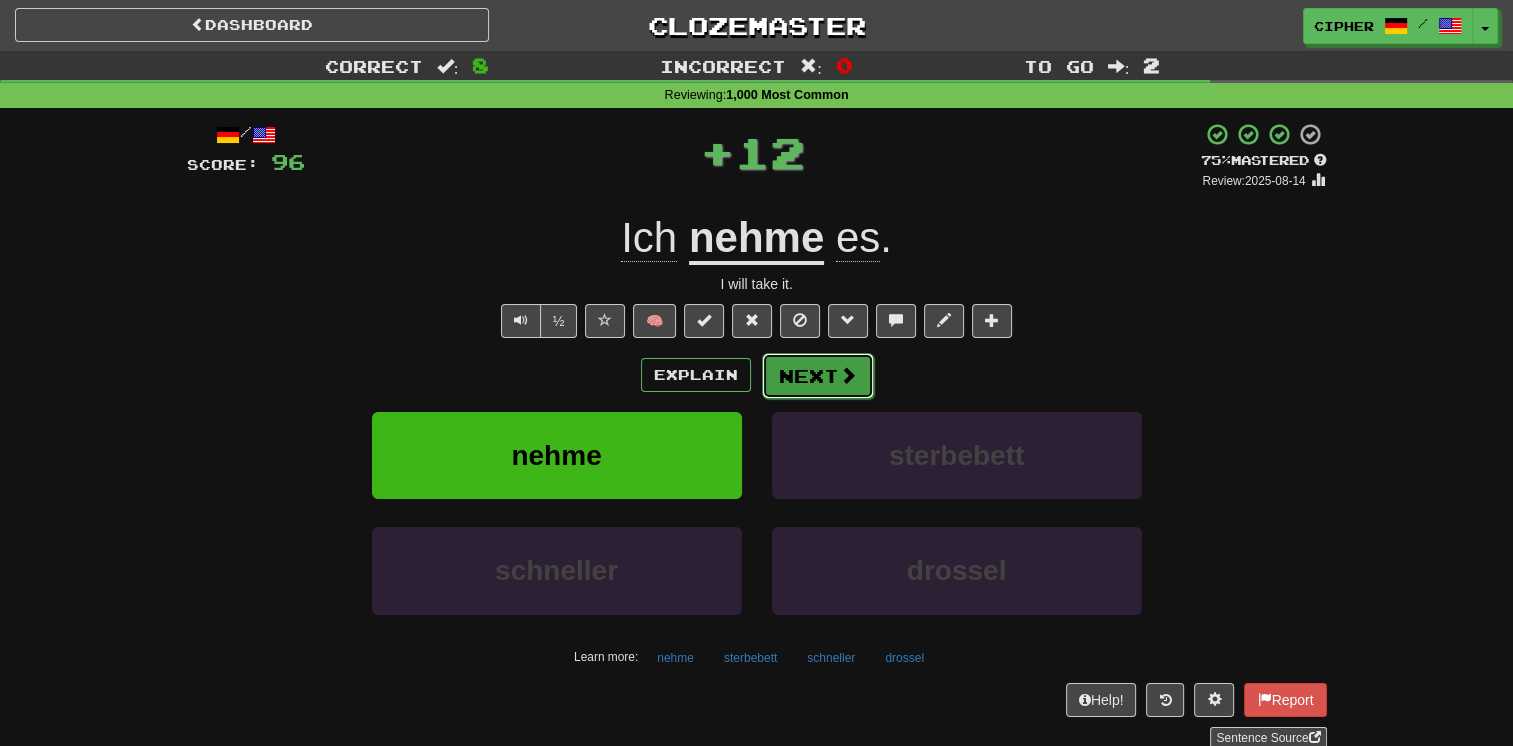 click at bounding box center (848, 375) 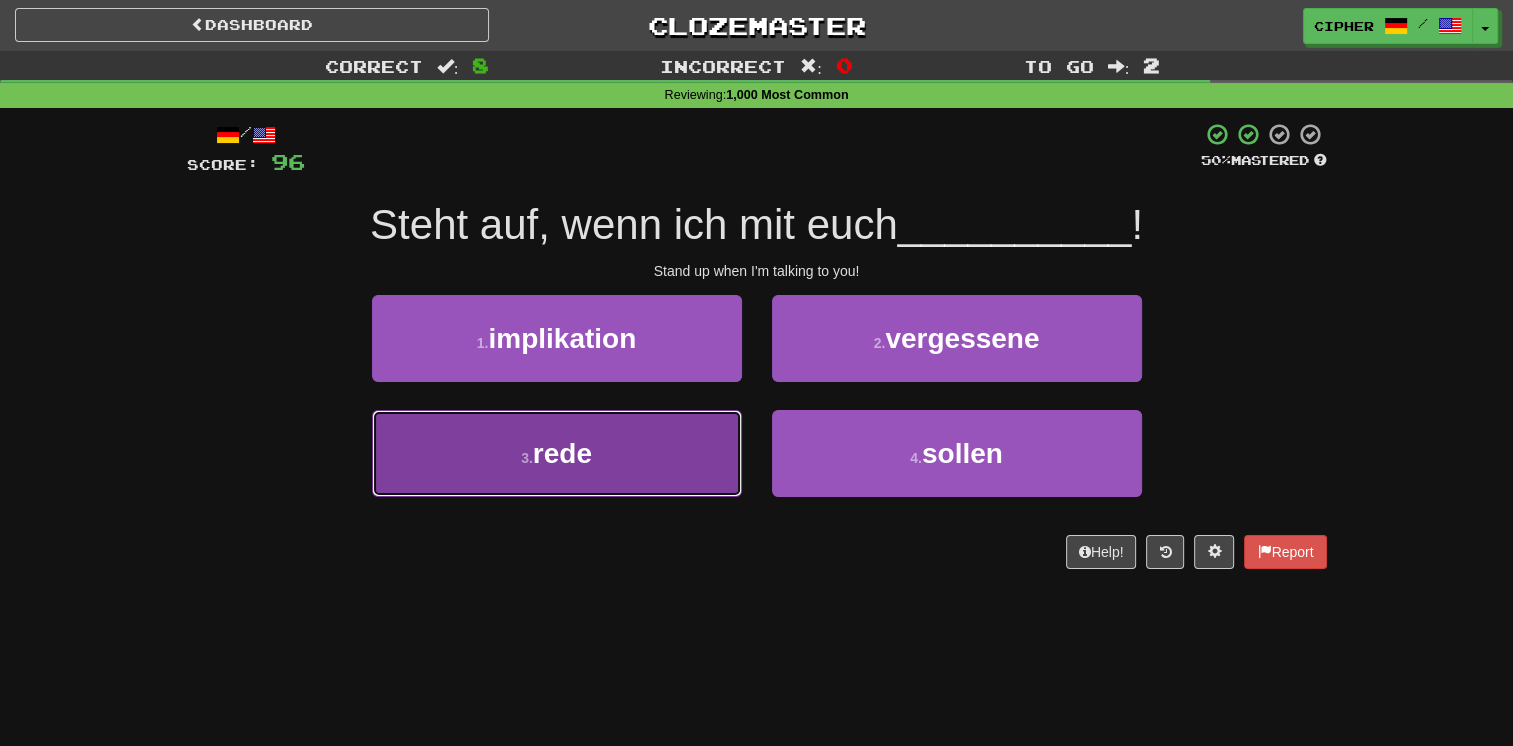click on "3 .  rede" at bounding box center [557, 453] 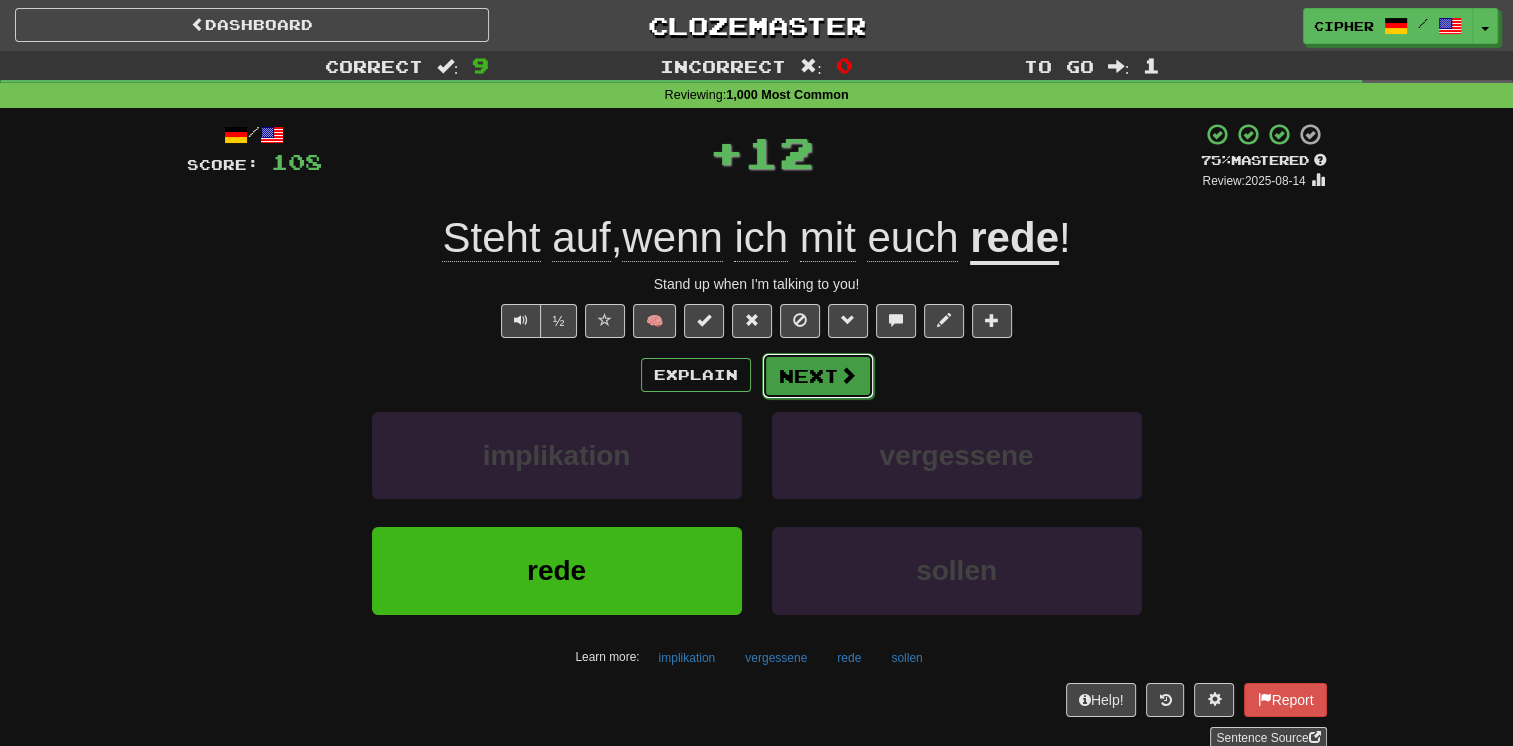 click on "Next" at bounding box center (818, 376) 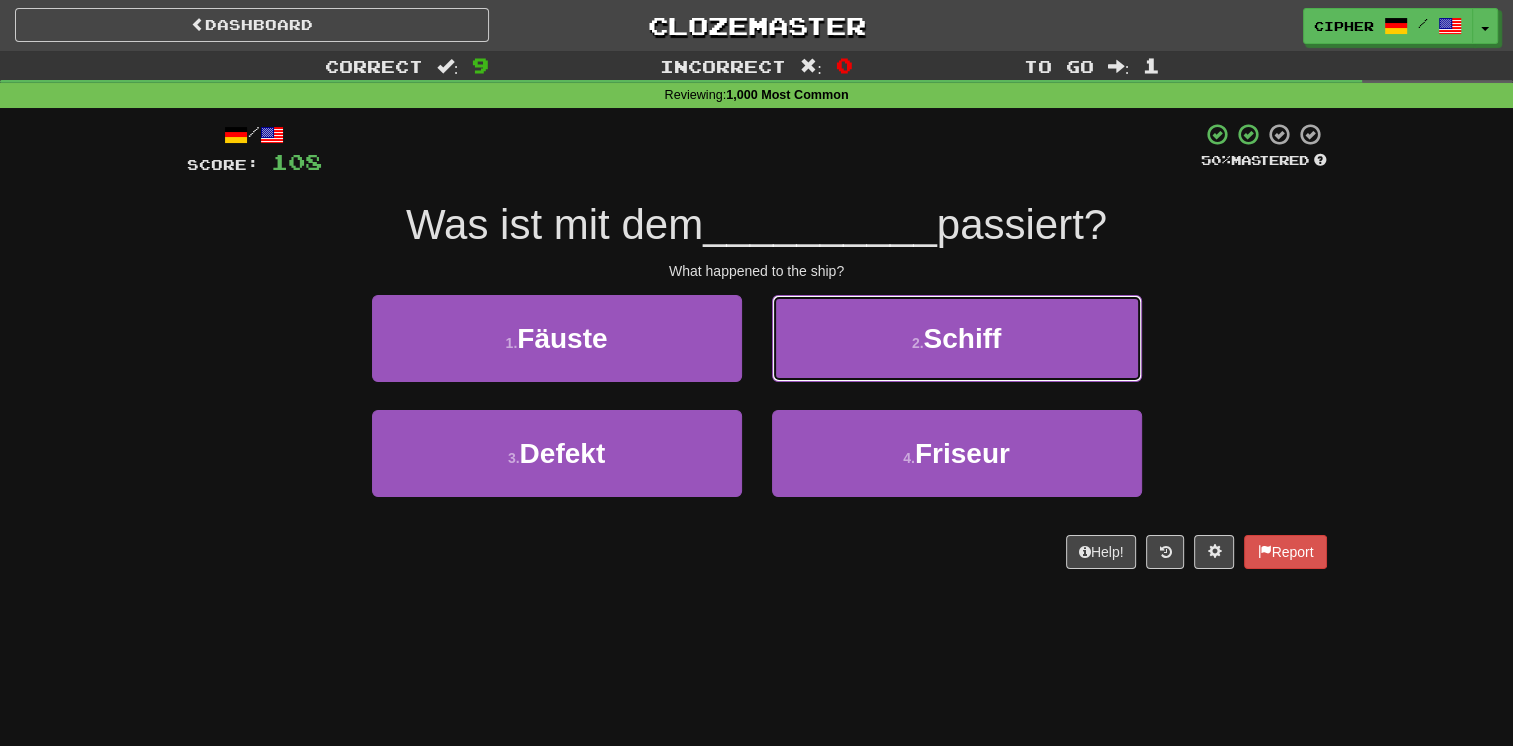 click on "2 .  Schiff" at bounding box center [957, 338] 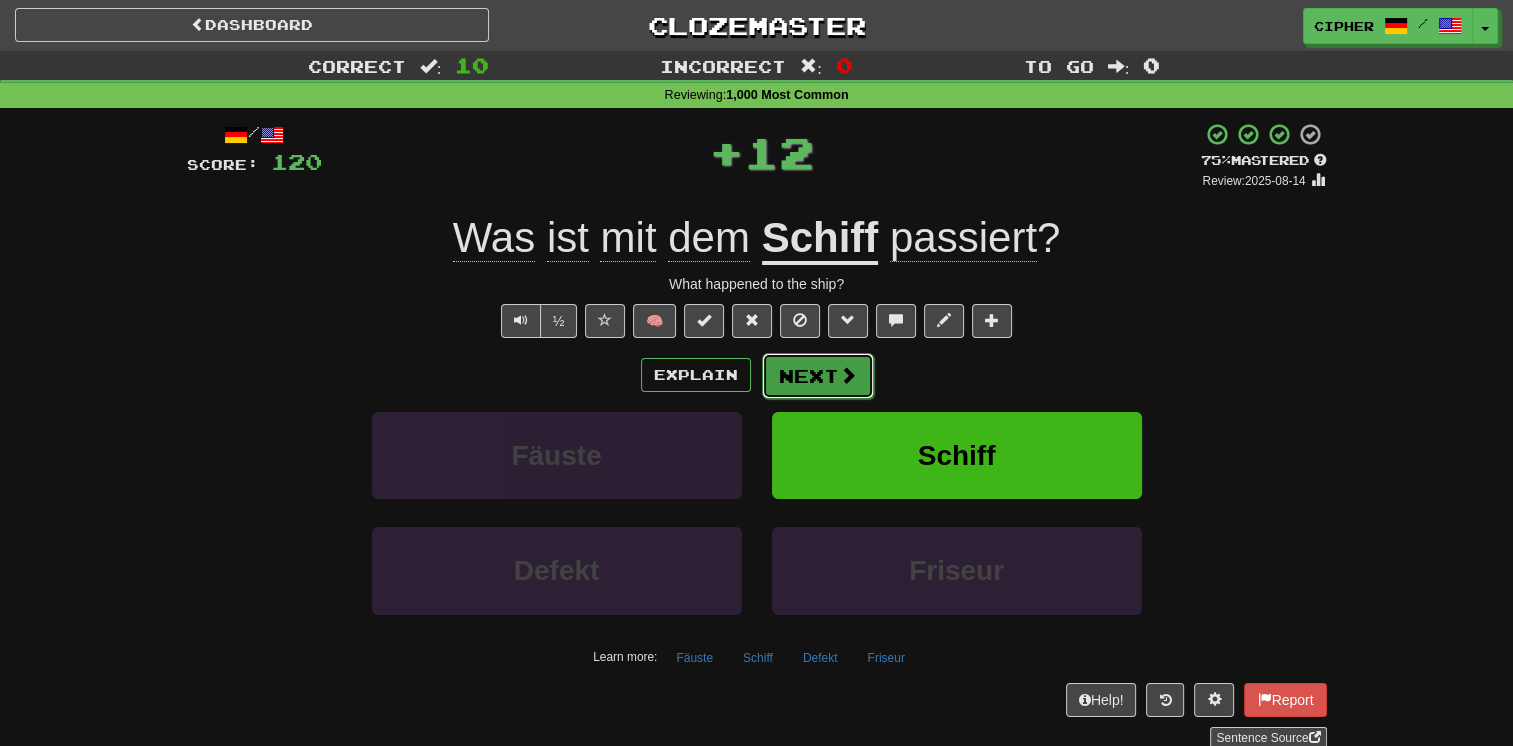 click on "Next" at bounding box center [818, 376] 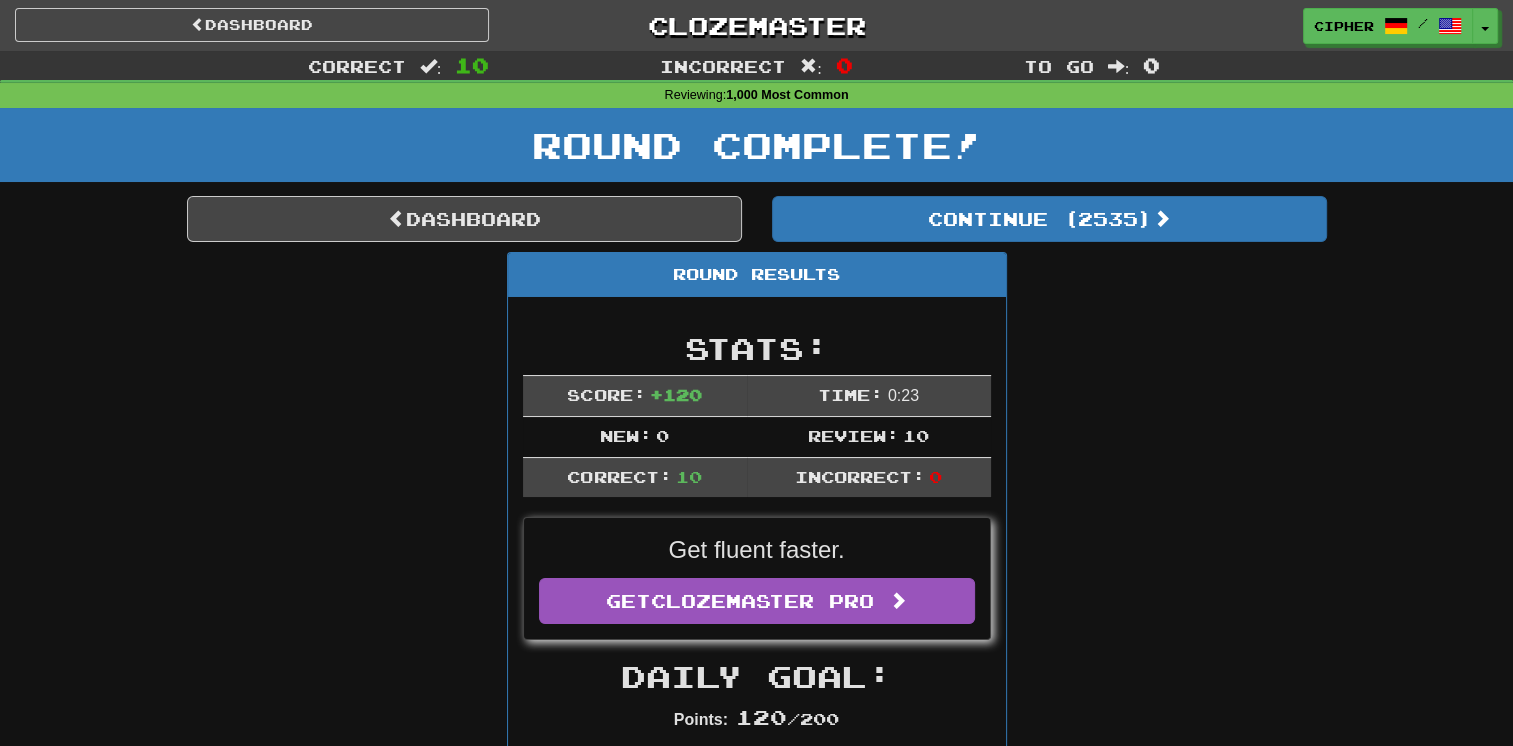 click on "Round Results Stats: Score:   + 120 Time:   0 : 23 New:   0 Review:   10 Correct:   10 Incorrect:   0 Get fluent faster. Get  Clozemaster Pro   Daily Goal: Points:   120  /  200 Time remaining: 12   Hours Progress: 1,000 Most Common Playing:  2,812  /  4,187 67.16% Mastered:  924  /  4,187 22.068% Ready for Review:  2535  /  Level:  113 1,853  points to level  114  - keep going! Ranked:  450 th  this week Sentences:  Report Ich möchte gerne  Arzt  werden. I'd like to become a doctor.  Report Wie geht es deiner  kleinen  Schwester? How's your little sister?  Report Es bleiben dir nur zehn  Sekunden  zu leben. You have only ten seconds left to live.  Report Ich bin  froh  darüber. I'm glad of that.  Report Wo ist der  Rest ? Where's the rest?  Report Findet  ihr mich zu groß? Do you think I'm too tall?  Report Dort  unten  ist nichts. There isn't anything down there.  Report Ich  nehme  es. I will take it.  Report Steht auf, wenn ich mit euch  rede ! Stand up when I'm talking to you!  Report Was ist mit dem" at bounding box center [757, 1273] 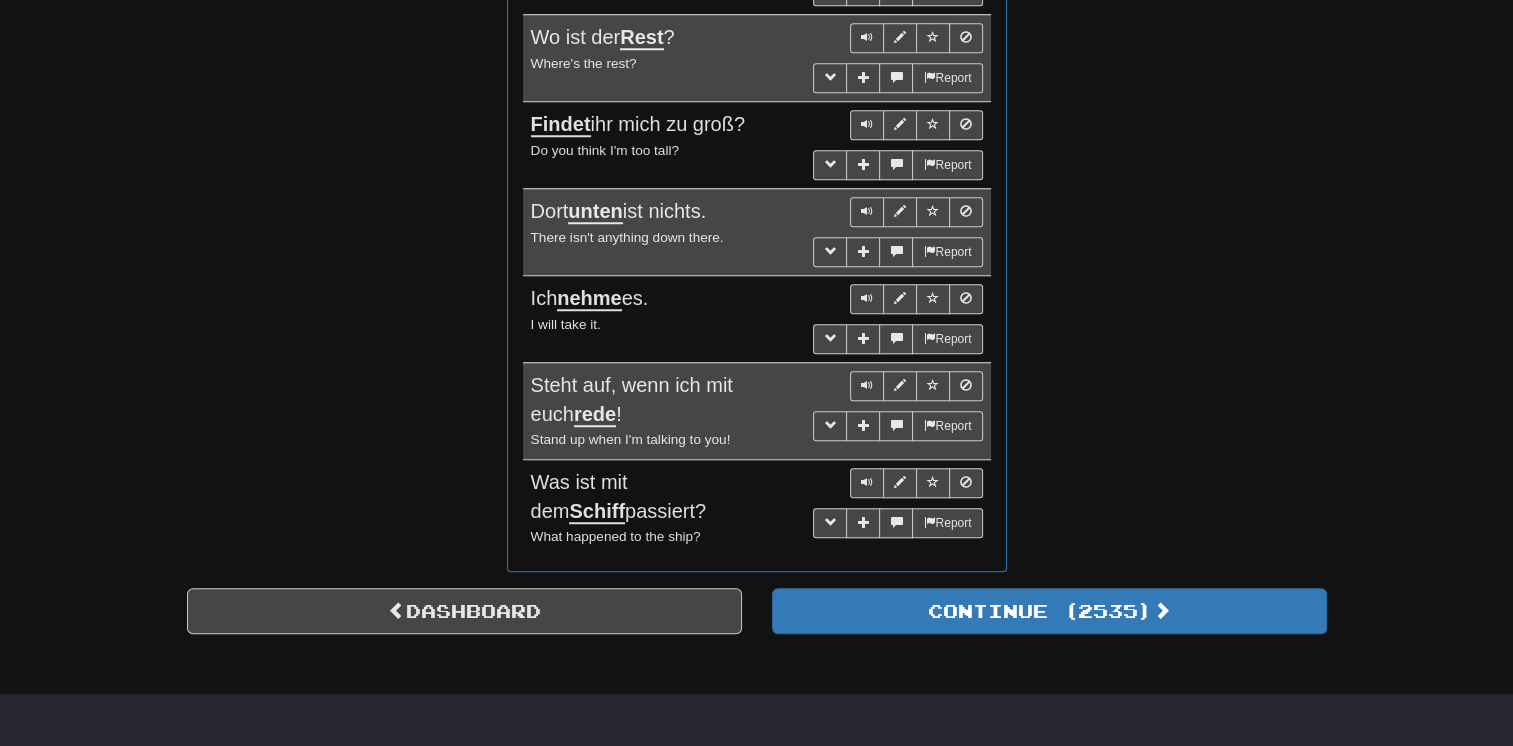 scroll, scrollTop: 1680, scrollLeft: 0, axis: vertical 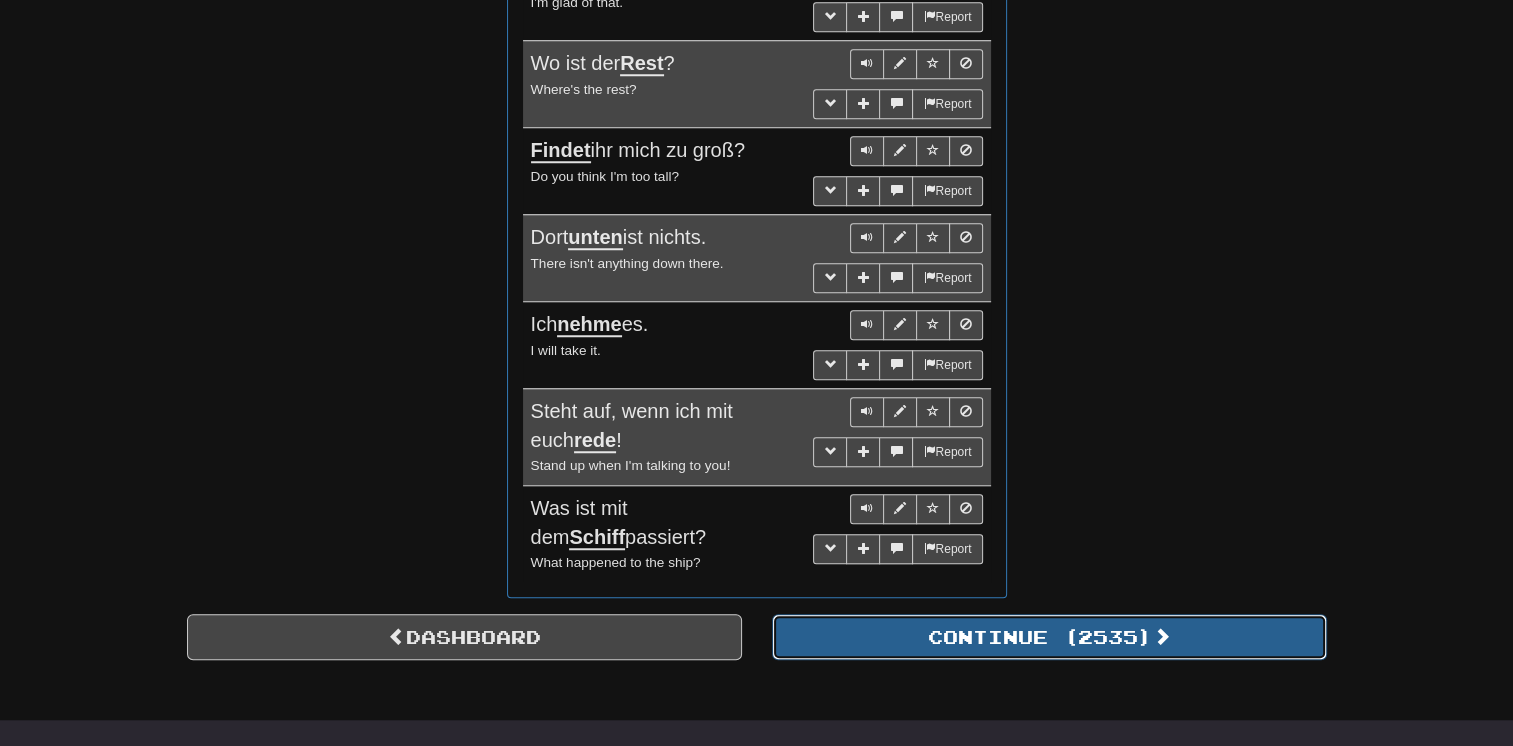 click on "Continue ( 2535 )" at bounding box center (1049, 637) 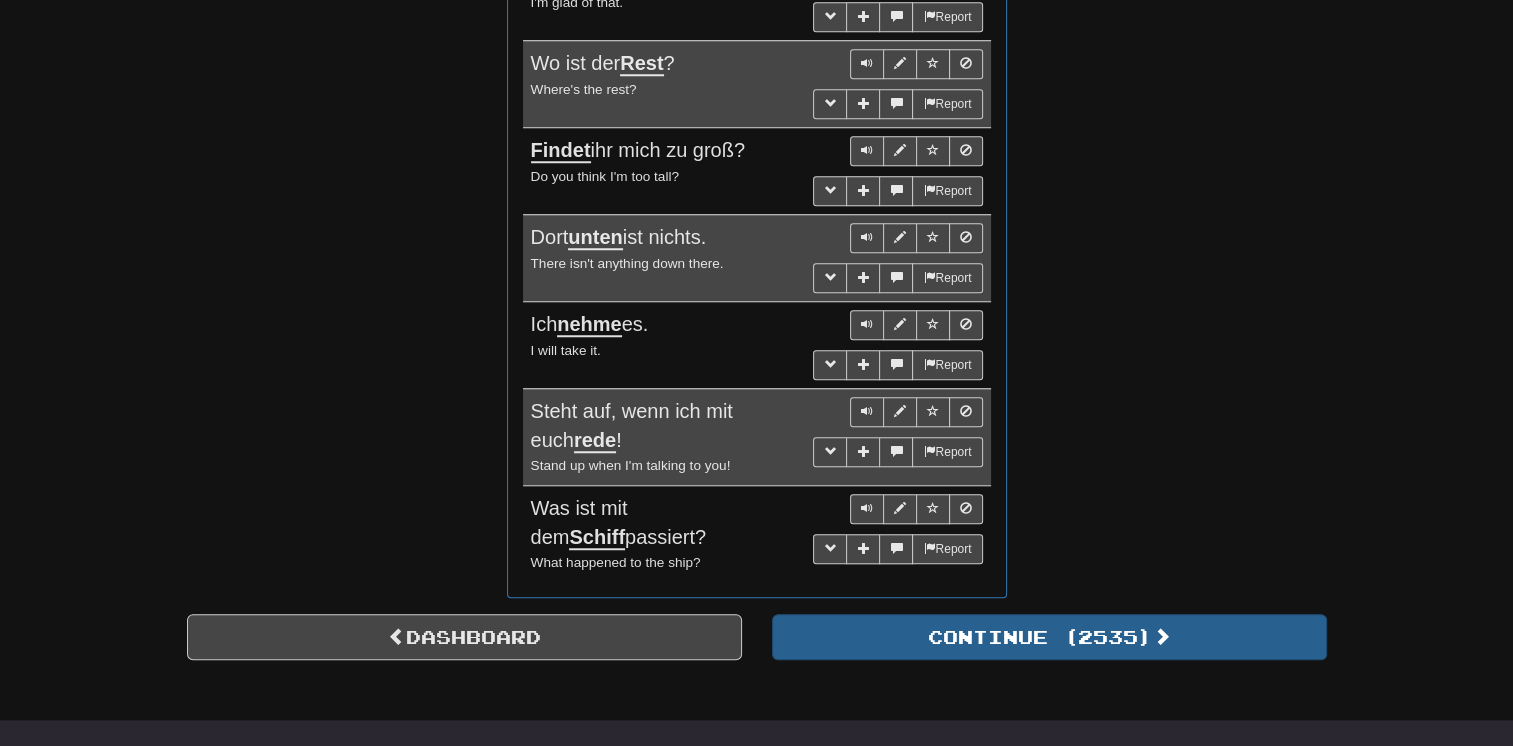 scroll, scrollTop: 710, scrollLeft: 0, axis: vertical 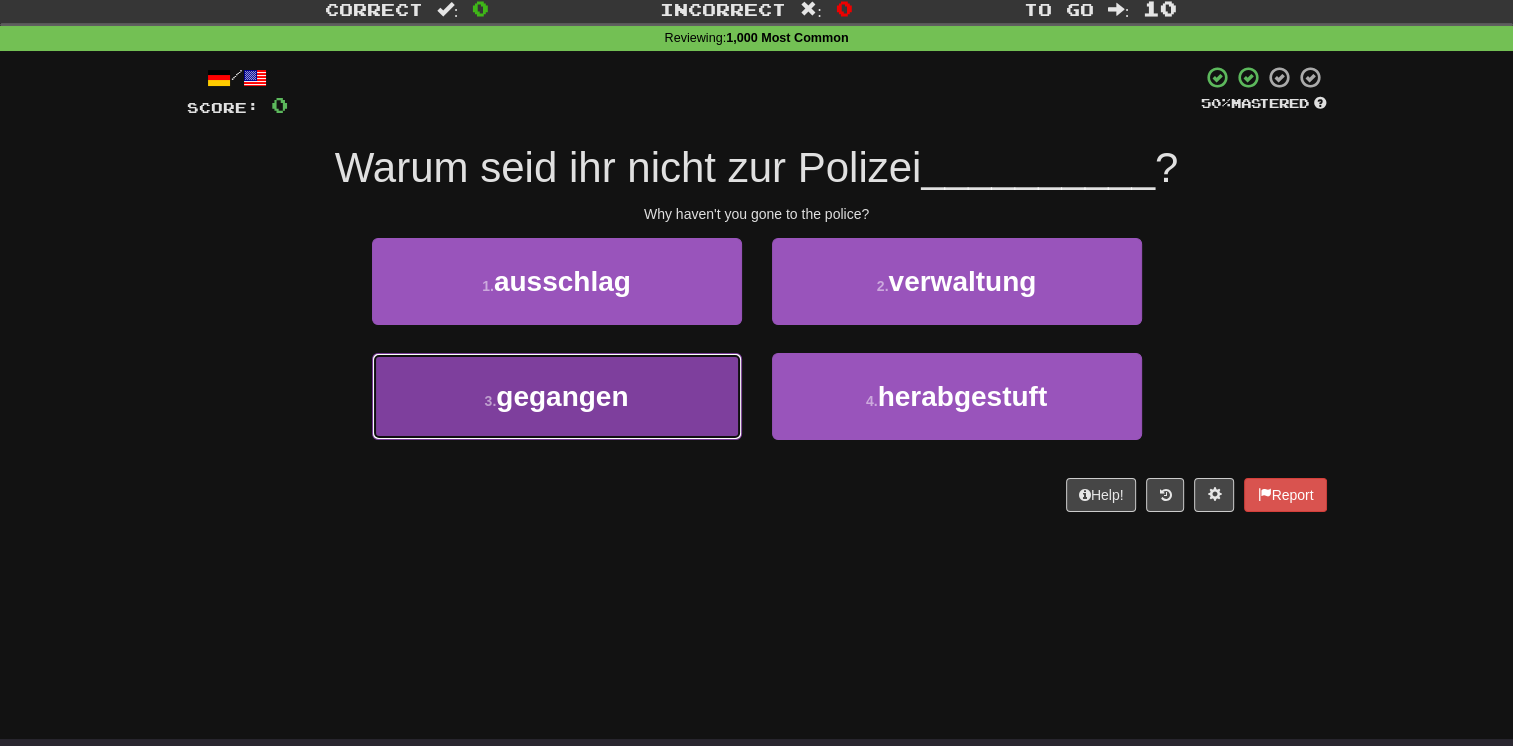 click on "3 .  gegangen" at bounding box center [557, 396] 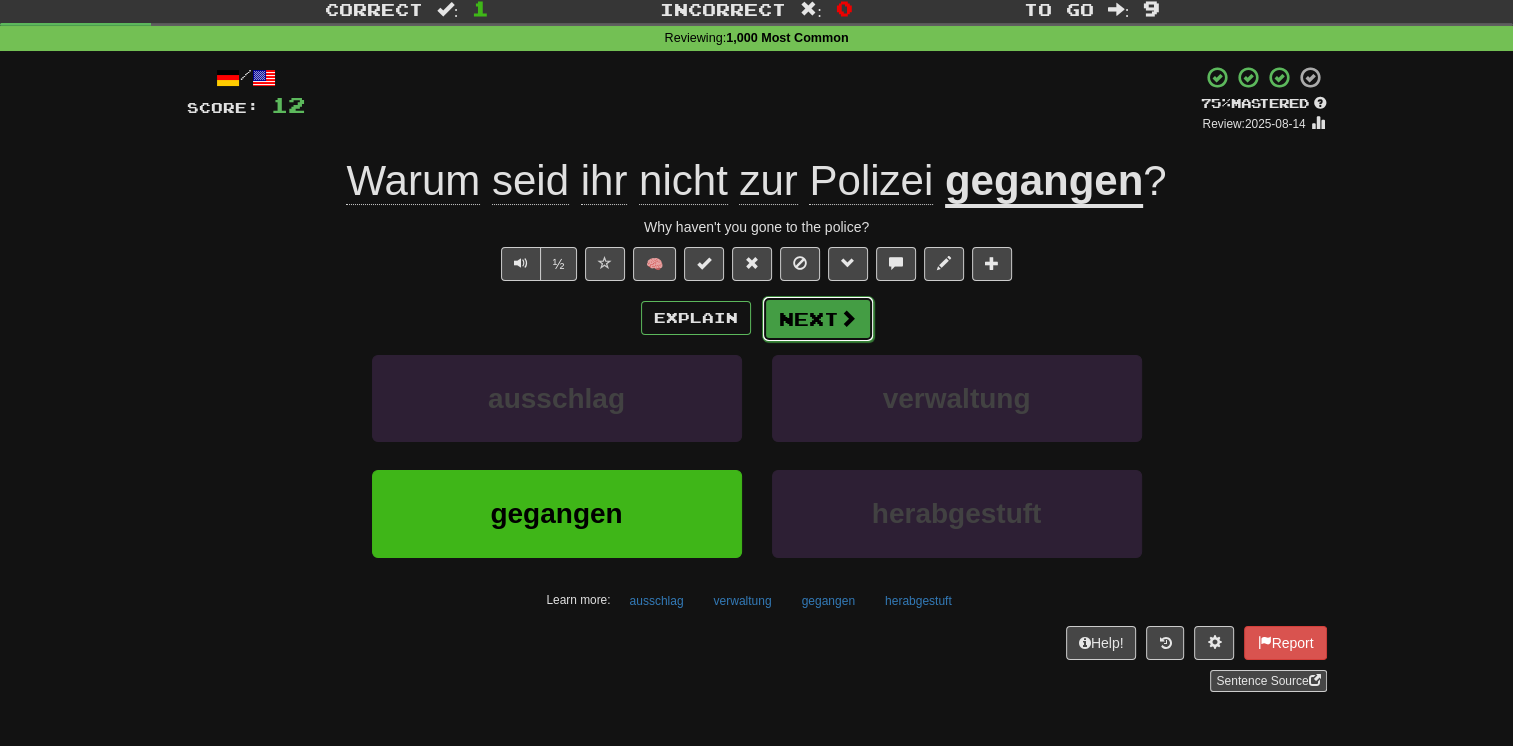 click on "Next" at bounding box center [818, 319] 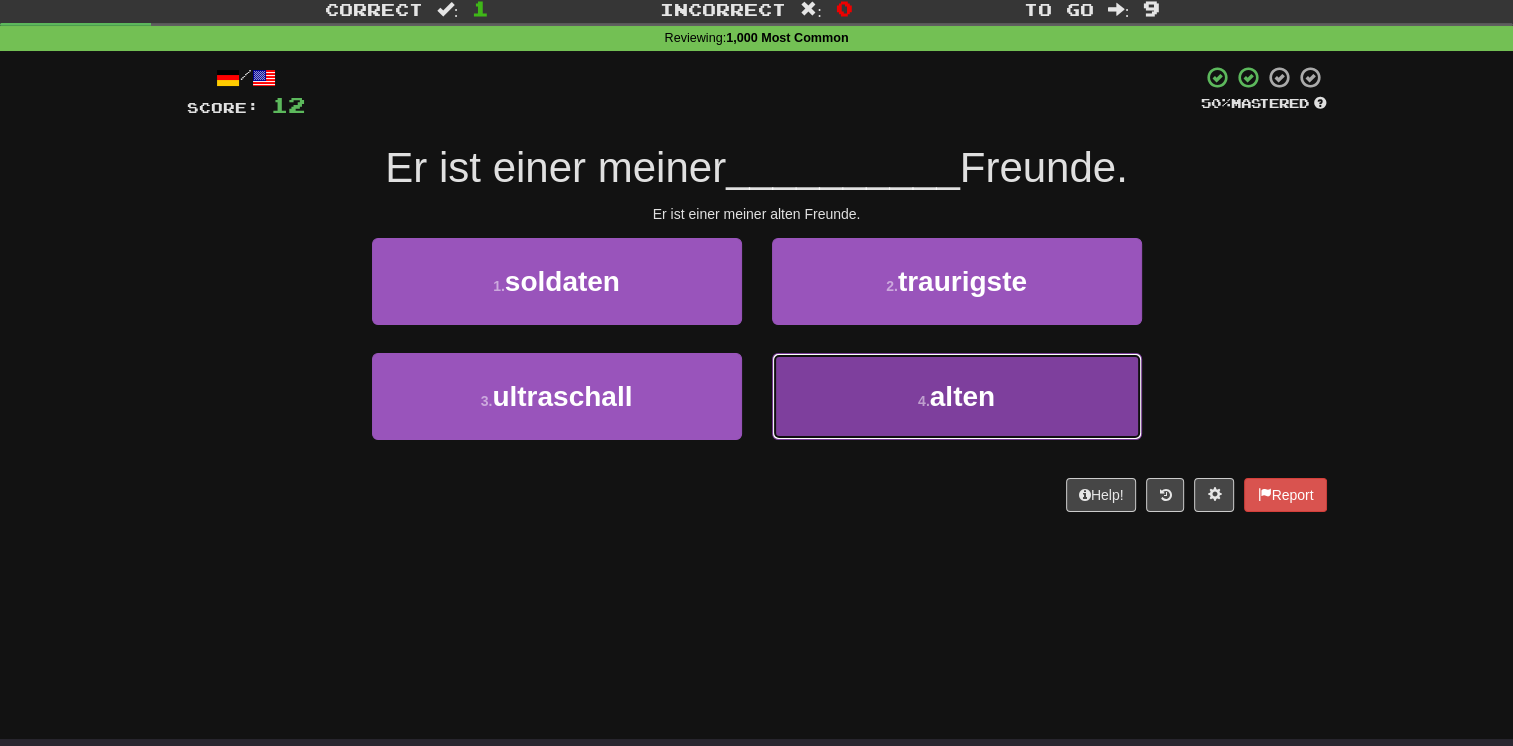 click on "4 .  alten" at bounding box center [957, 396] 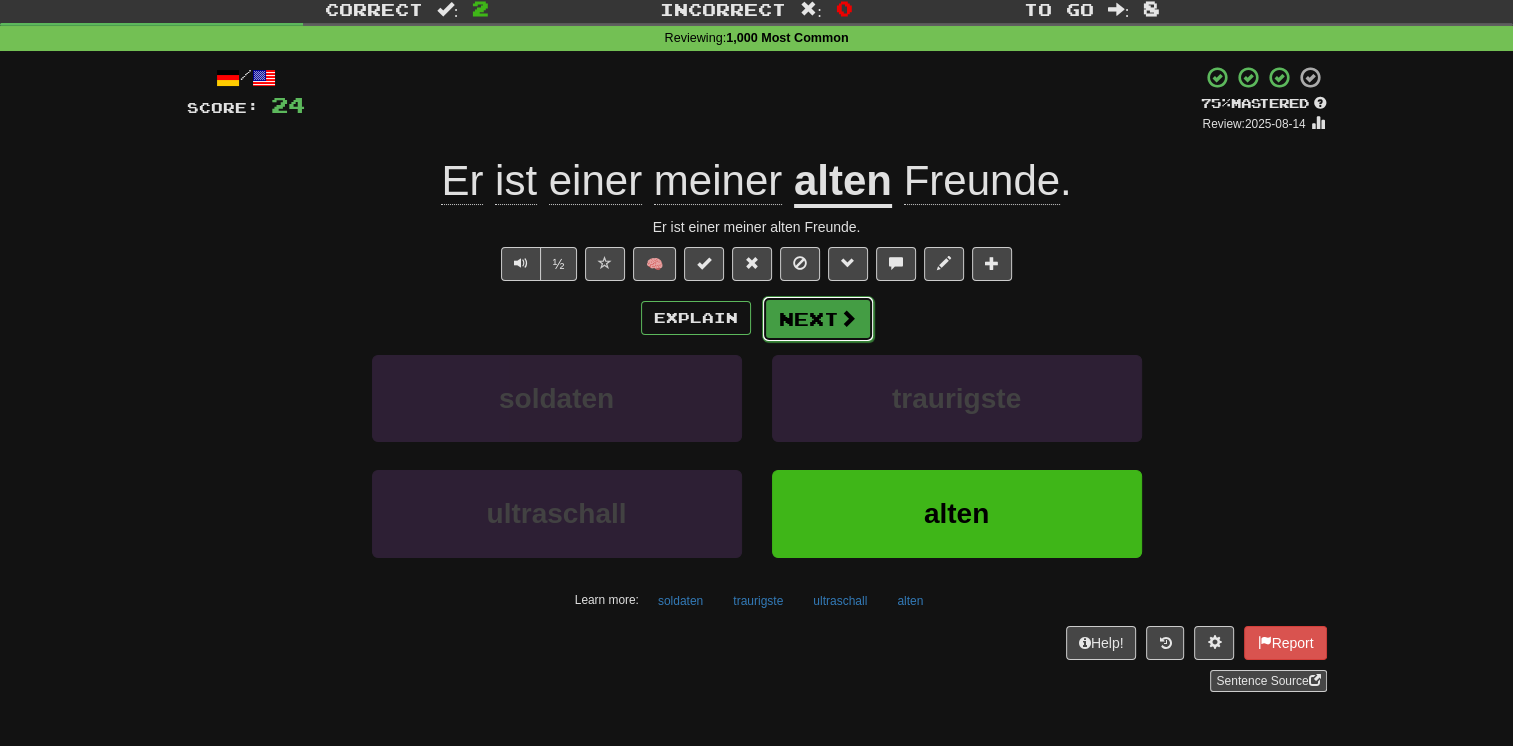 click on "Next" at bounding box center (818, 319) 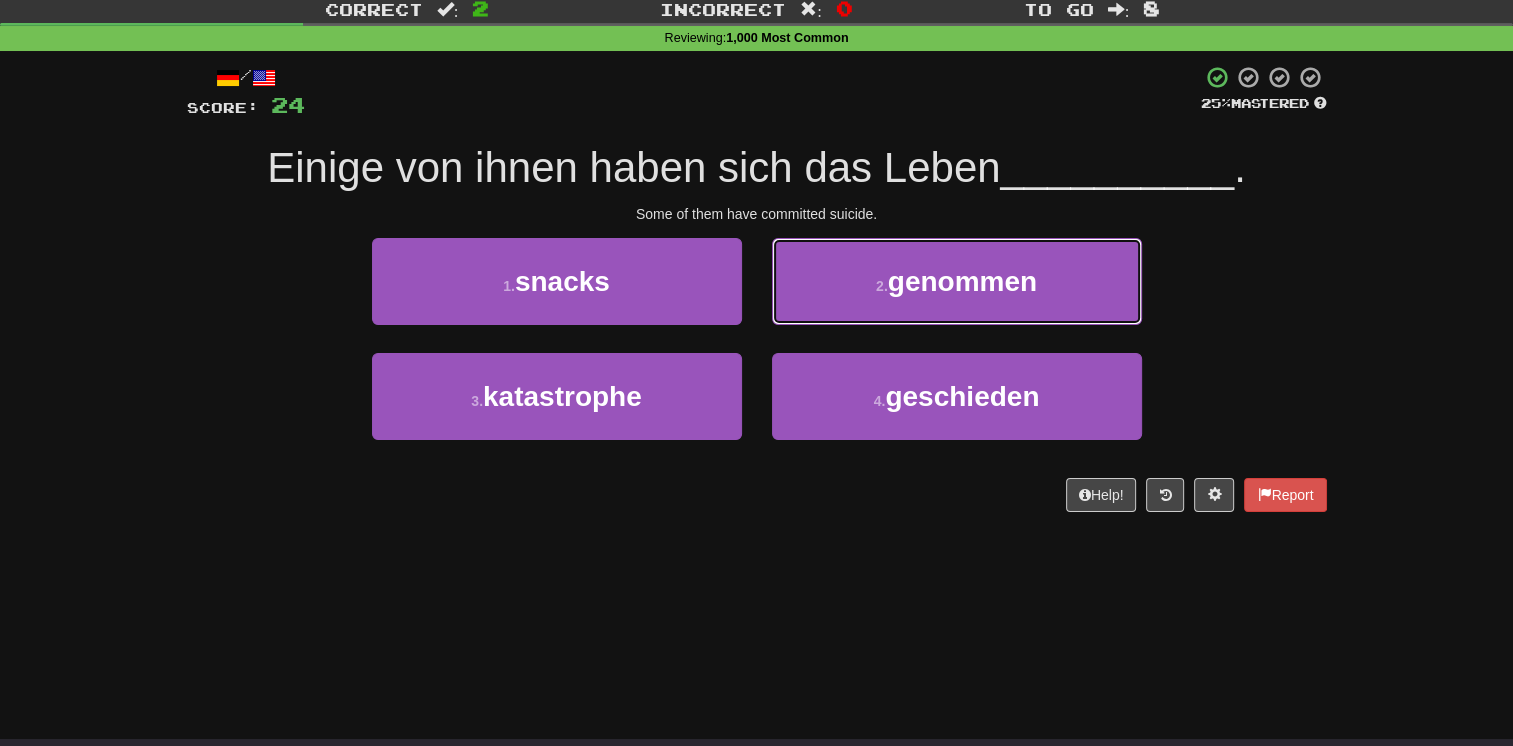 click on "2 .  genommen" at bounding box center (957, 281) 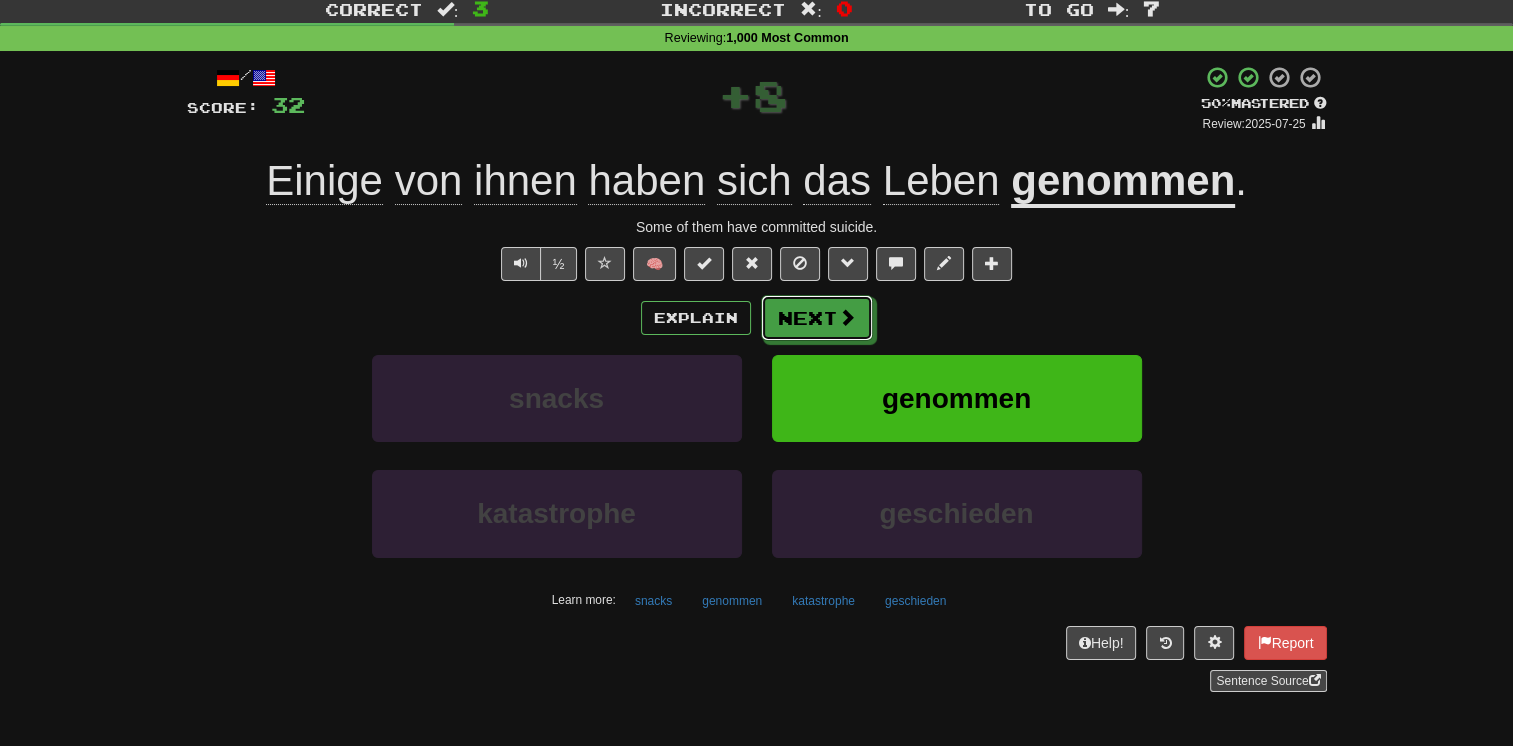 click on "Next" at bounding box center (817, 318) 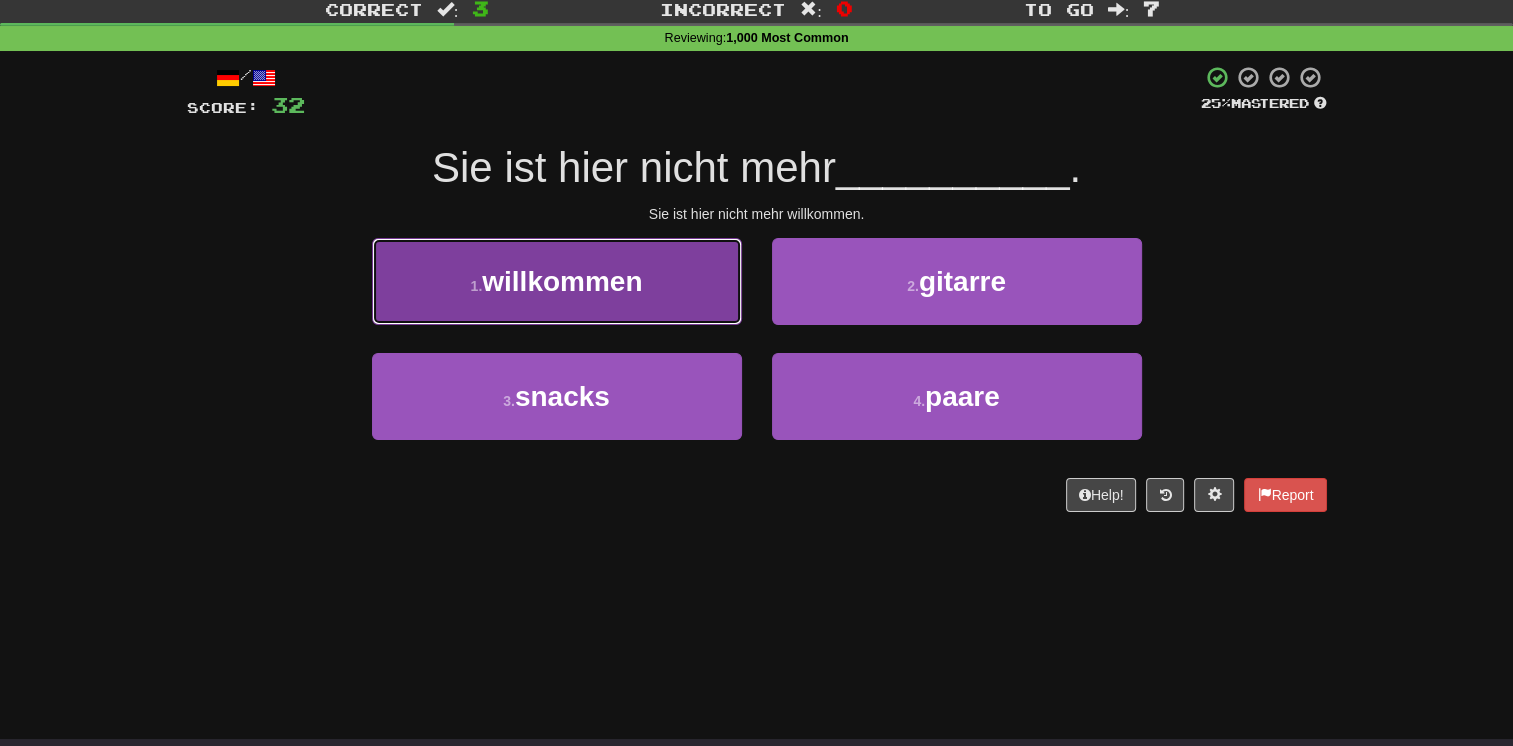 click on "1 .  willkommen" at bounding box center (557, 281) 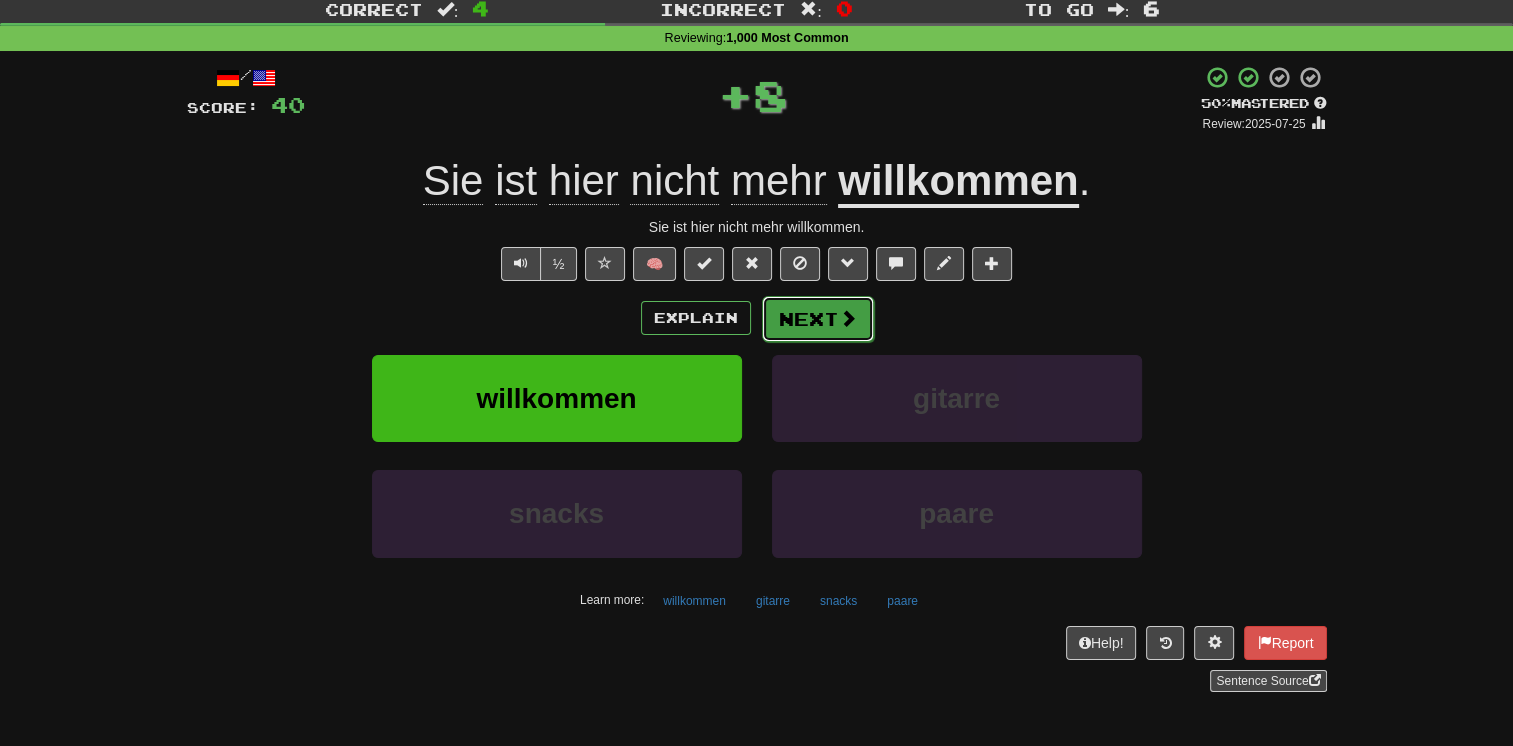 click on "Next" at bounding box center (818, 319) 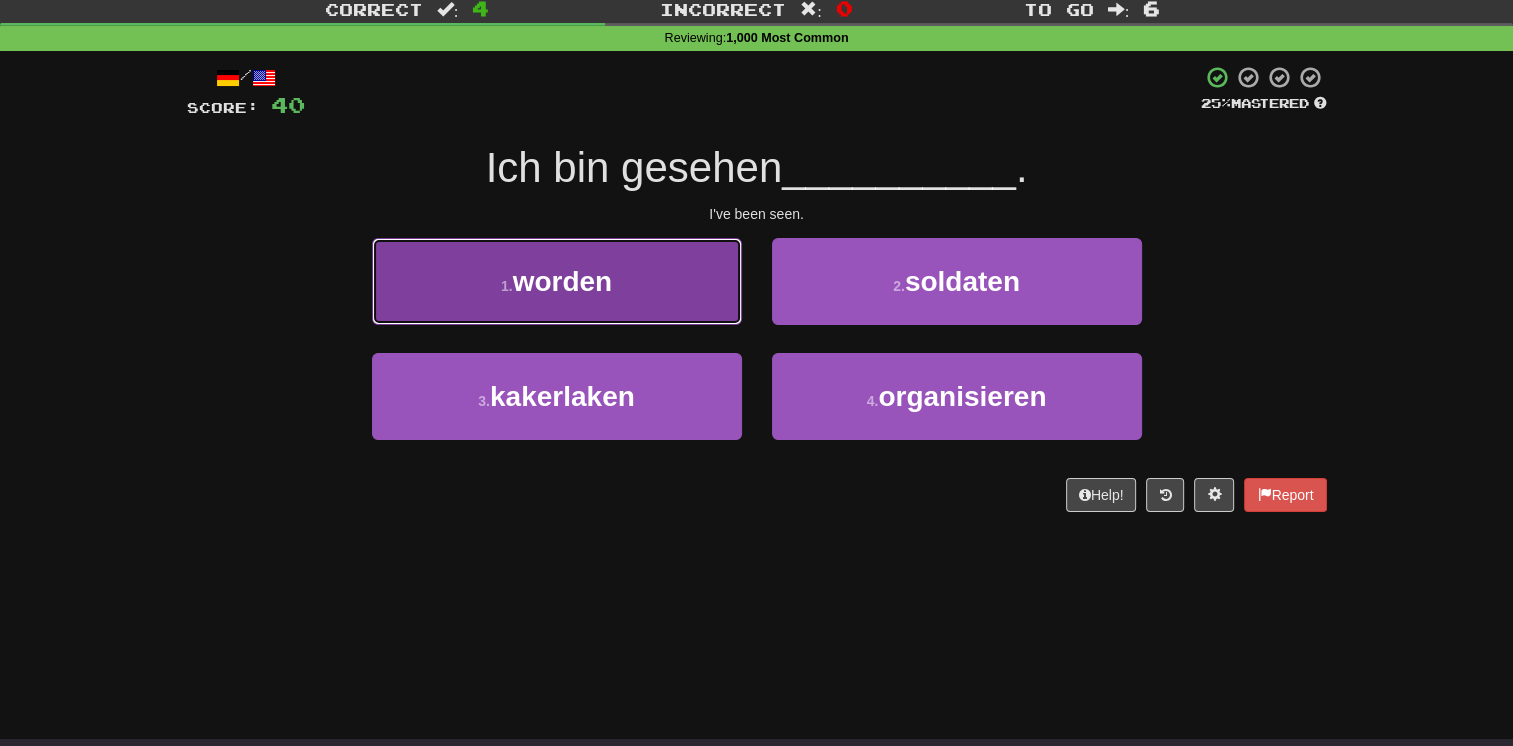 click on "1 .  worden" at bounding box center (557, 281) 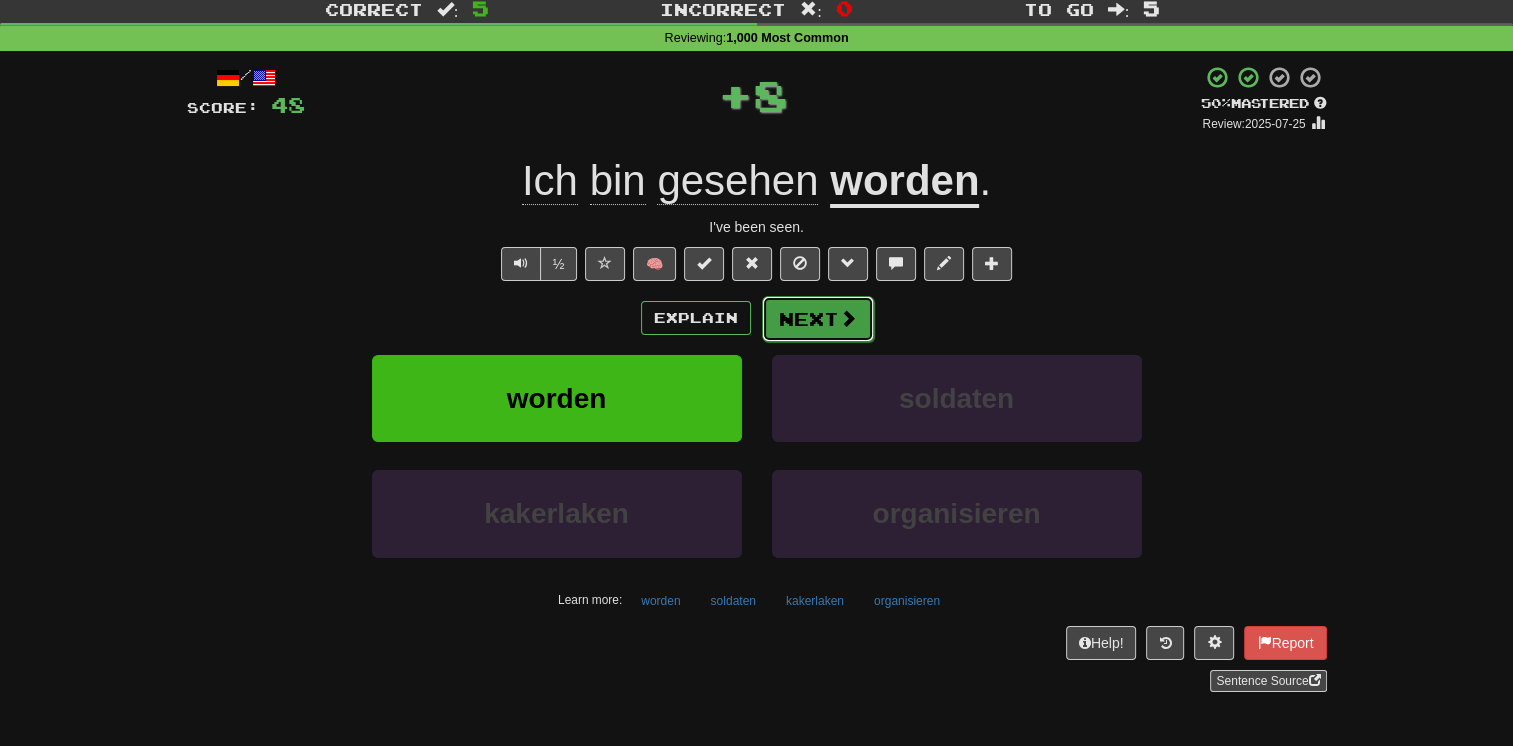 click at bounding box center [848, 318] 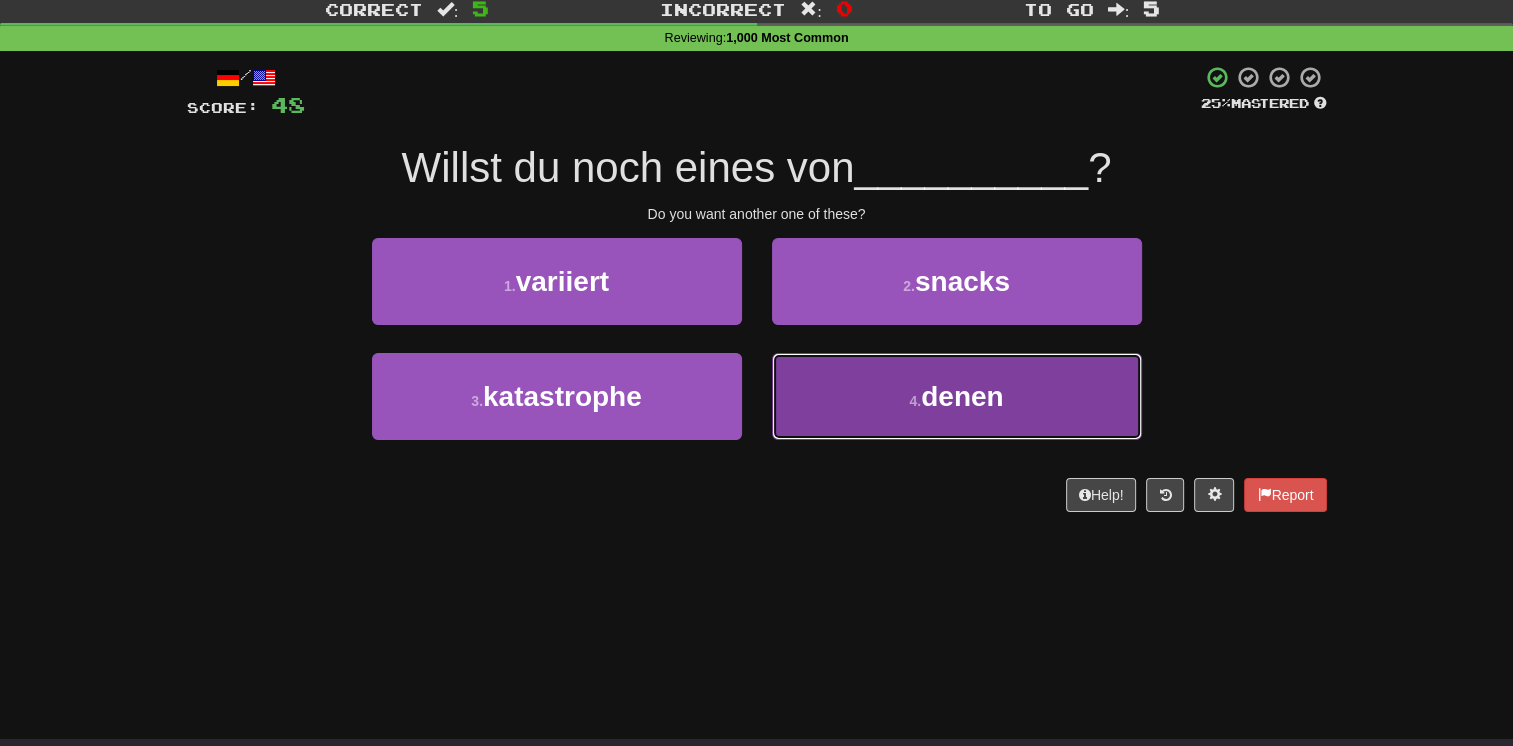 click on "4 .  denen" at bounding box center [957, 396] 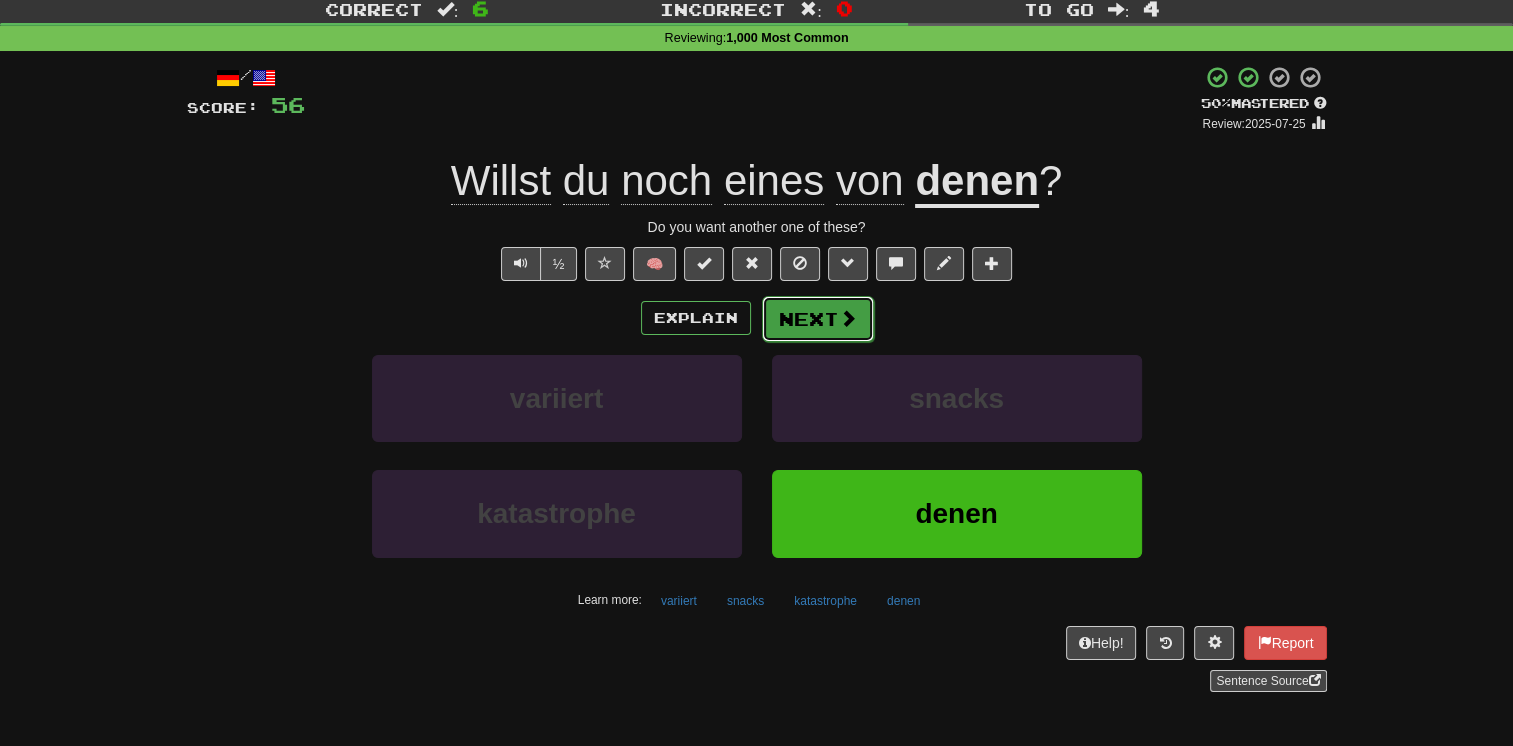 click on "Next" at bounding box center (818, 319) 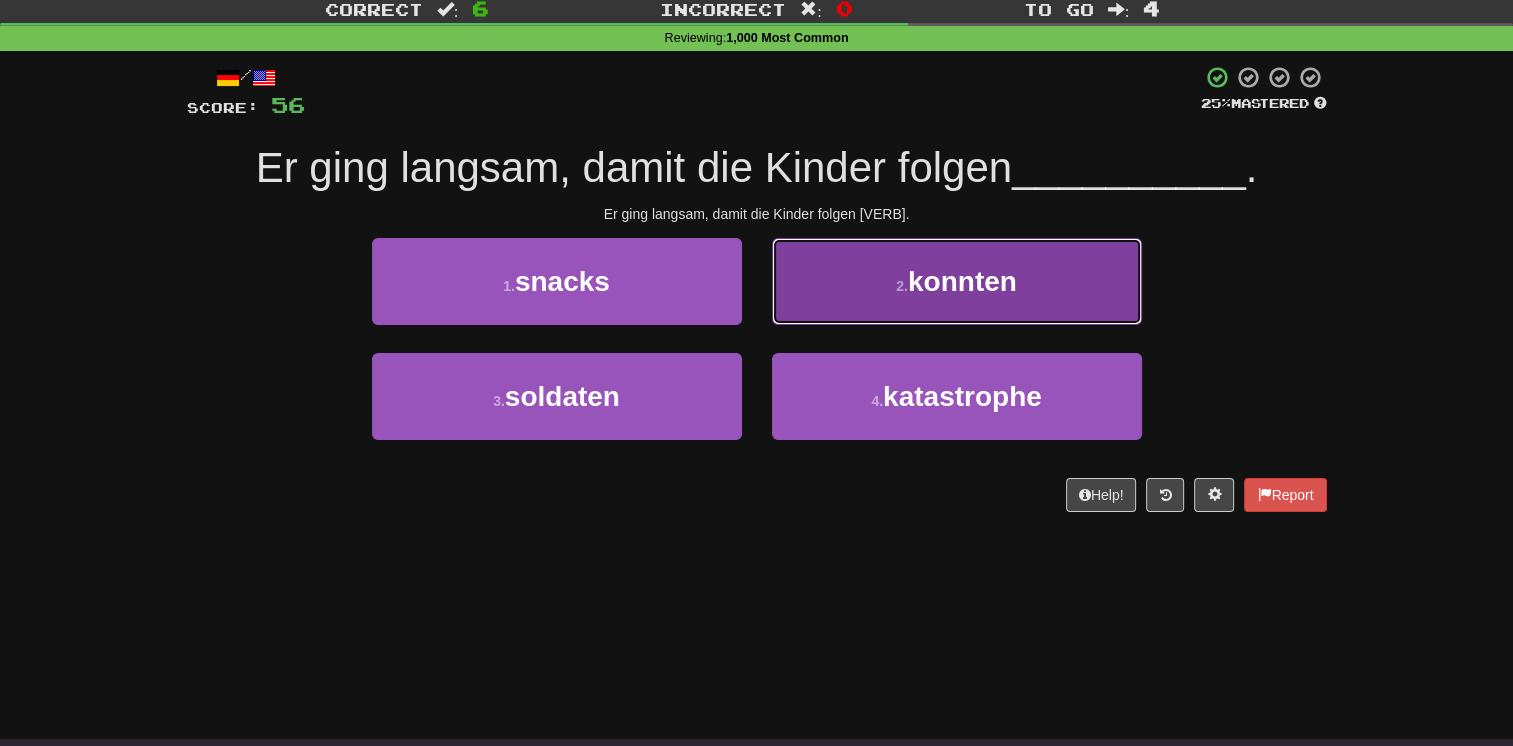 click on "2 .  konnten" at bounding box center [957, 281] 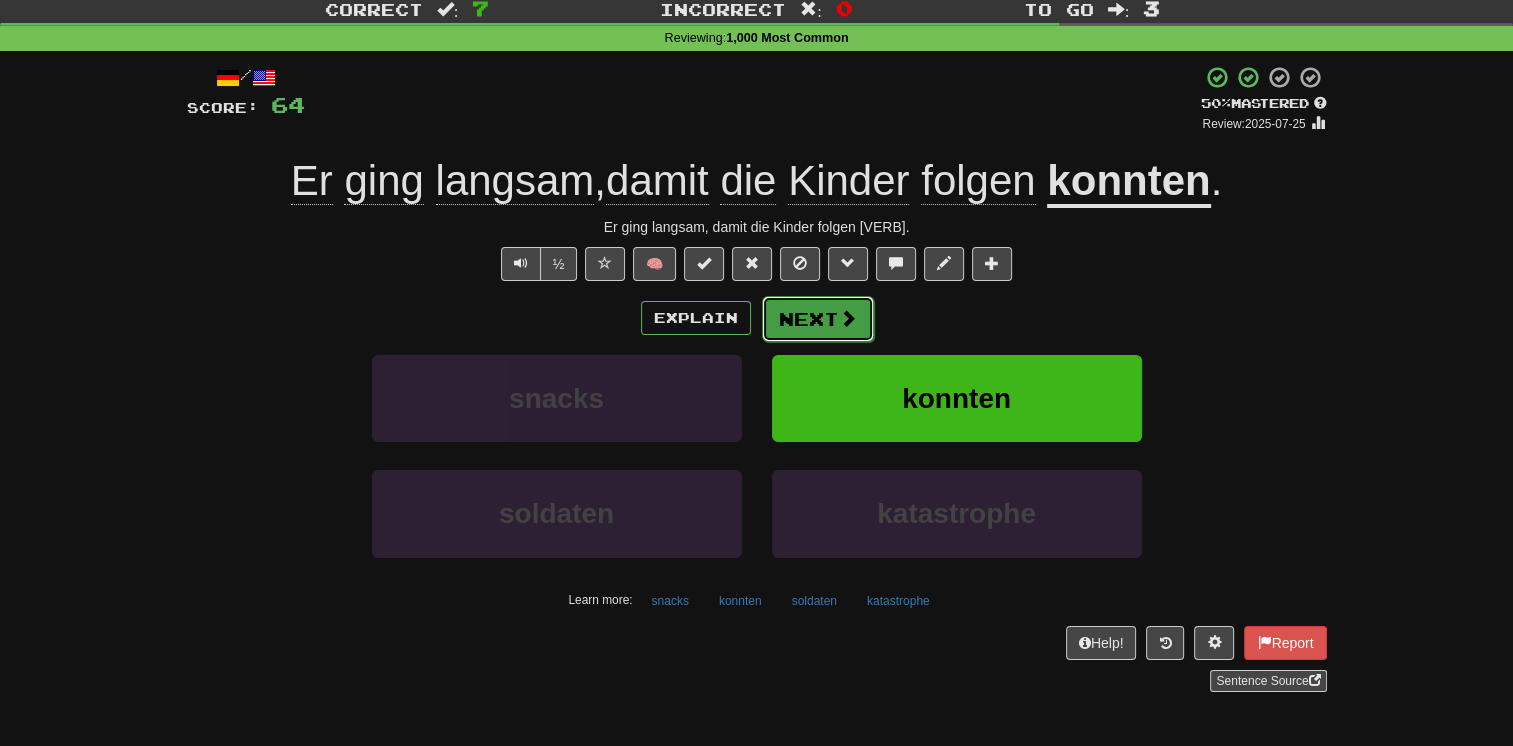click on "Next" at bounding box center [818, 319] 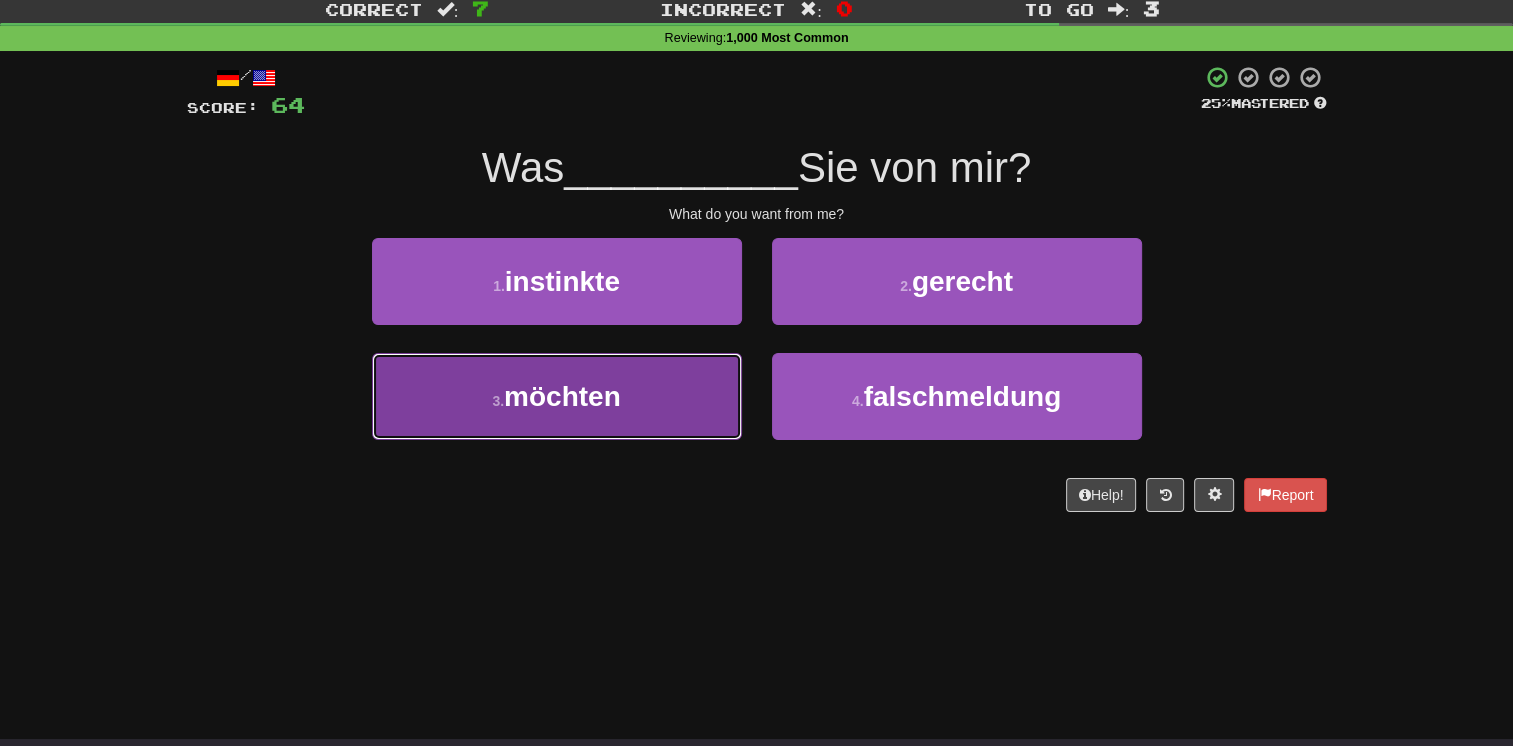 click on "3 .  möchten" at bounding box center [557, 396] 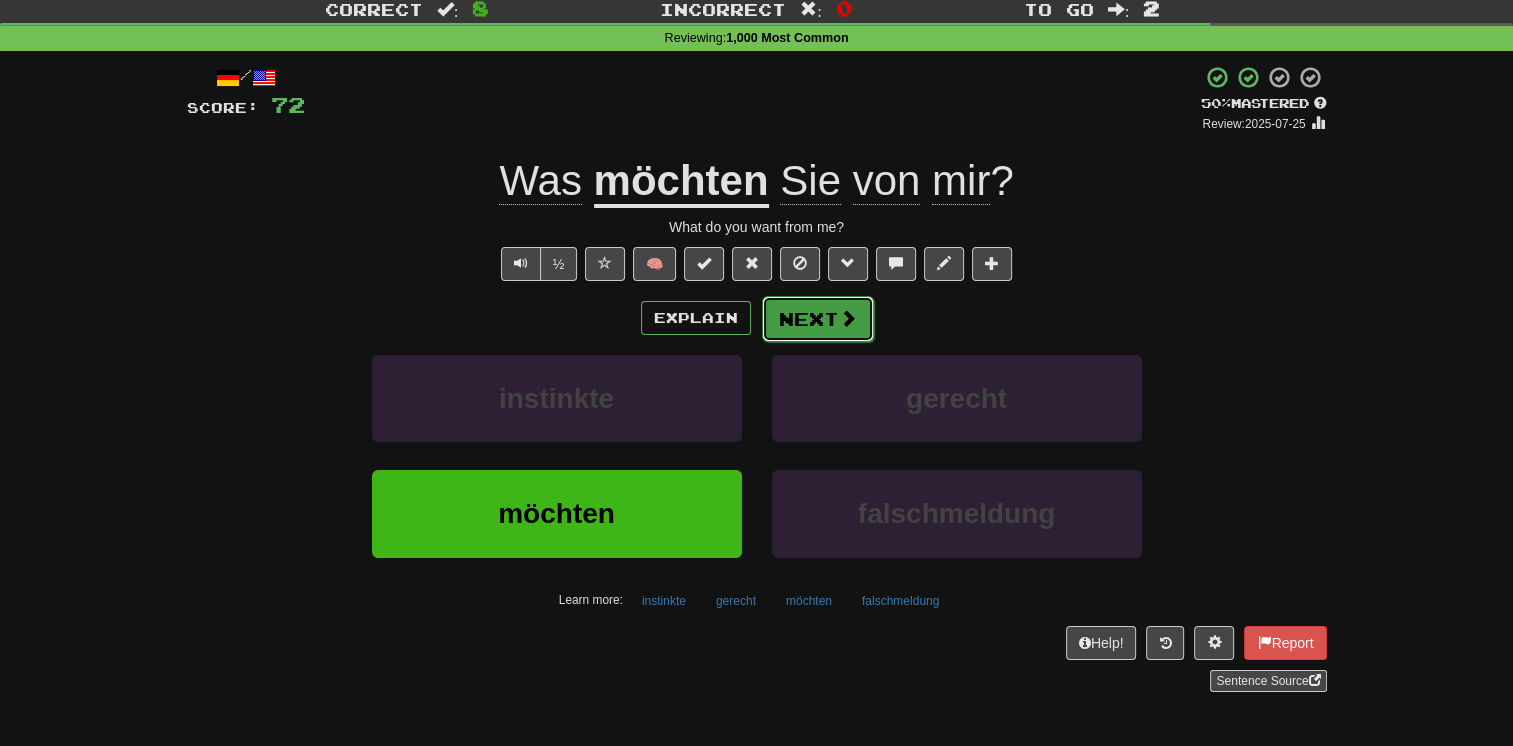 click on "Next" at bounding box center [818, 319] 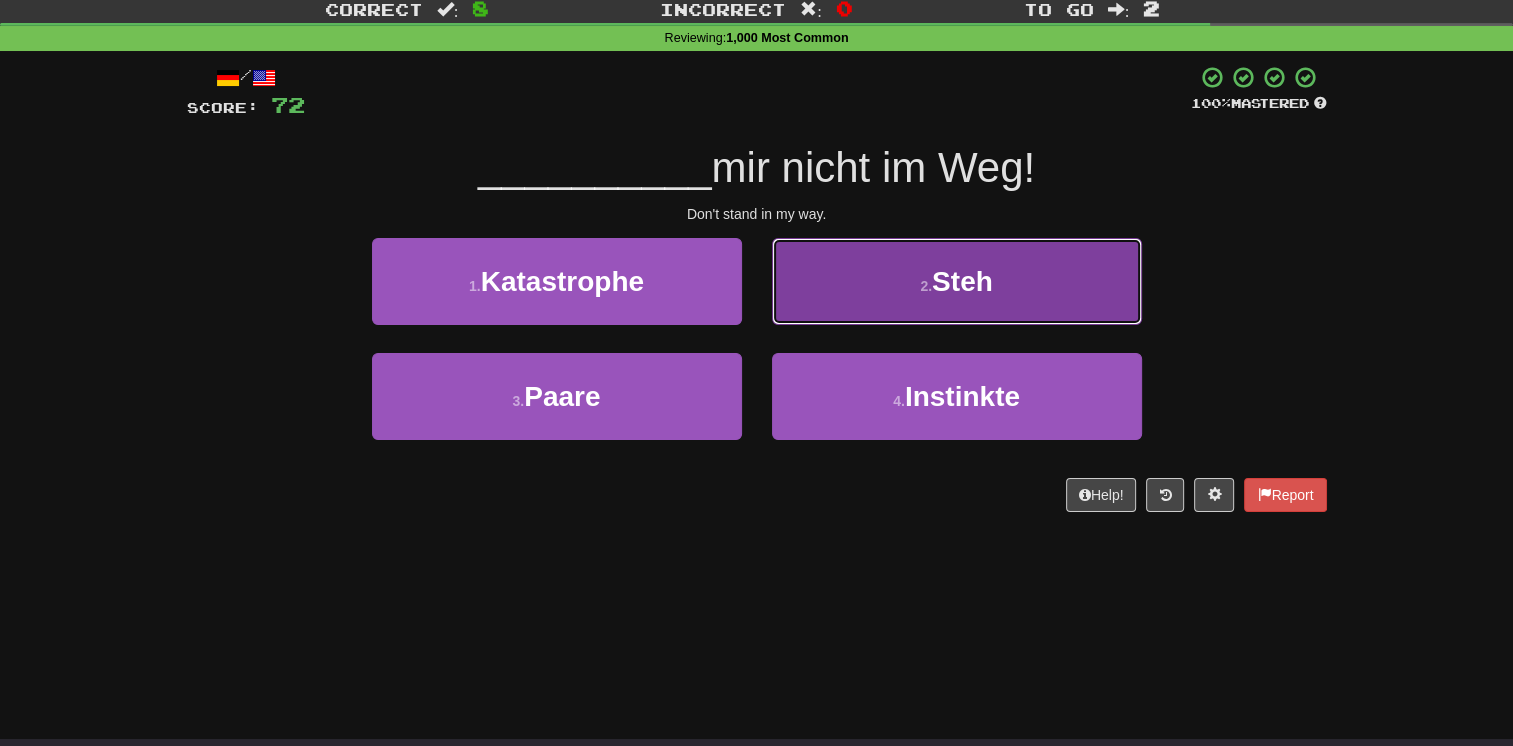 click on "2 .  Steh" at bounding box center (957, 281) 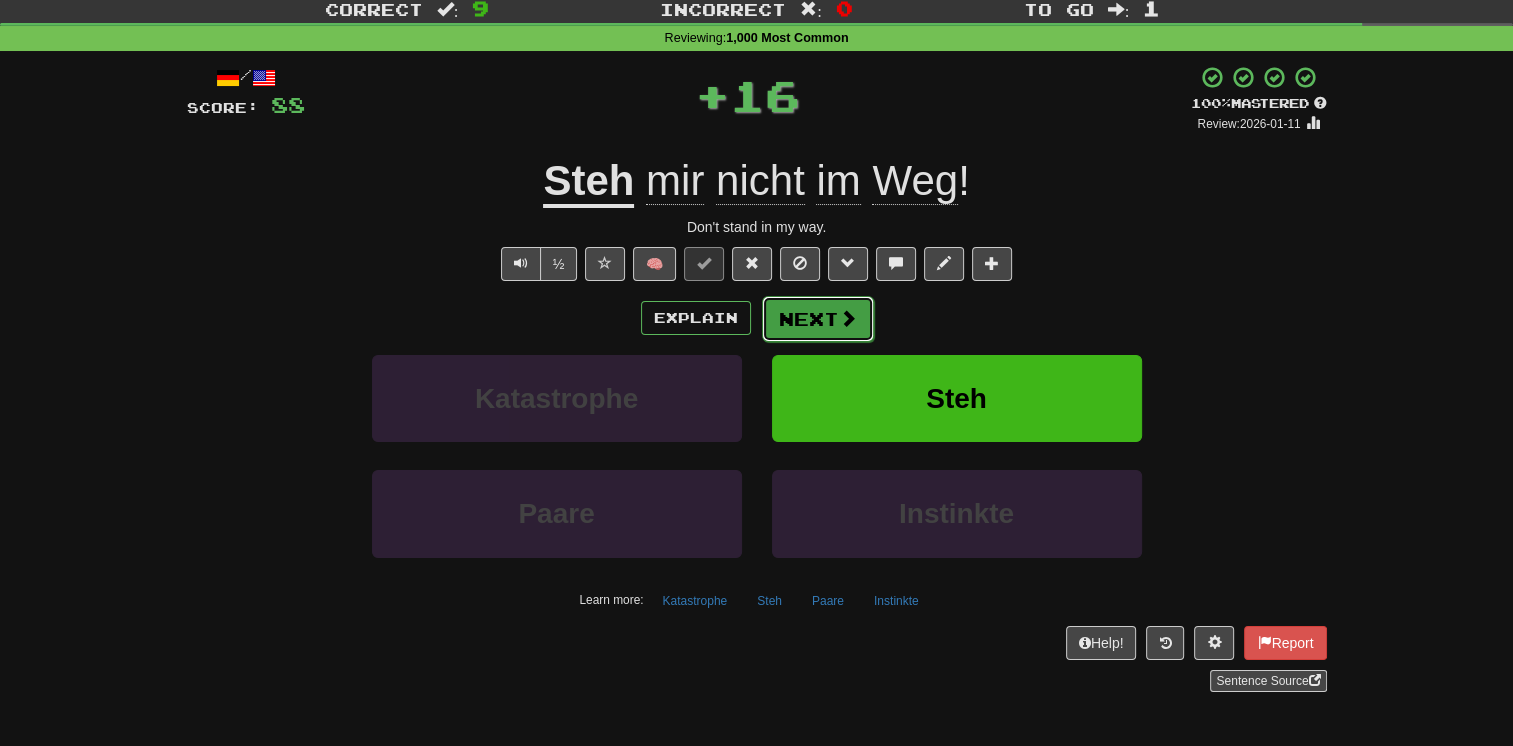 click on "Next" at bounding box center [818, 319] 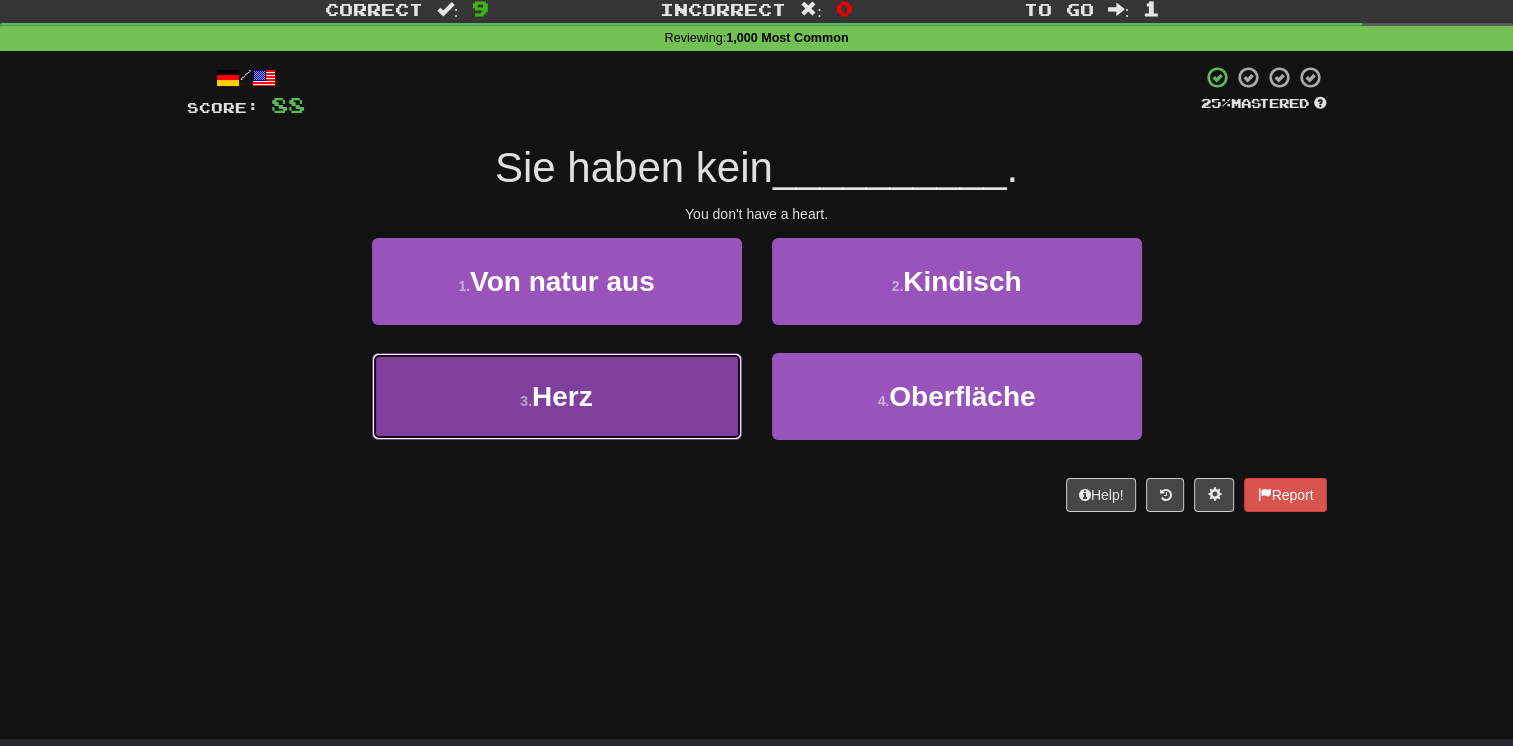 click on "3 .  Herz" at bounding box center [557, 396] 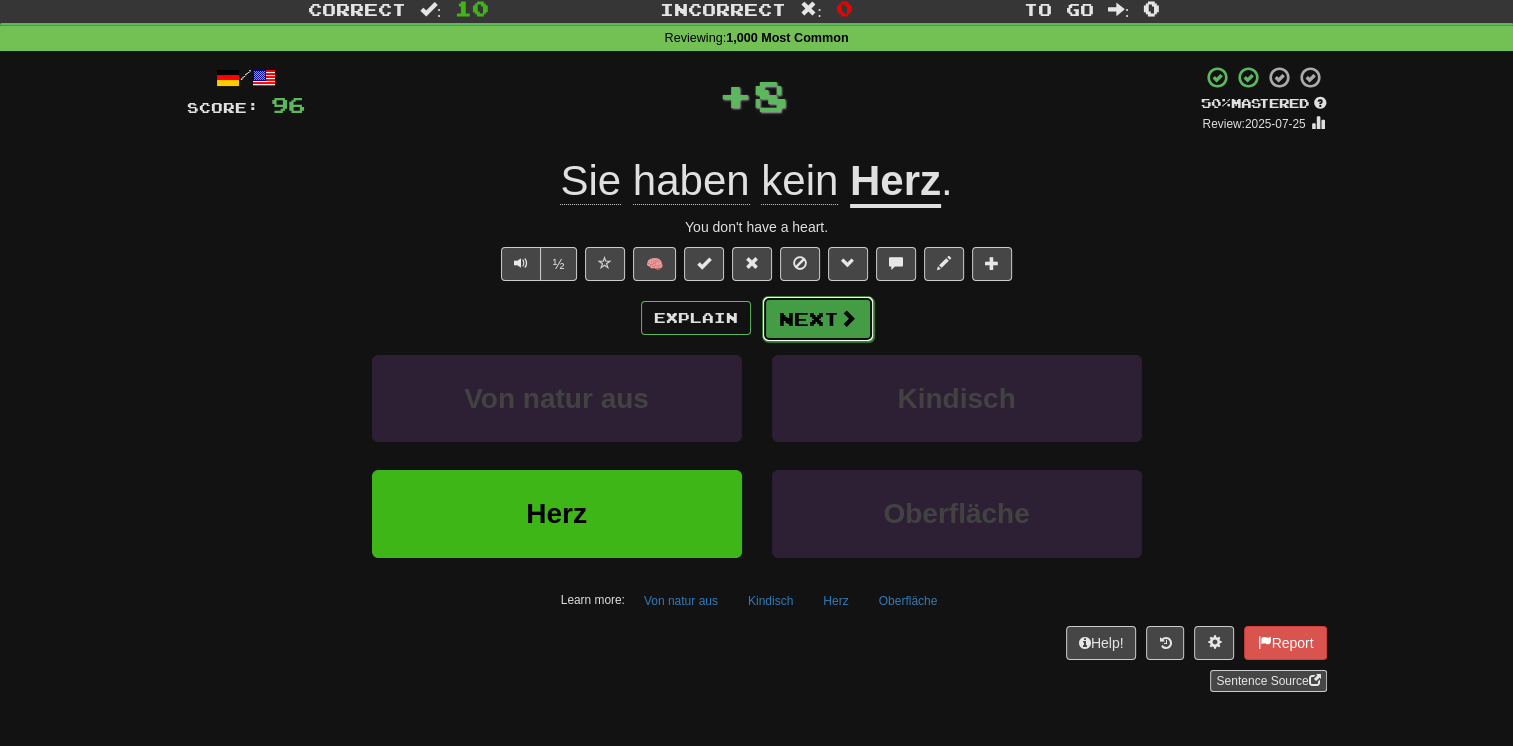 click on "Next" at bounding box center (818, 319) 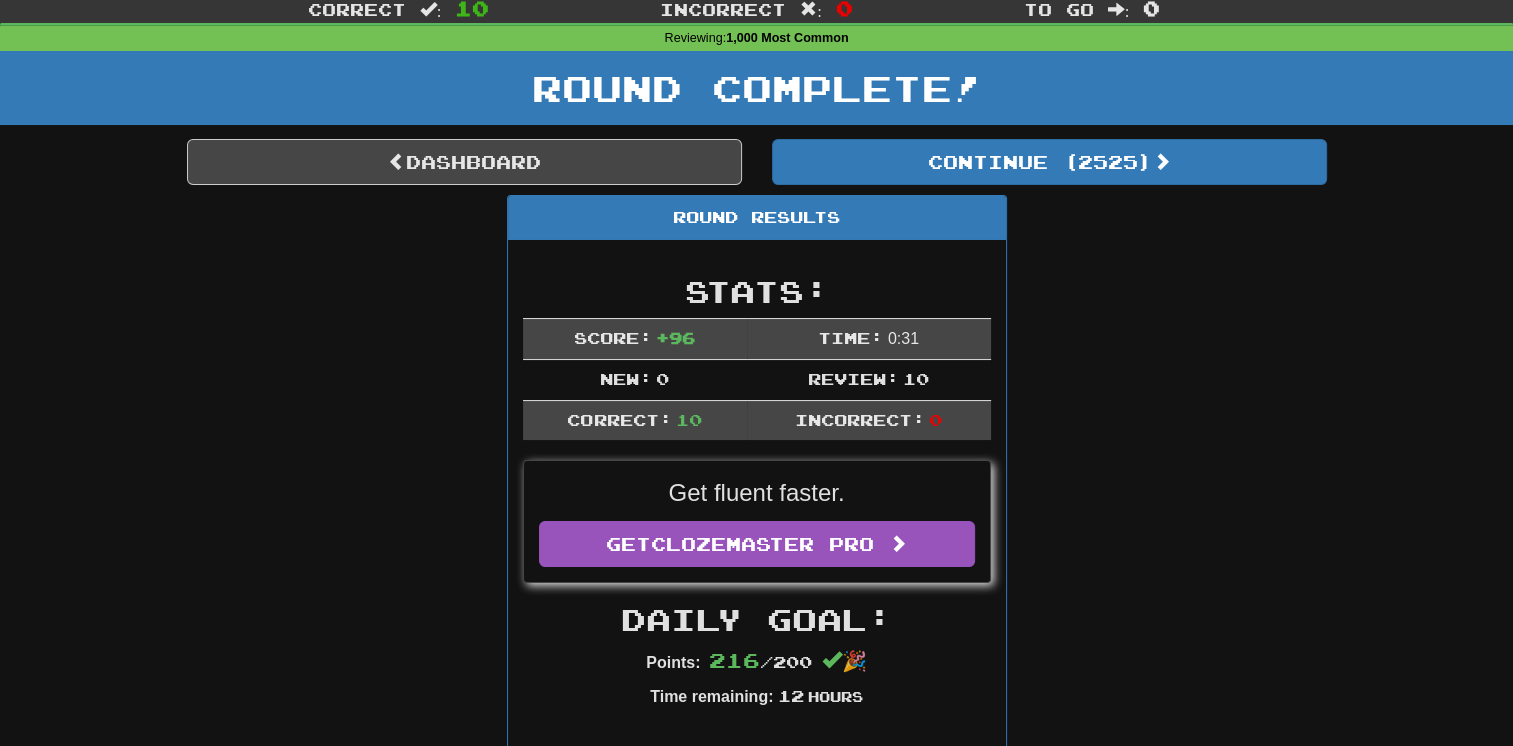 click on "Round Results Stats: Score:   + 96 Time:   0 : 31 New:   0 Review:   10 Correct:   10 Incorrect:   0 Get fluent faster. Get  Clozemaster Pro   Daily Goal: Points:   216  /  200  🎉 Time remaining: 12   Hours Progress: 1,000 Most Common Playing:  2,812  /  4,187 67.16% Mastered:  924  /  4,187 22.068% Ready for Review:  2525  /  Level:  113 1,757  points to level  114  - keep going! Ranked:  373 rd  this week Sentences:  Report Warum seid ihr nicht zur Polizei  gegangen ? Why haven't you gone to the police?  Report Er ist einer meiner  alten  Freunde. He is one of my old friends.  Report Einige von ihnen haben sich das Leben  genommen . Some of them have committed suicide.  Report Sie ist hier nicht mehr  willkommen . She is no longer welcome here.  Report Ich bin gesehen  worden . I've been seen.  Report Willst du noch eines von  denen ? Do you want another one of these?  Report Er ging langsam, damit die Kinder folgen  konnten . He walked slowly so the children would be able to follow.  Report Was   Report" at bounding box center [757, 1226] 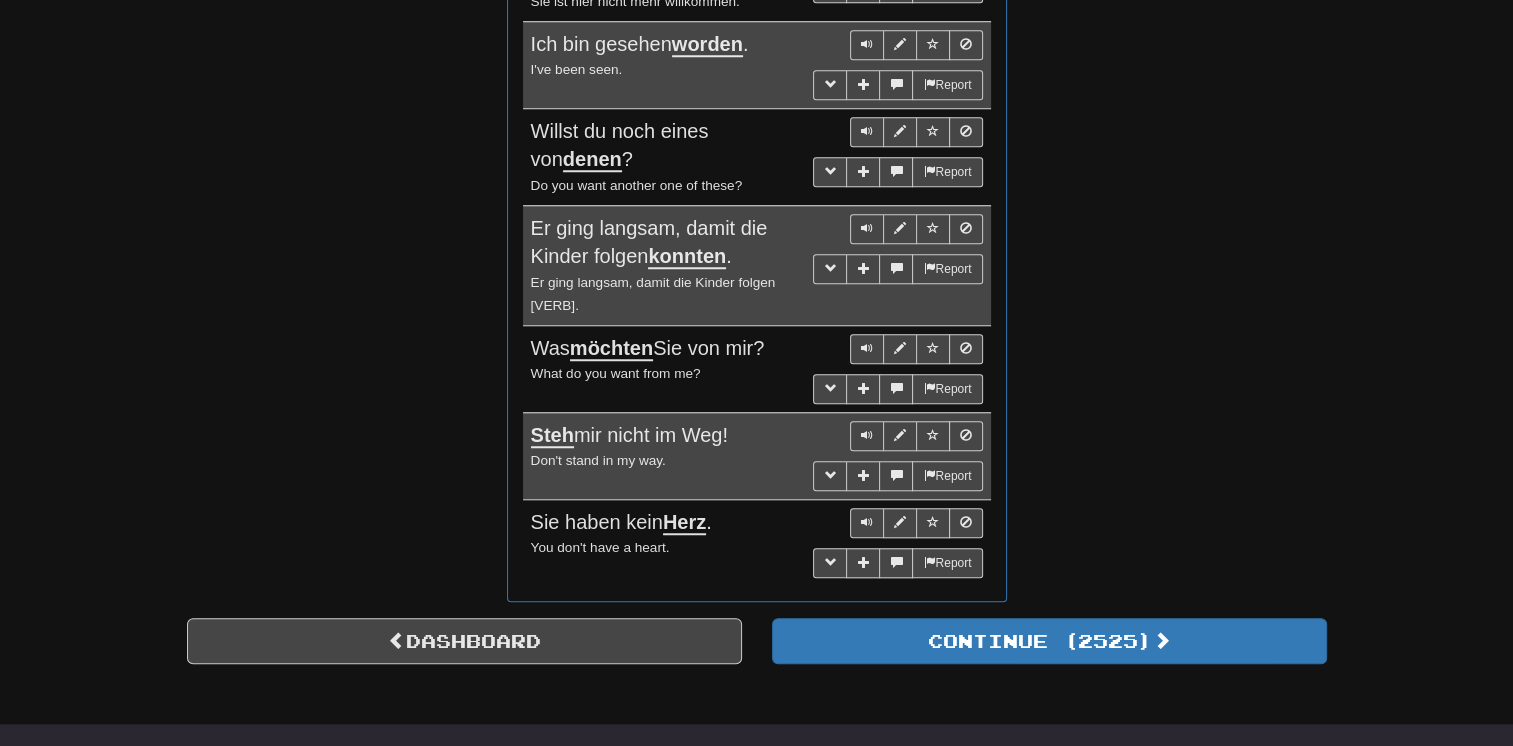 scroll, scrollTop: 1737, scrollLeft: 0, axis: vertical 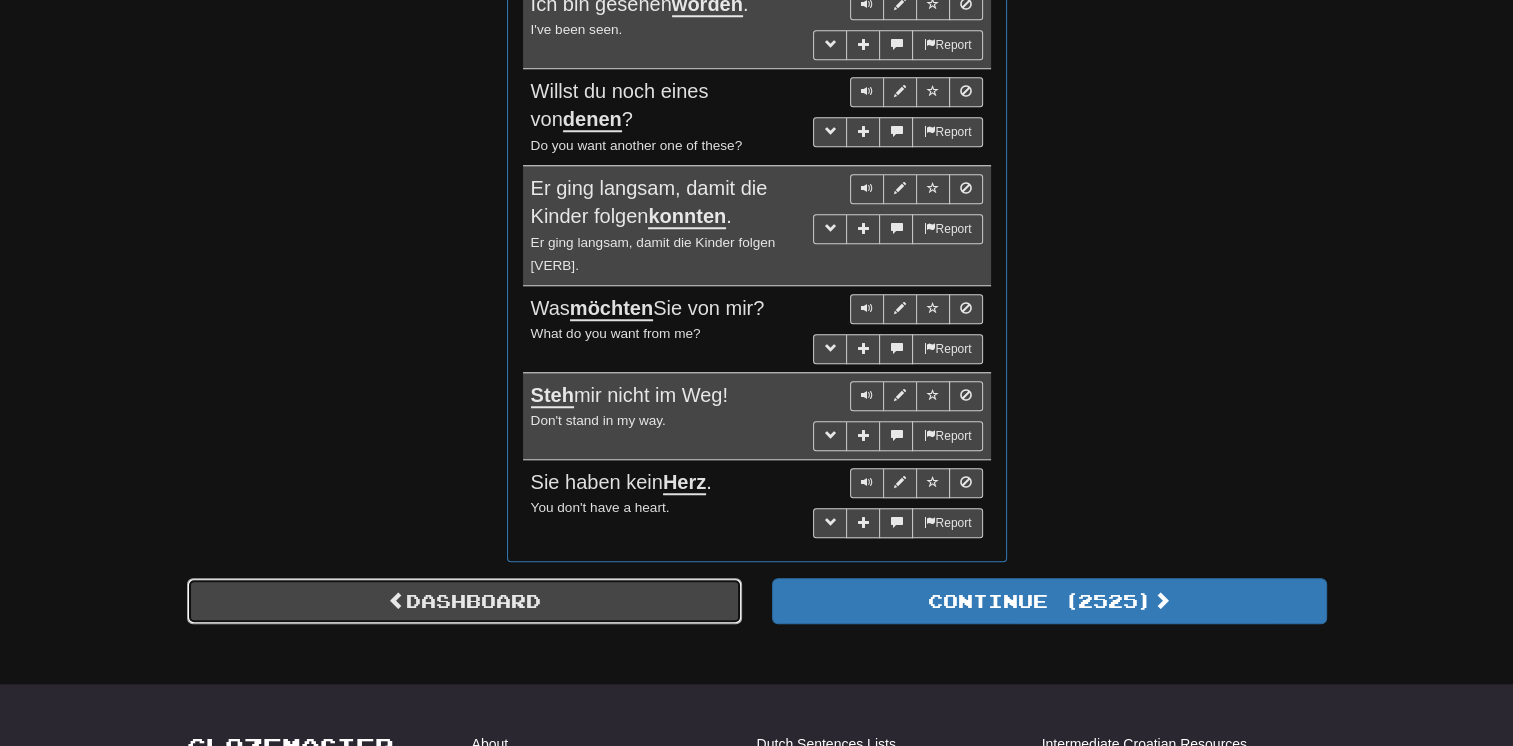 click on "Dashboard" at bounding box center (464, 601) 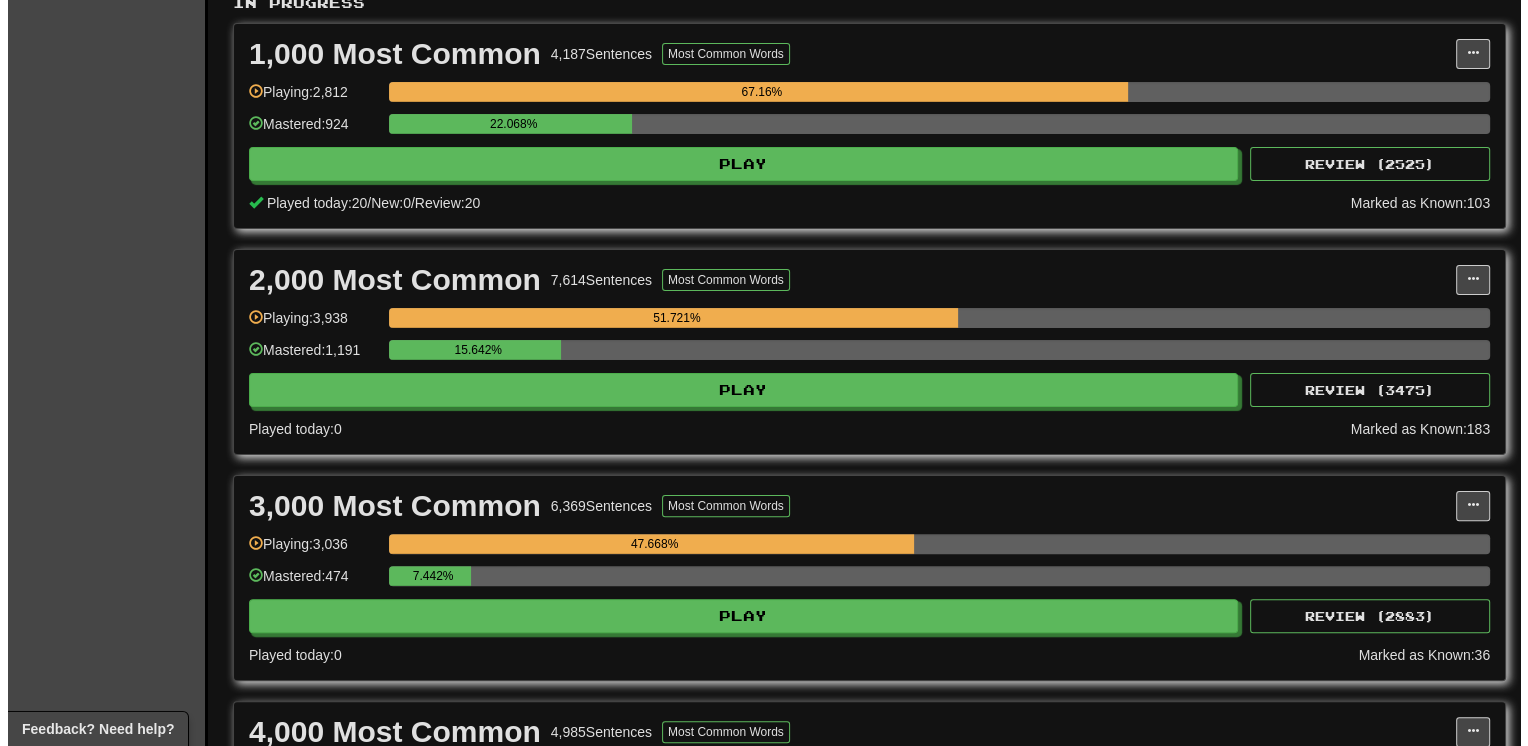 scroll, scrollTop: 440, scrollLeft: 0, axis: vertical 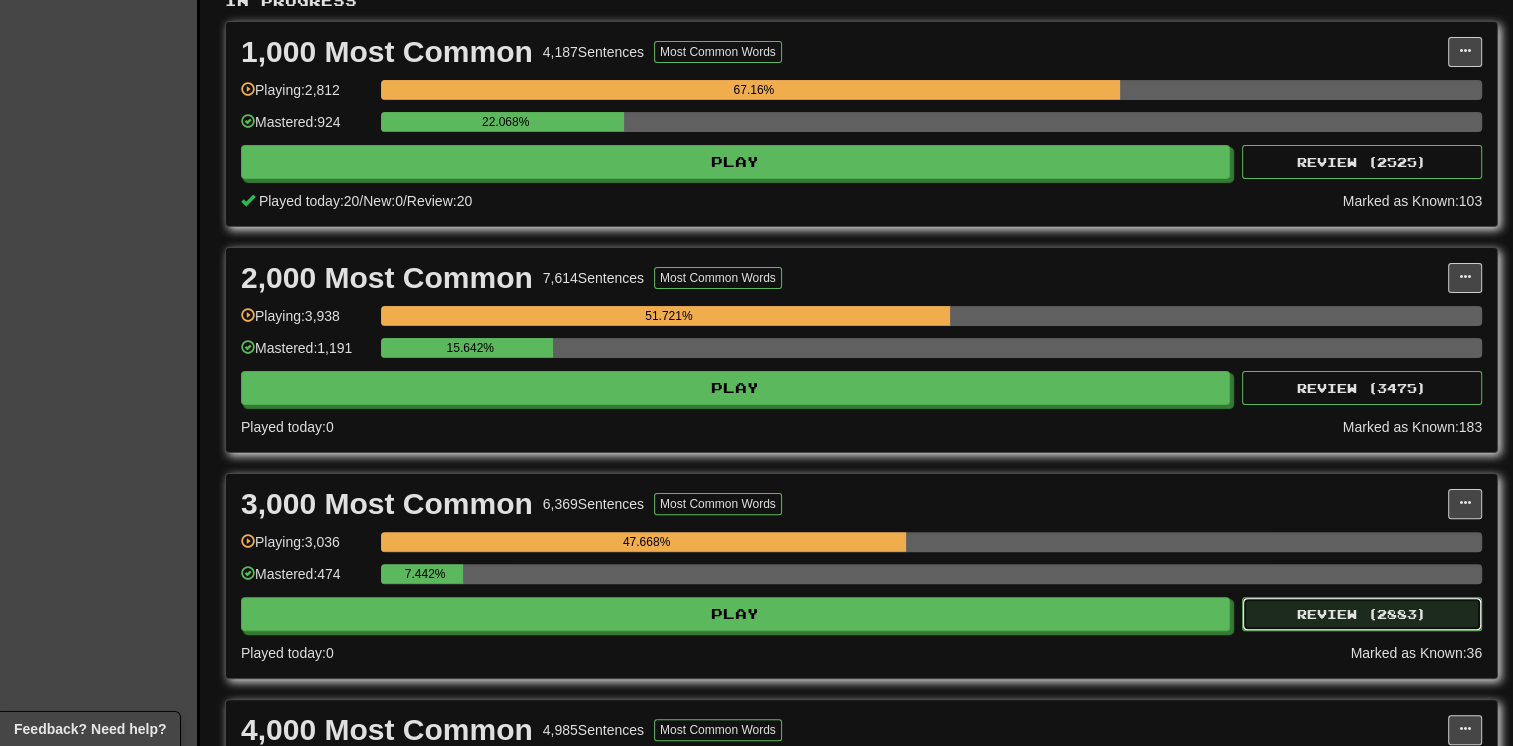 click on "Review ( 2883 )" at bounding box center (1362, 614) 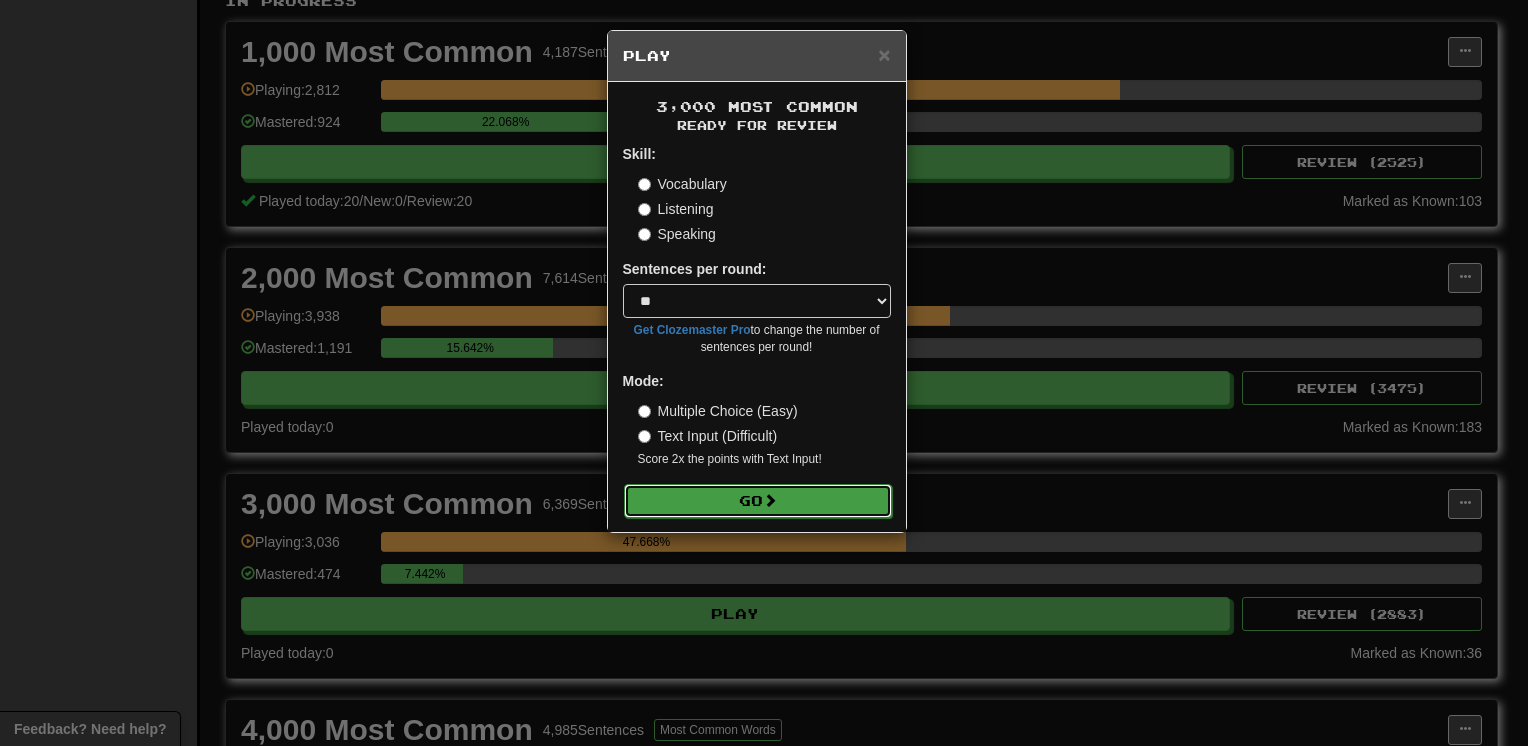 click on "Go" at bounding box center [758, 501] 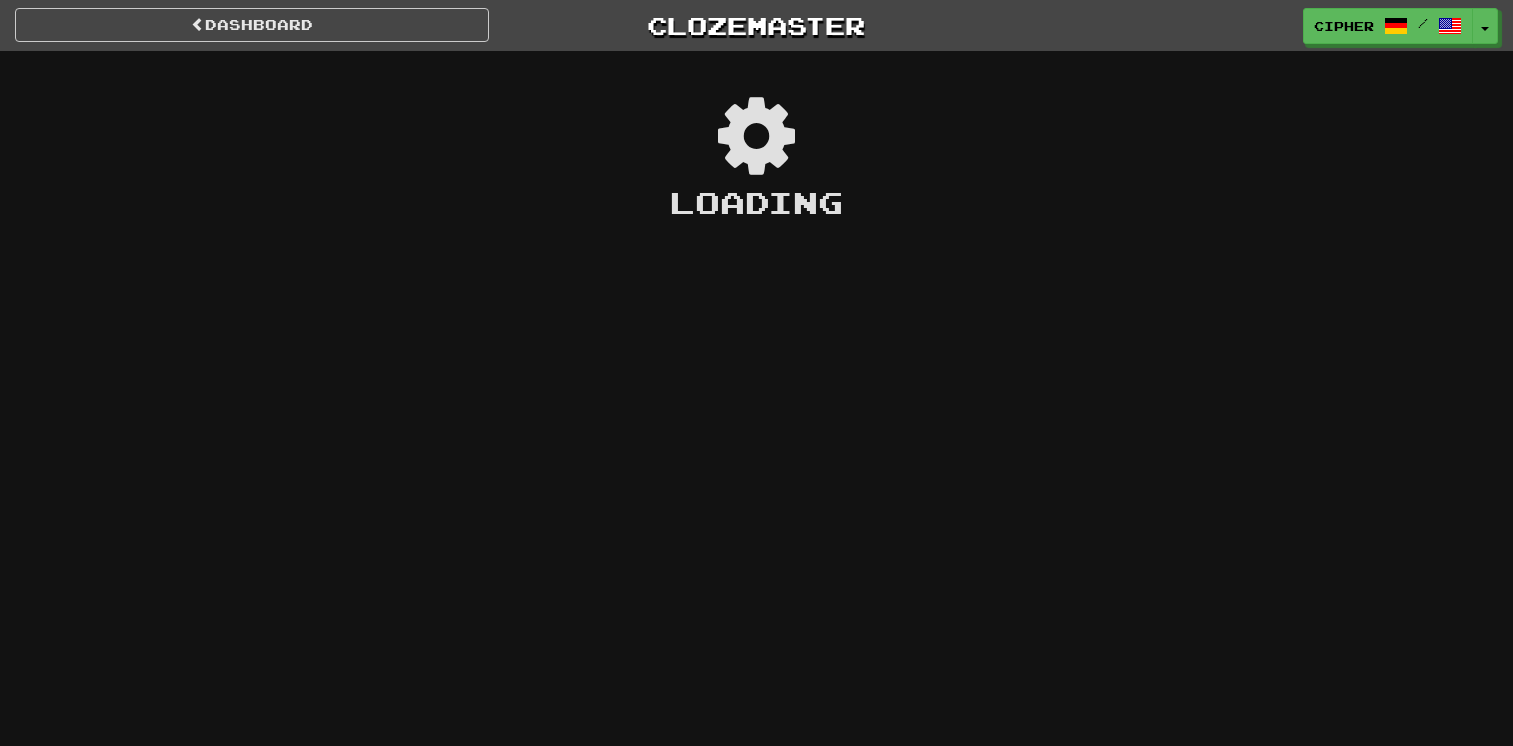 scroll, scrollTop: 0, scrollLeft: 0, axis: both 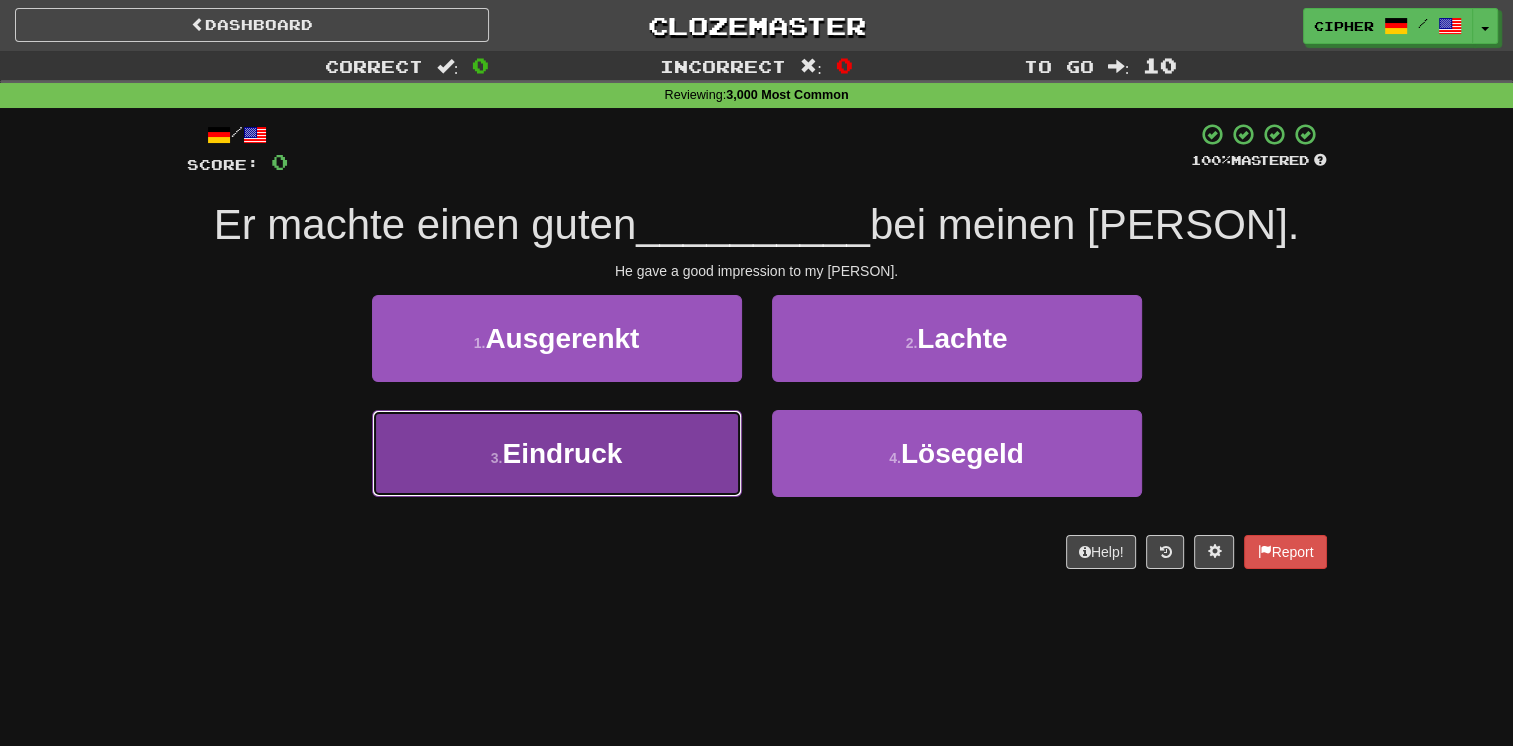 click on "3 .  Eindruck" at bounding box center [557, 453] 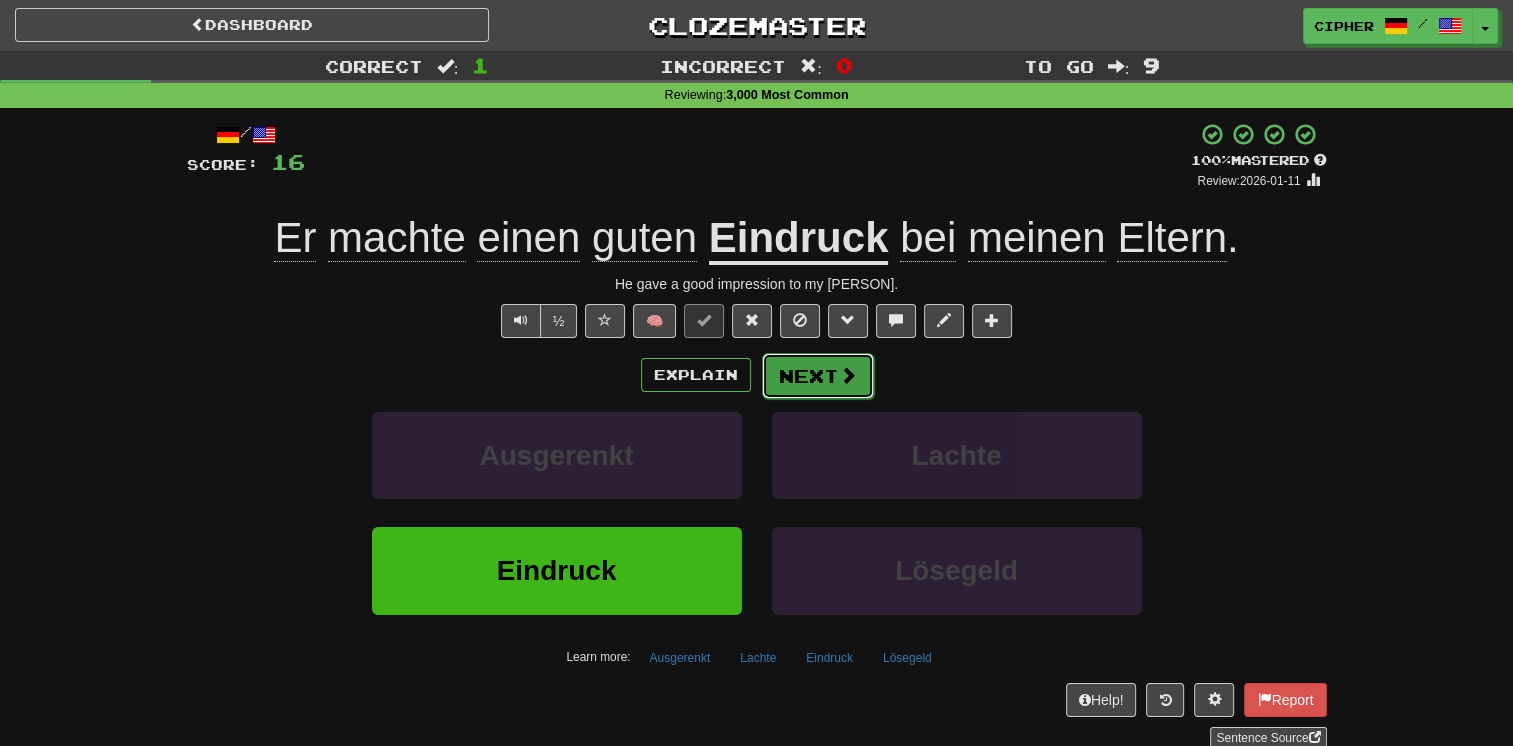 click on "Next" at bounding box center (818, 376) 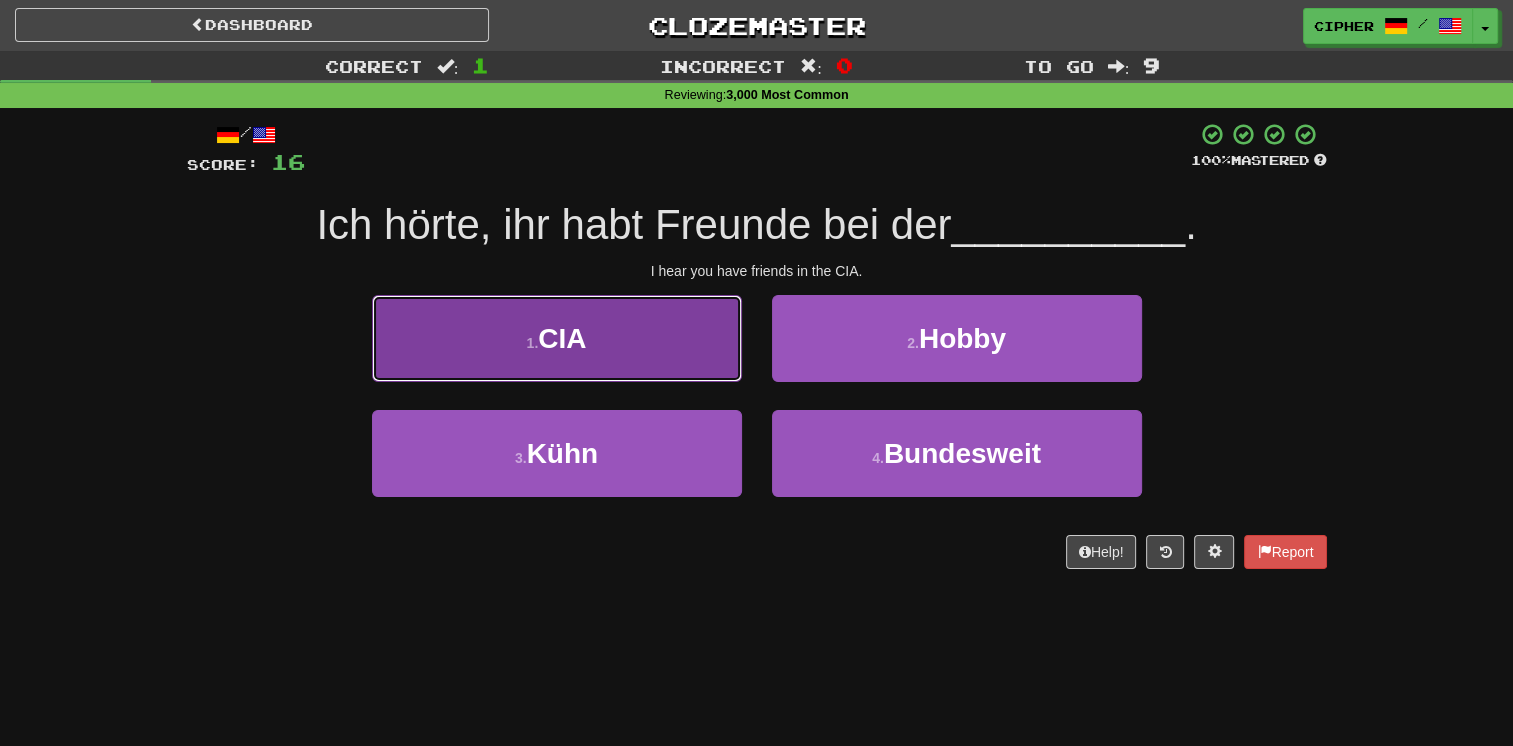 click on "1 .  CIA" at bounding box center [557, 338] 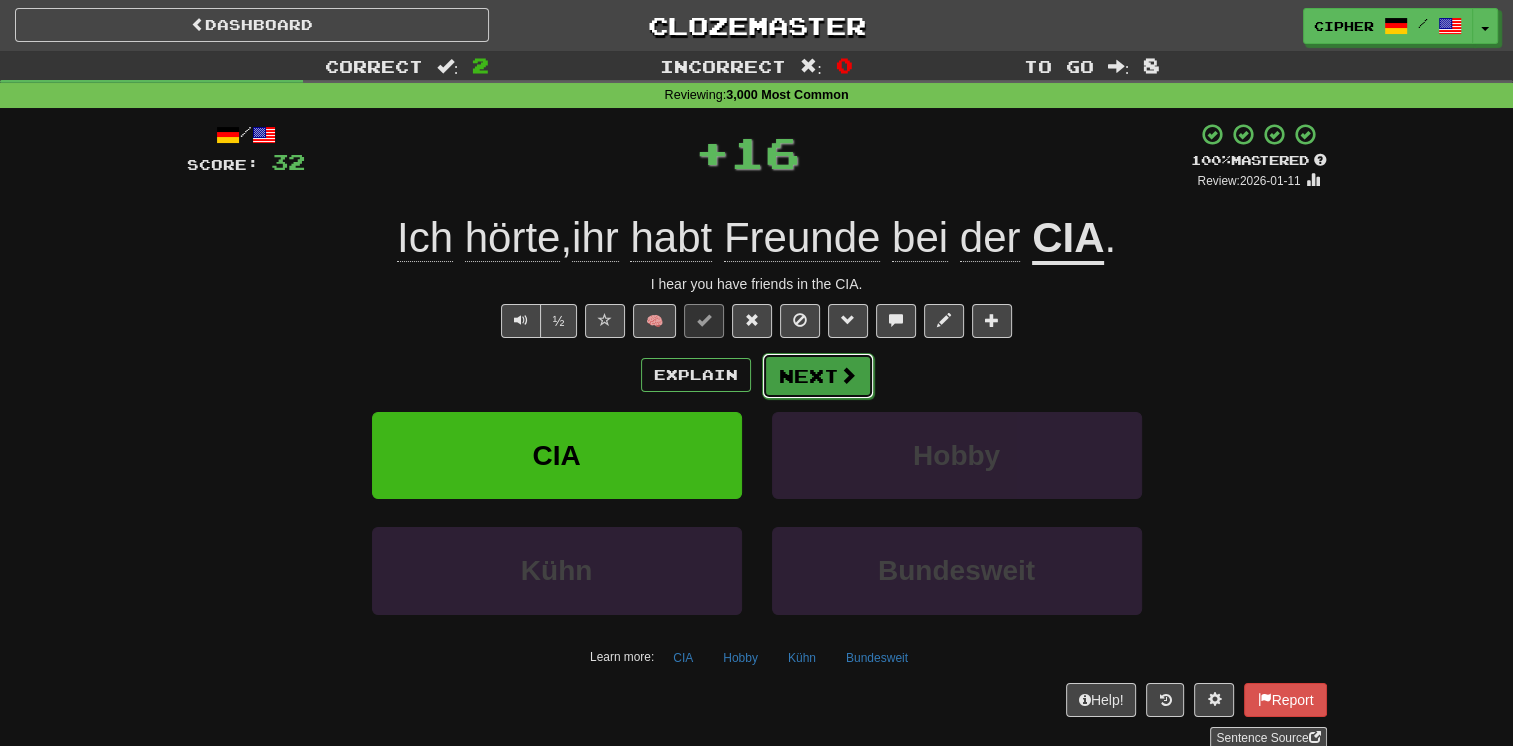 click on "Next" at bounding box center (818, 376) 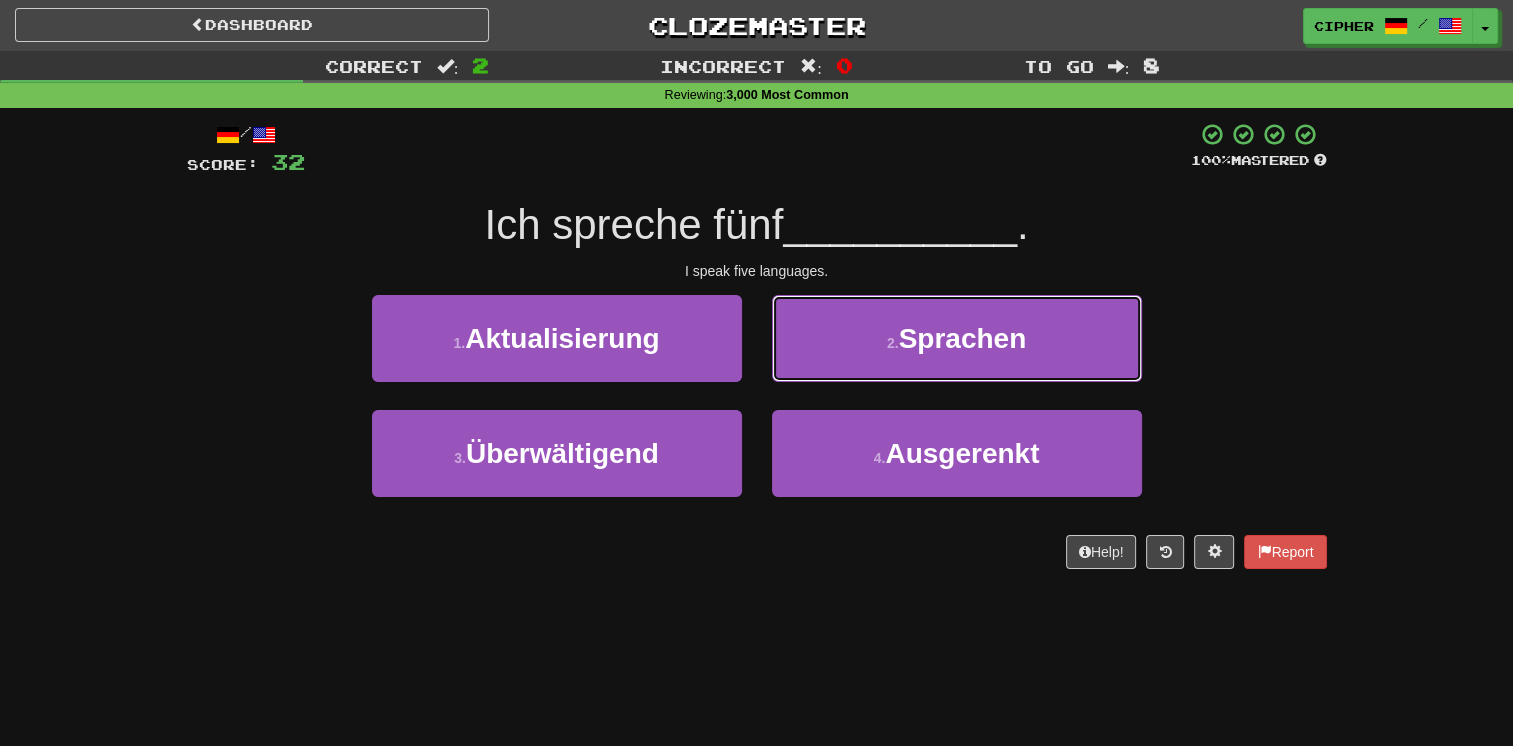 click on "2 .  Sprachen" at bounding box center (957, 338) 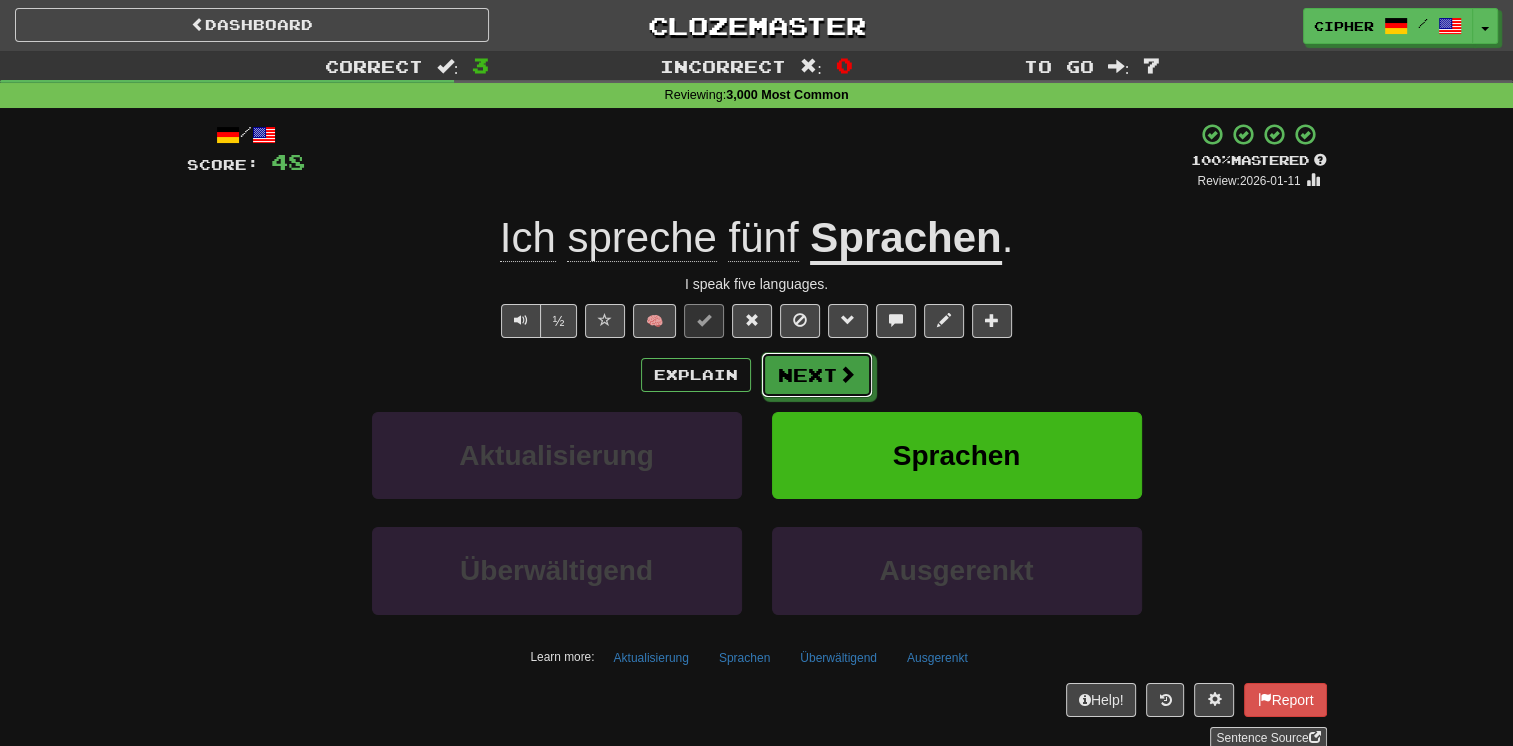 click on "Next" at bounding box center (817, 375) 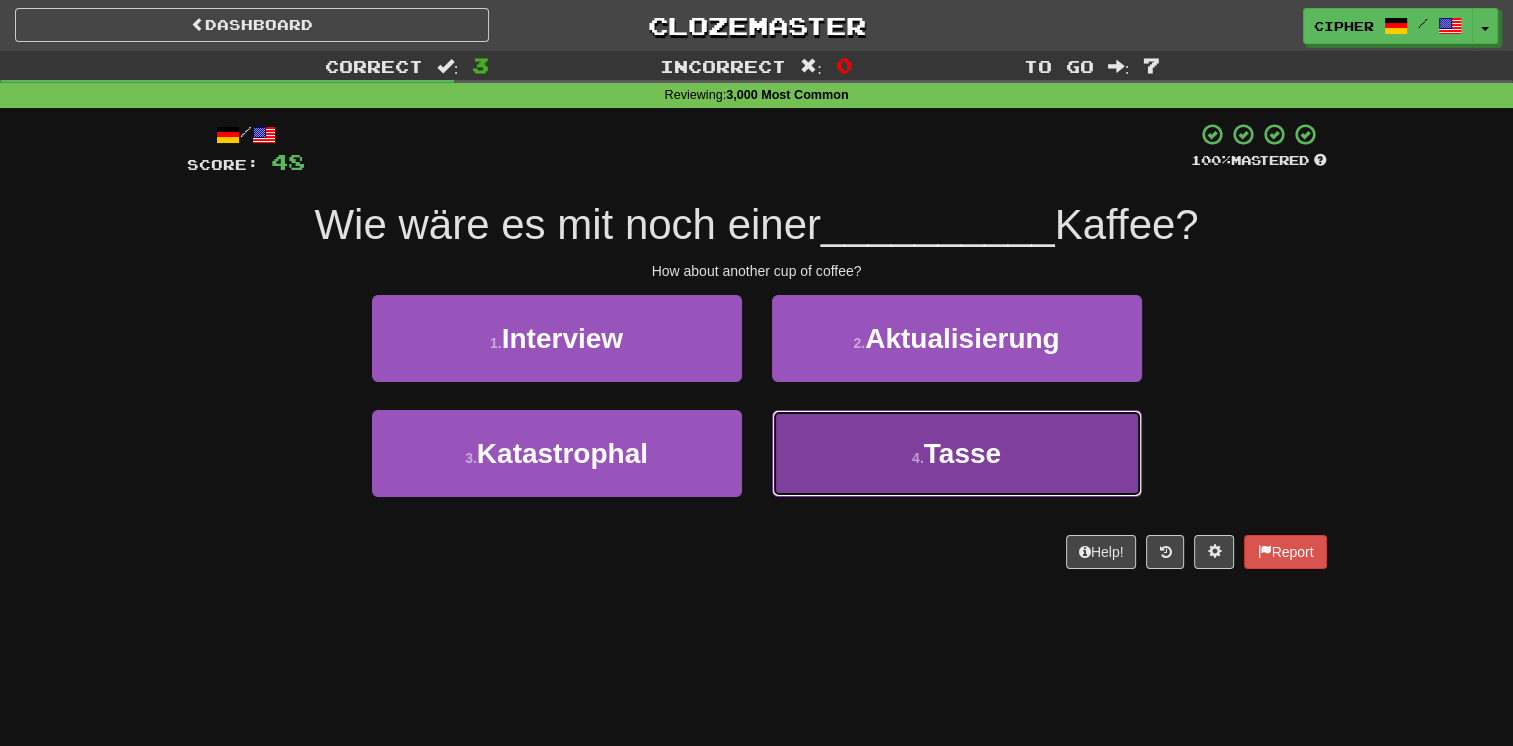 click on "4 .  Tasse" at bounding box center [957, 453] 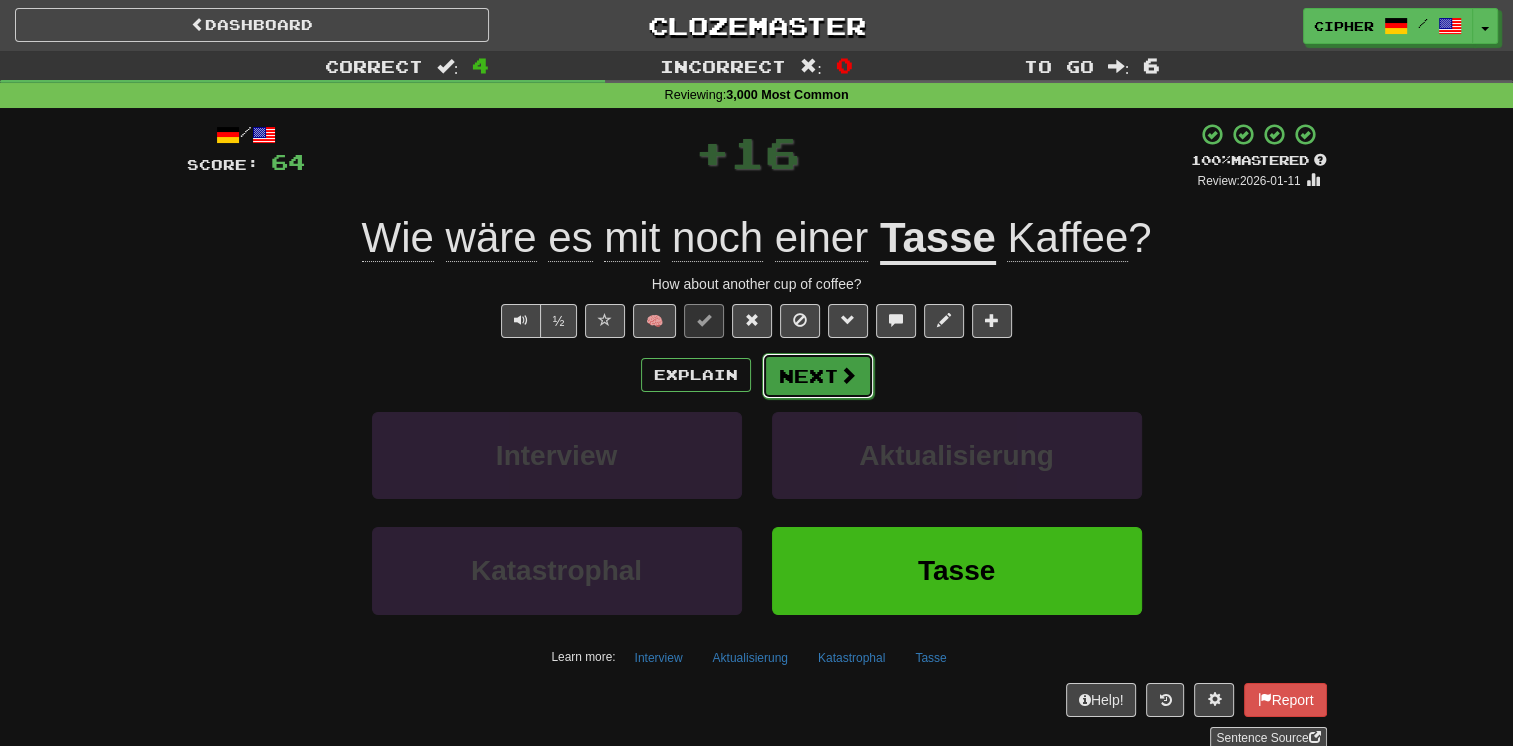 click on "Next" at bounding box center (818, 376) 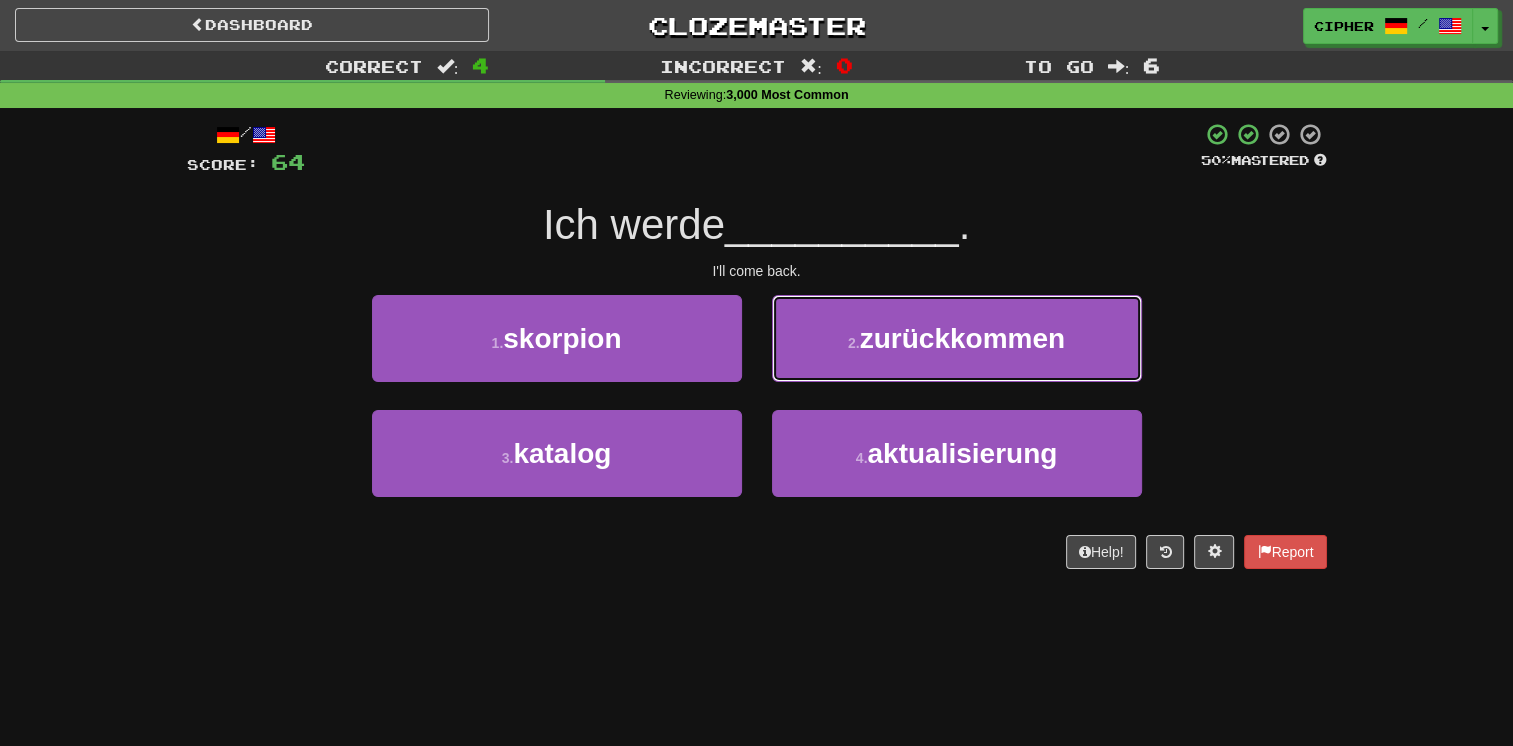 click on "2 .  zurückkommen" at bounding box center (957, 338) 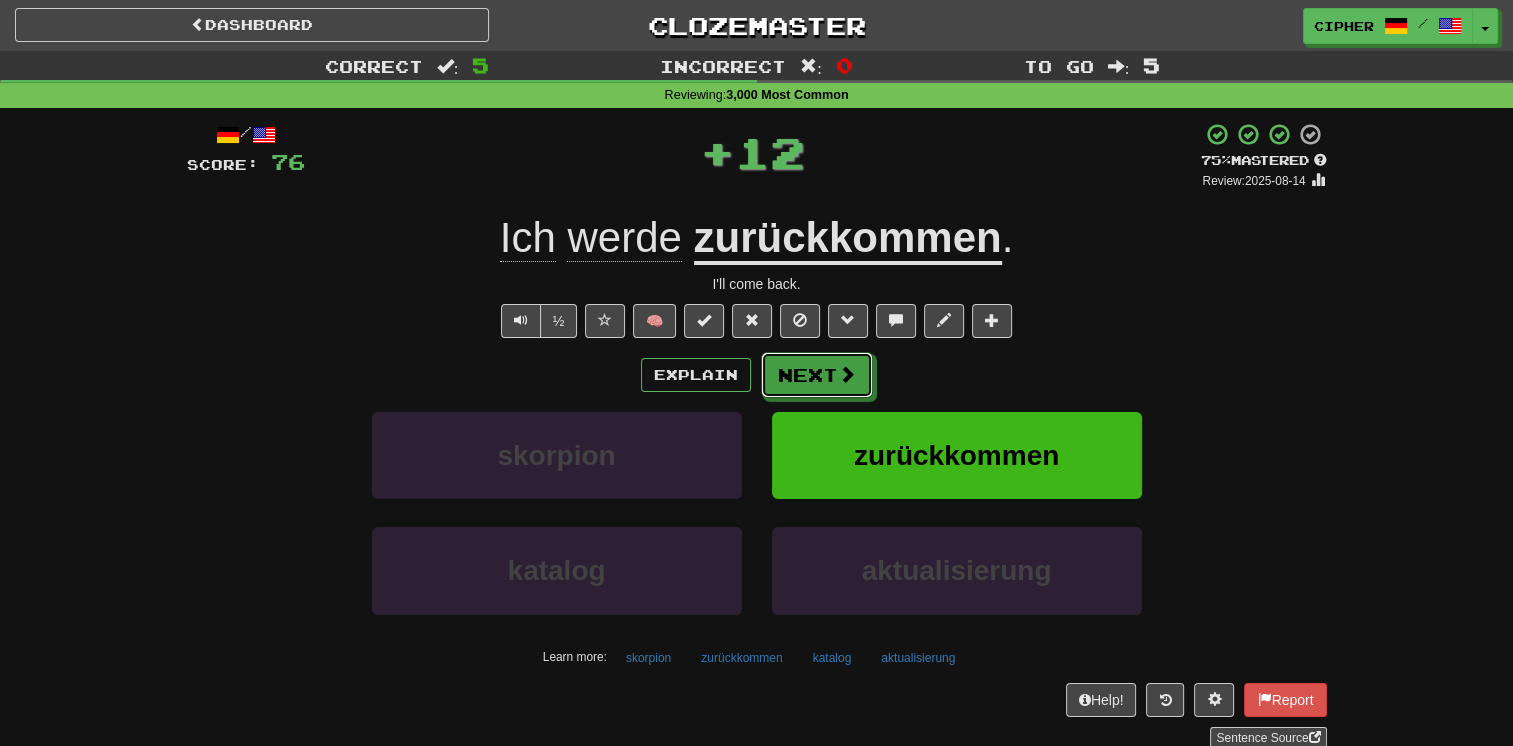click on "Next" at bounding box center [817, 375] 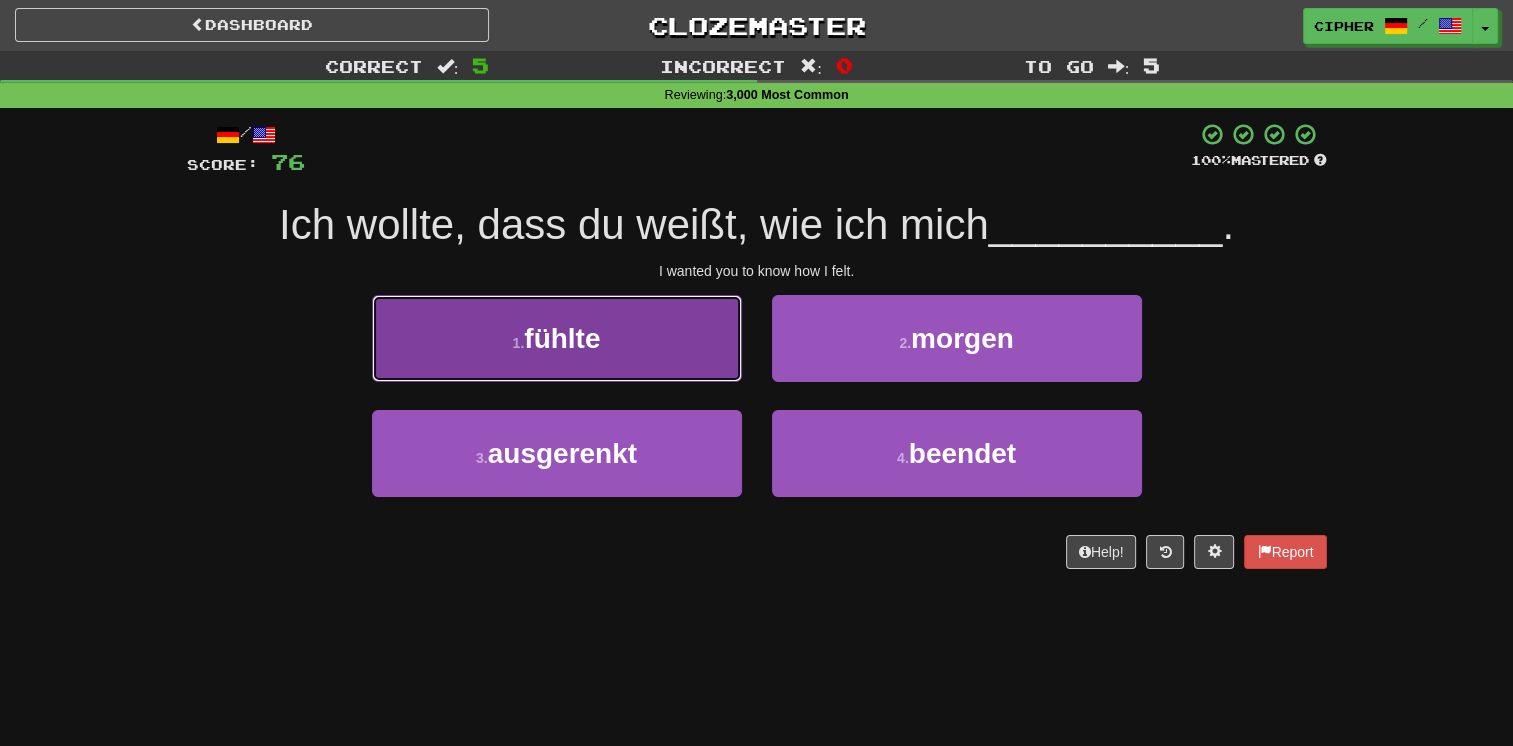 click on "1 .  fühlte" at bounding box center (557, 338) 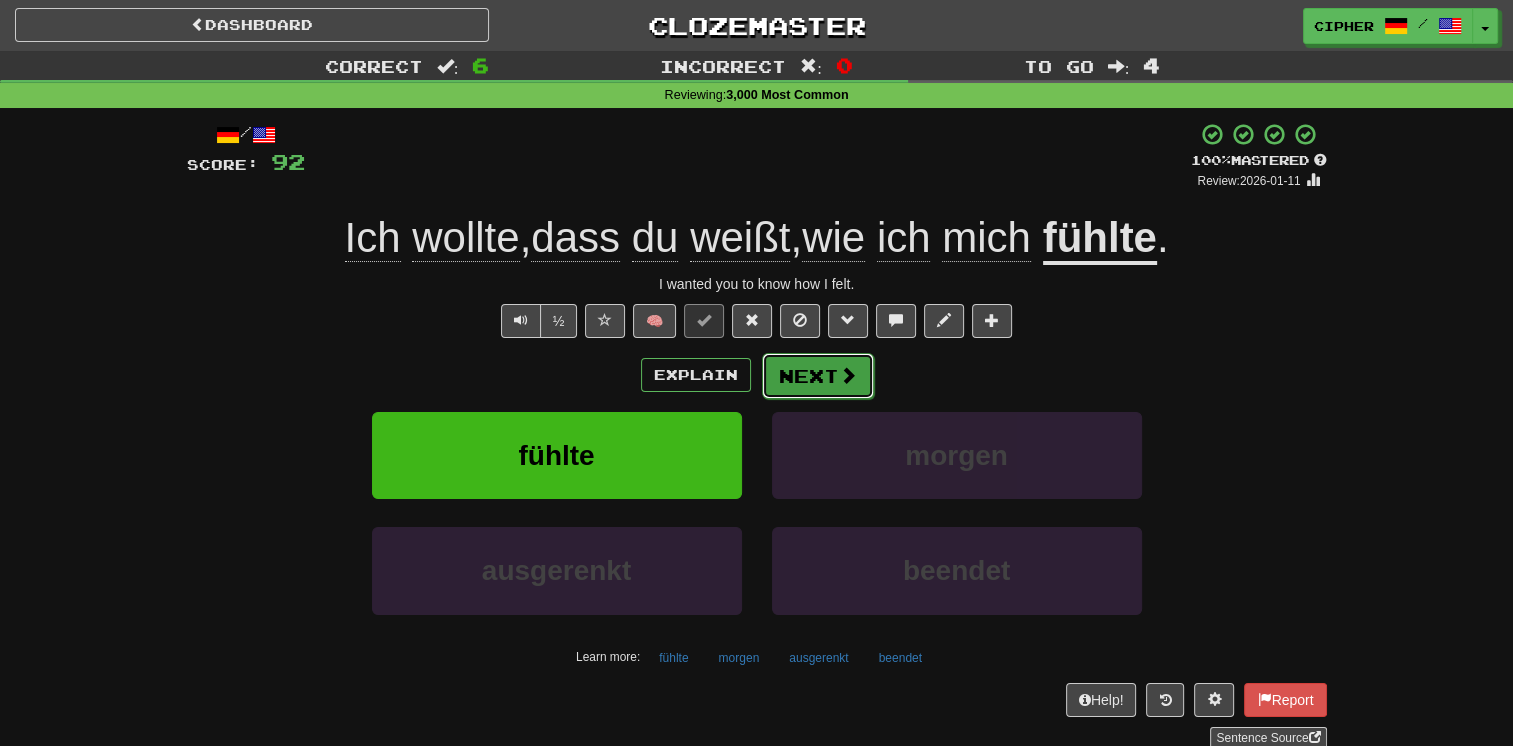 click on "Next" at bounding box center [818, 376] 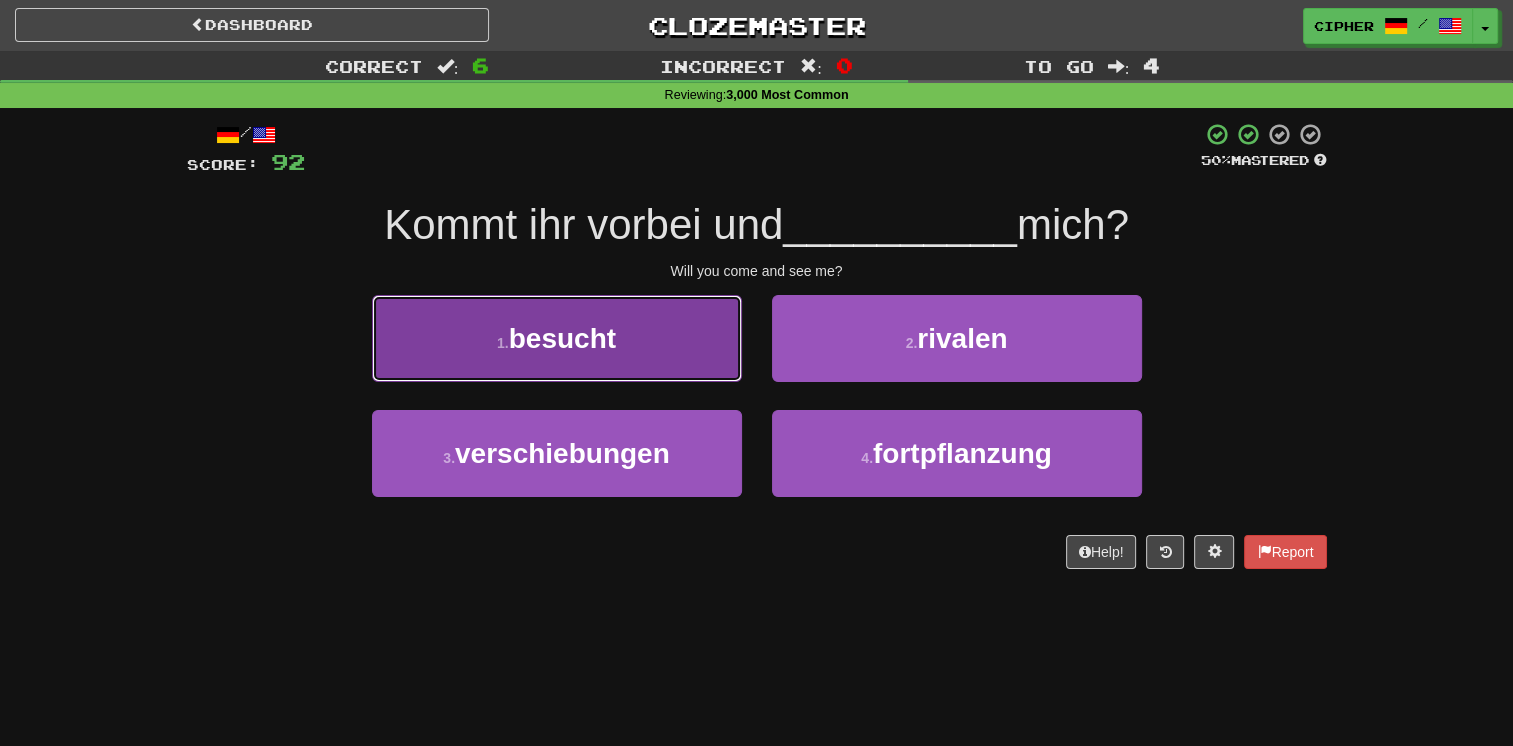 click on "1 .  besucht" at bounding box center [557, 338] 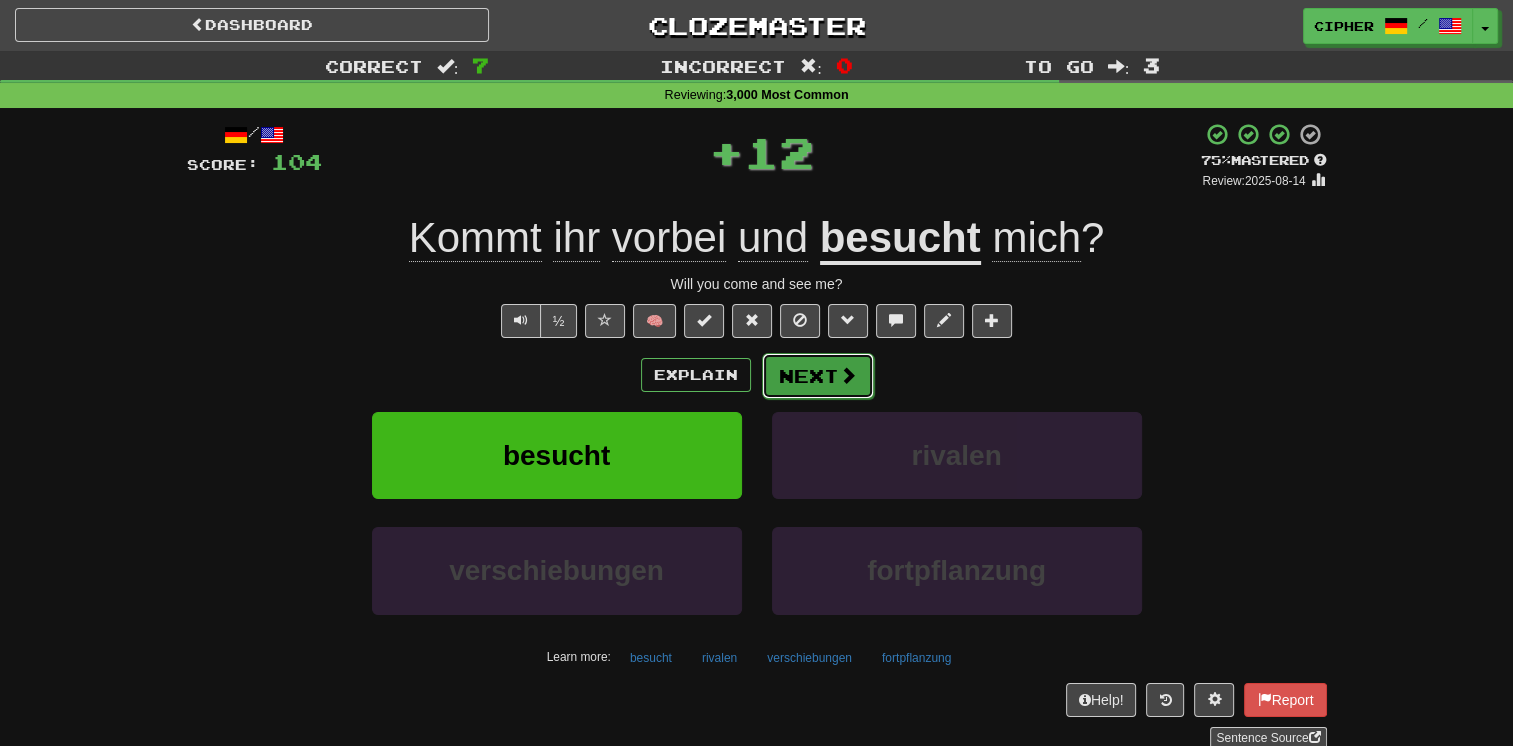 click on "Next" at bounding box center (818, 376) 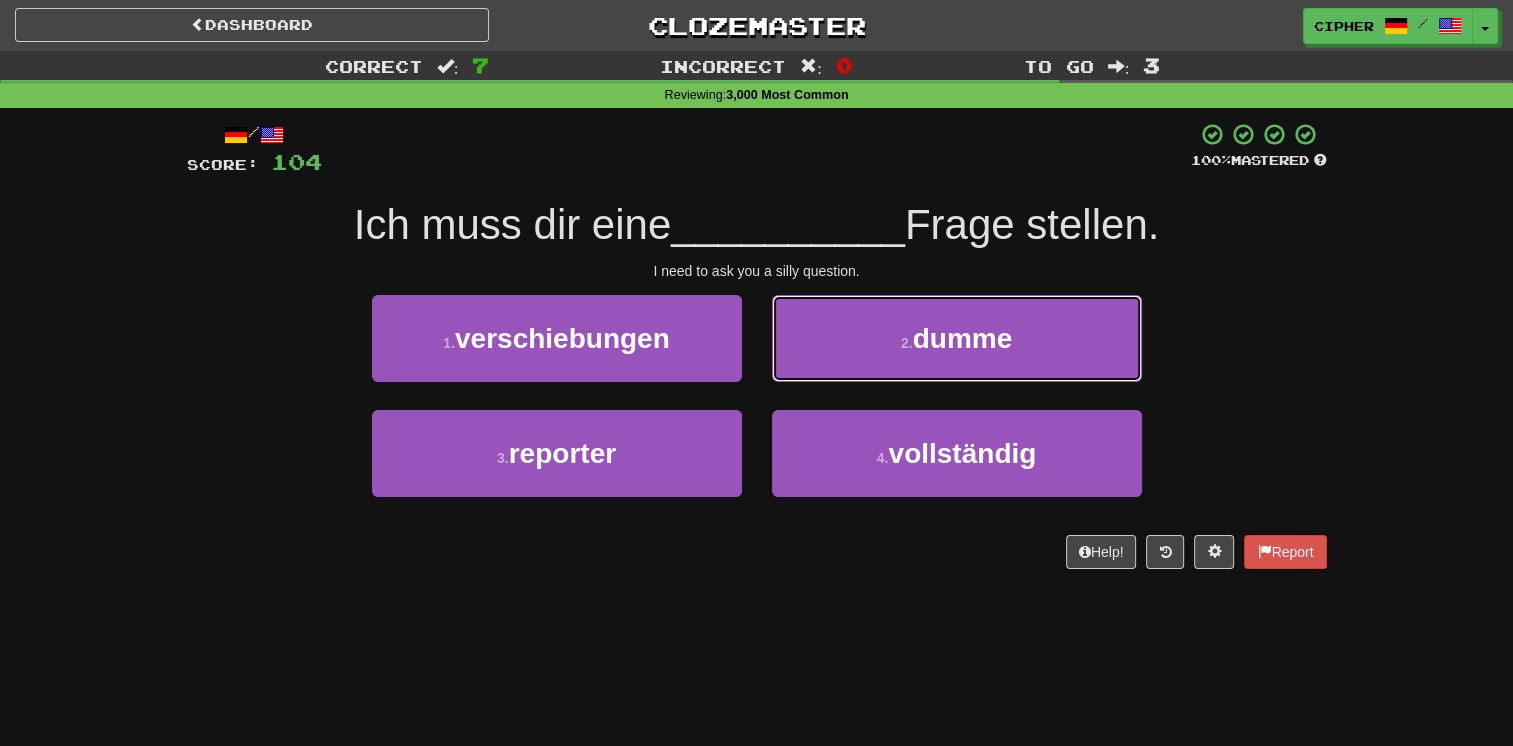 click on "2 .  dumme" at bounding box center [957, 338] 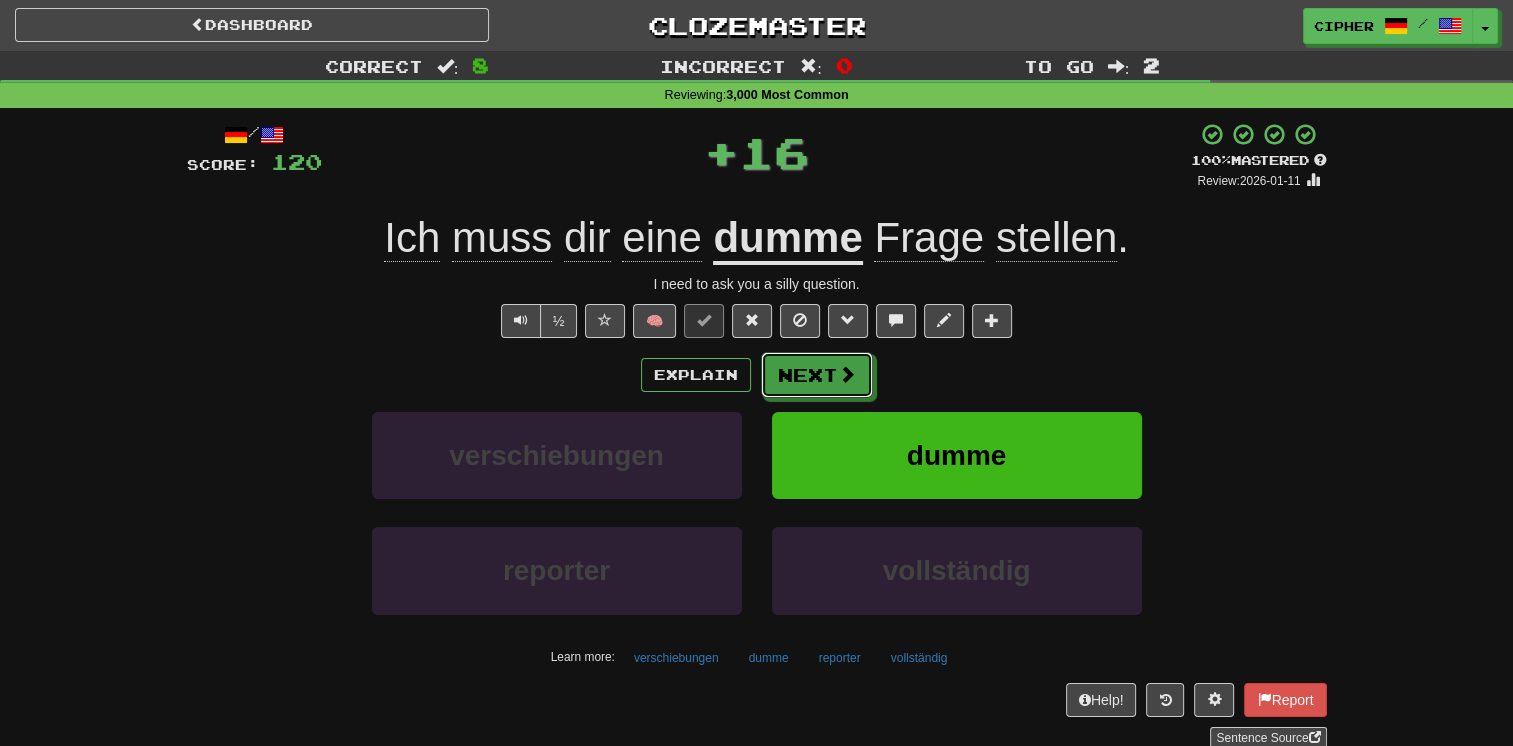 click on "Next" at bounding box center (817, 375) 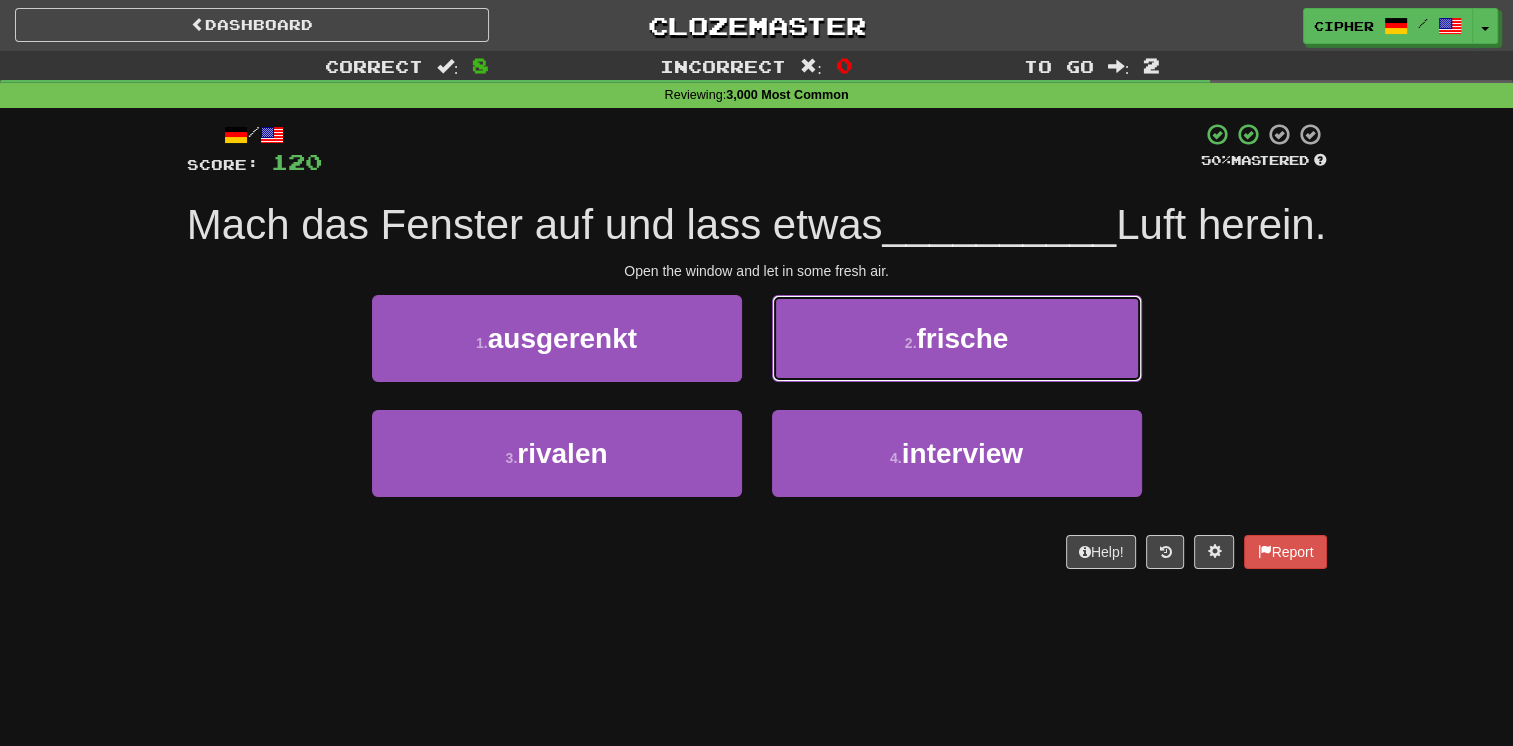 click on "2 .  frische" at bounding box center (957, 338) 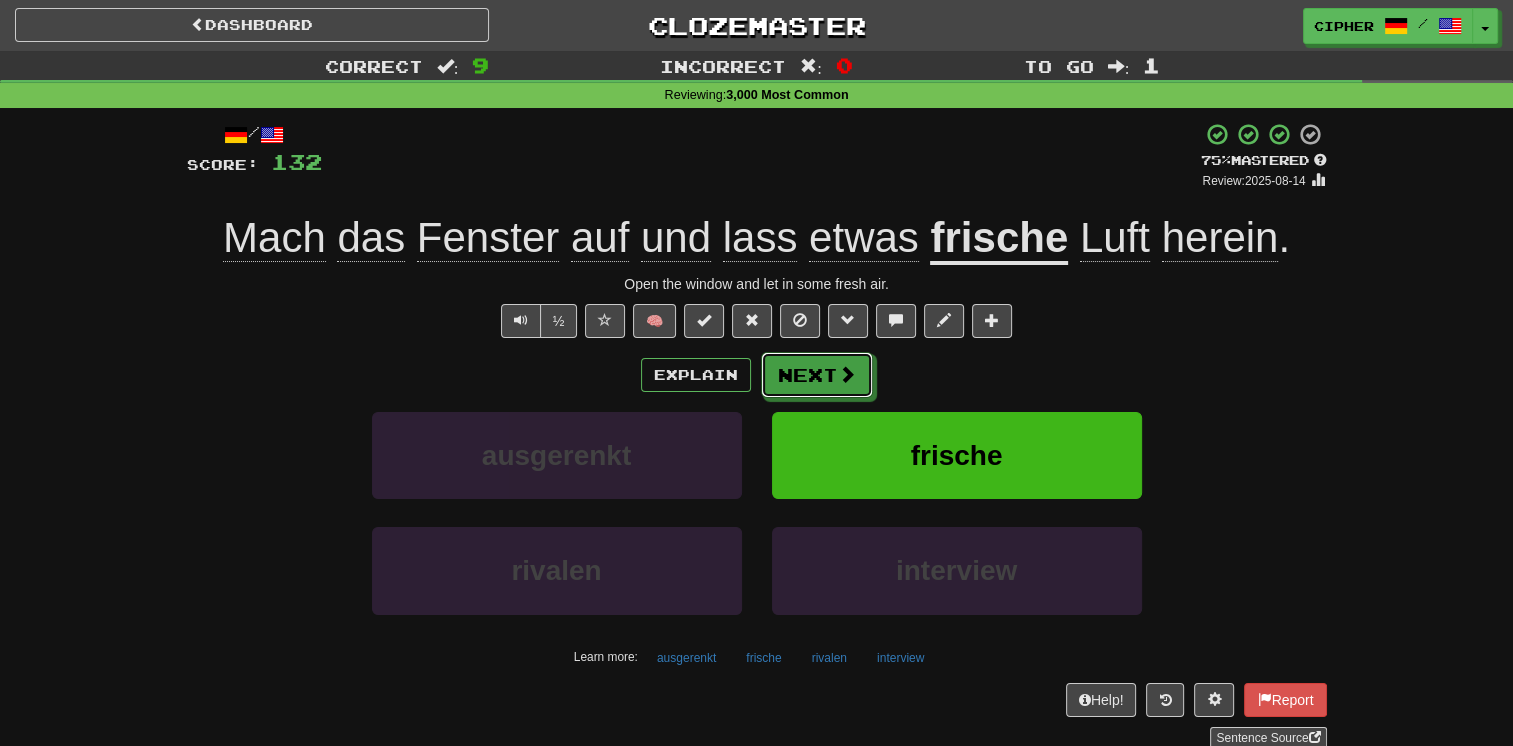 click on "Next" at bounding box center (817, 375) 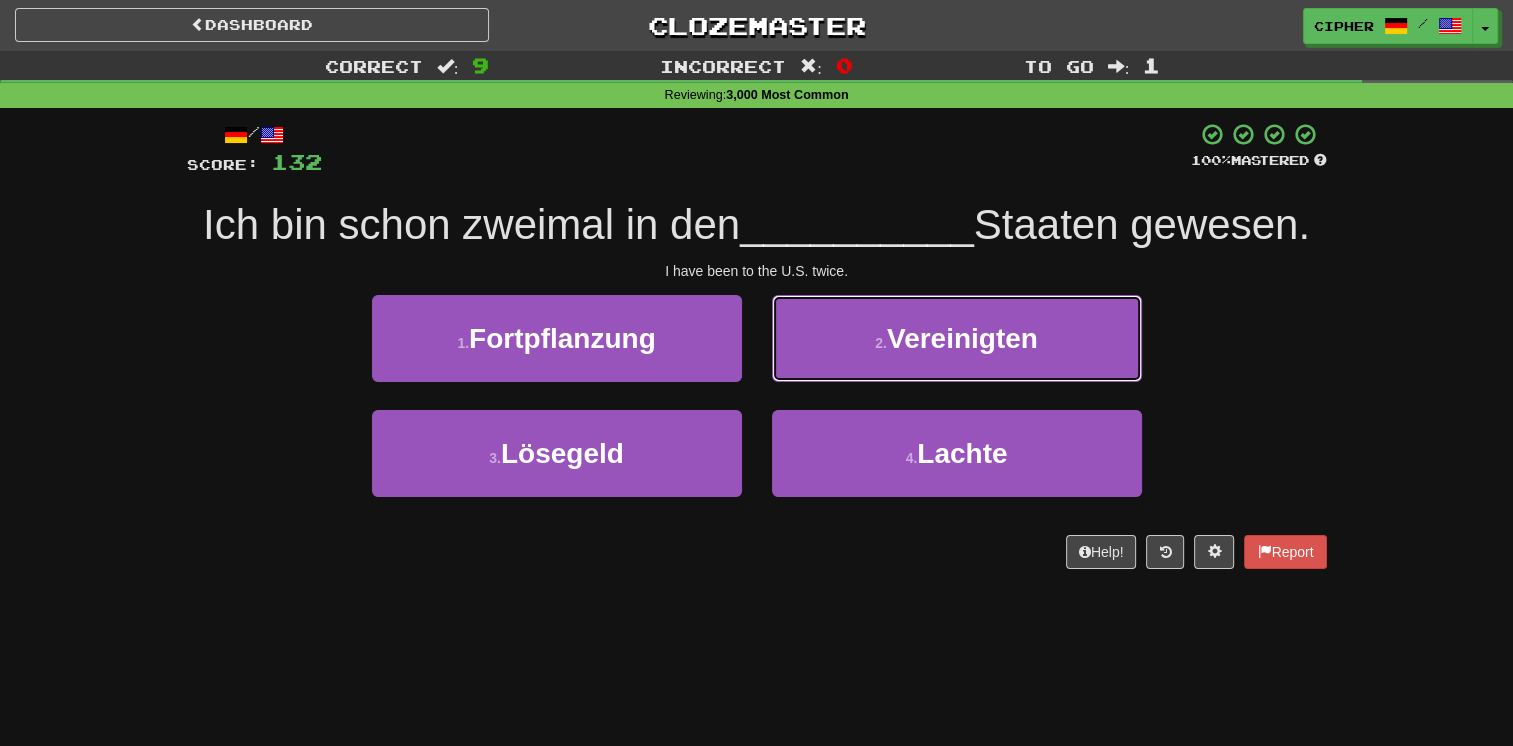 click on "2 .  Vereinigten" at bounding box center (957, 338) 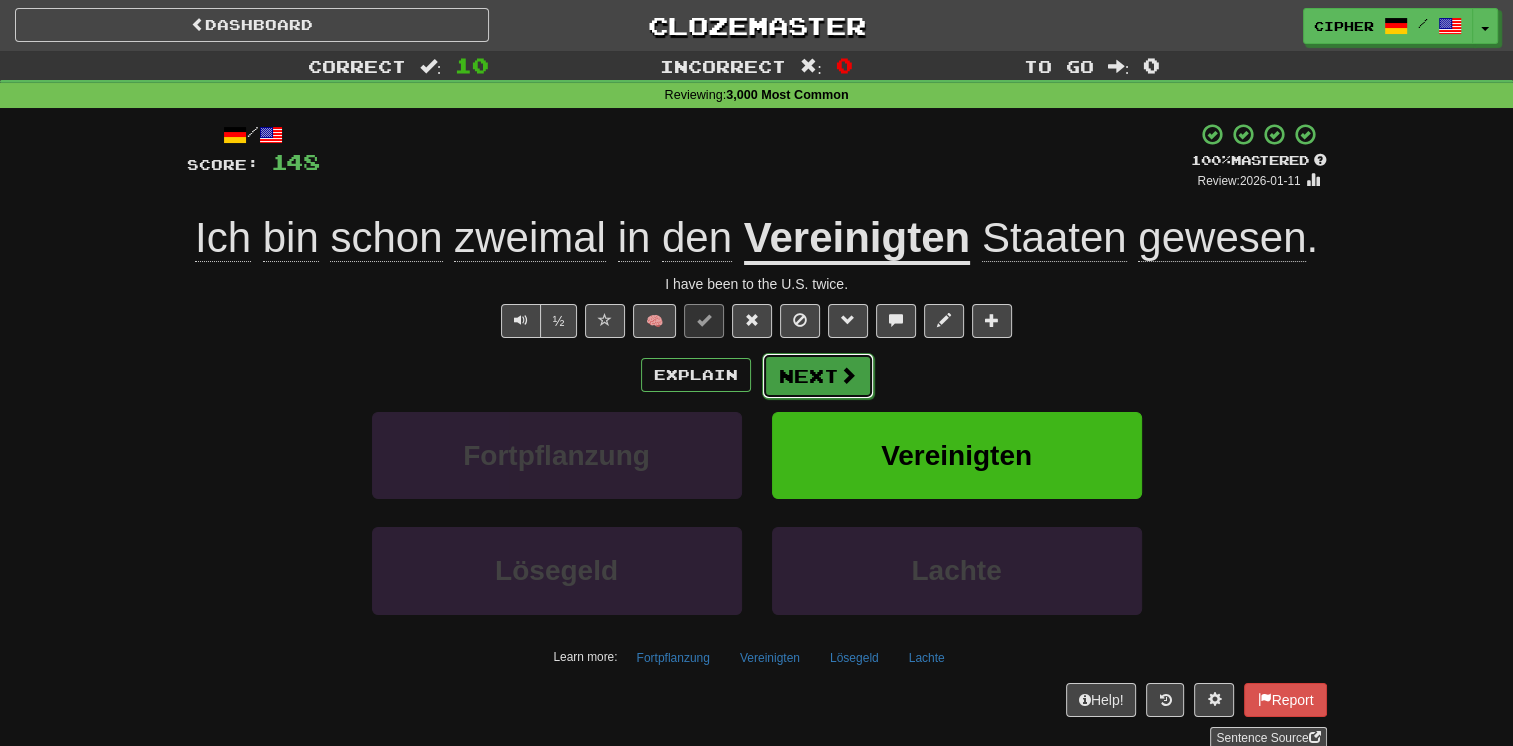 click on "Next" at bounding box center (818, 376) 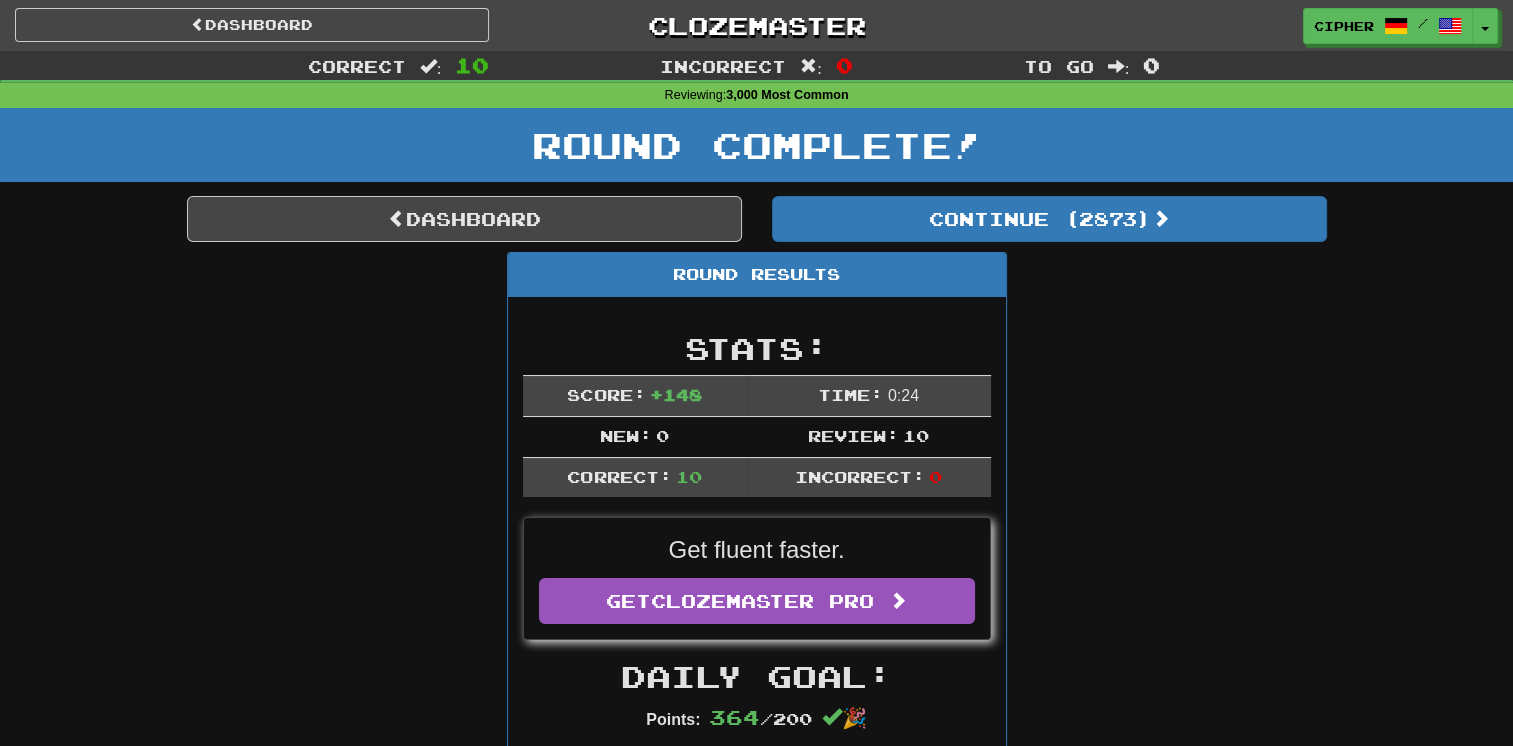click on "Round Results Stats: Score:   + 148 Time:   0 : 24 New:   0 Review:   10 Correct:   10 Incorrect:   0 Get fluent faster. Get  Clozemaster Pro   Daily Goal: Points:   364  /  200  🎉 Time remaining: 12   Hours Progress: 3,000 Most Common Playing:  3,036  /  6,369 47.668% Mastered:  474  /  6,369 7.442% Ready for Review:  2873  /  Level:  113 1,609  points to level  114  - keep going! Ranked:  284 th  this week Sentences:  Report Er machte einen guten  Eindruck  bei meinen Eltern. He gave a good impression to my parents.  Report Ich hörte, ihr habt Freunde bei der  CIA . I hear you have friends in the CIA.  Report Ich spreche fünf  Sprachen . I speak five languages.  Report Wie wäre es mit noch einer  Tasse  Kaffee? How about another cup of coffee?  Report Ich werde  zurückkommen . I'll come back.  Report Ich wollte, dass du weißt, wie ich mich  fühlte . I wanted you to know how I felt.  Report Kommt ihr vorbei und  besucht  mich? Will you come and see me?  Report Ich muss dir eine  dumme  Report" at bounding box center (757, 1310) 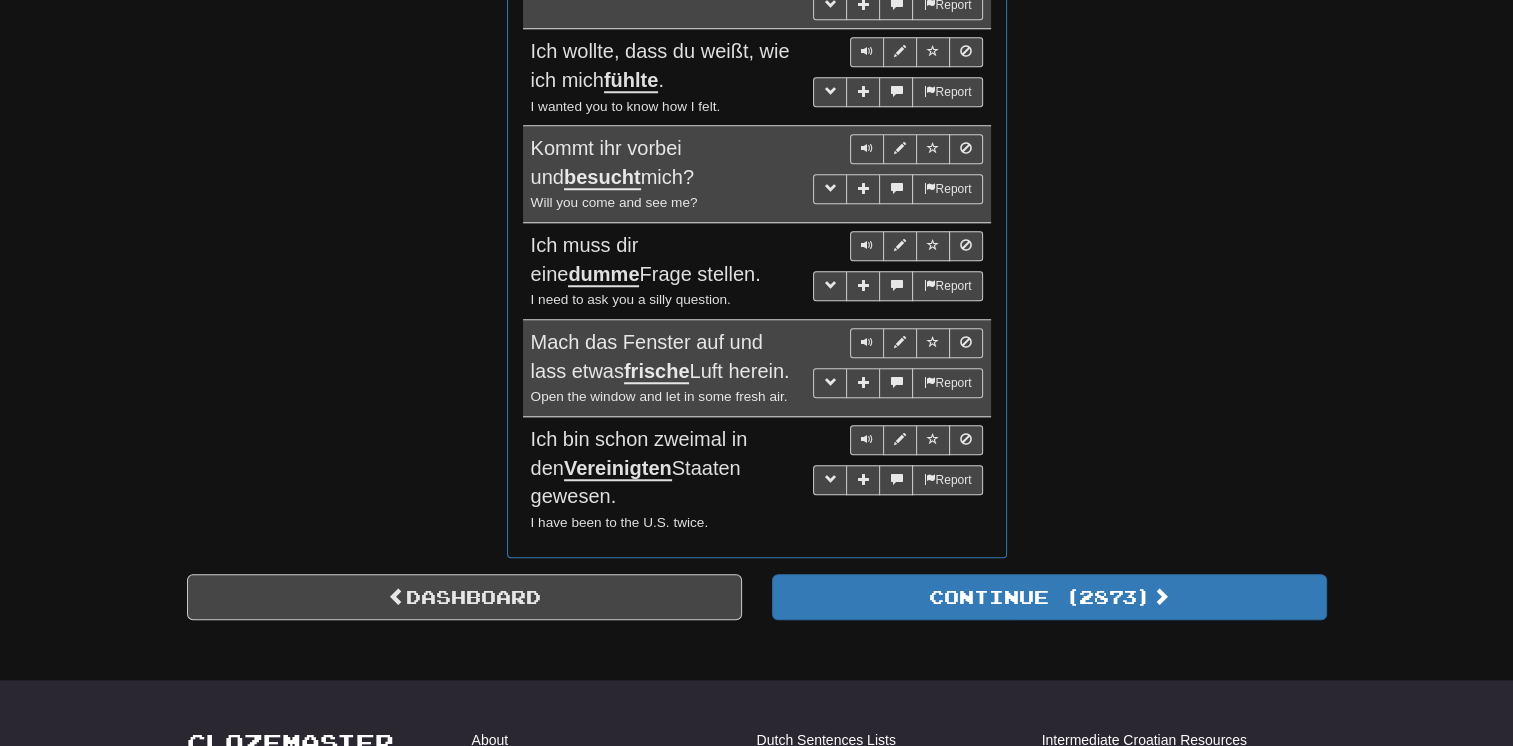 scroll, scrollTop: 1800, scrollLeft: 0, axis: vertical 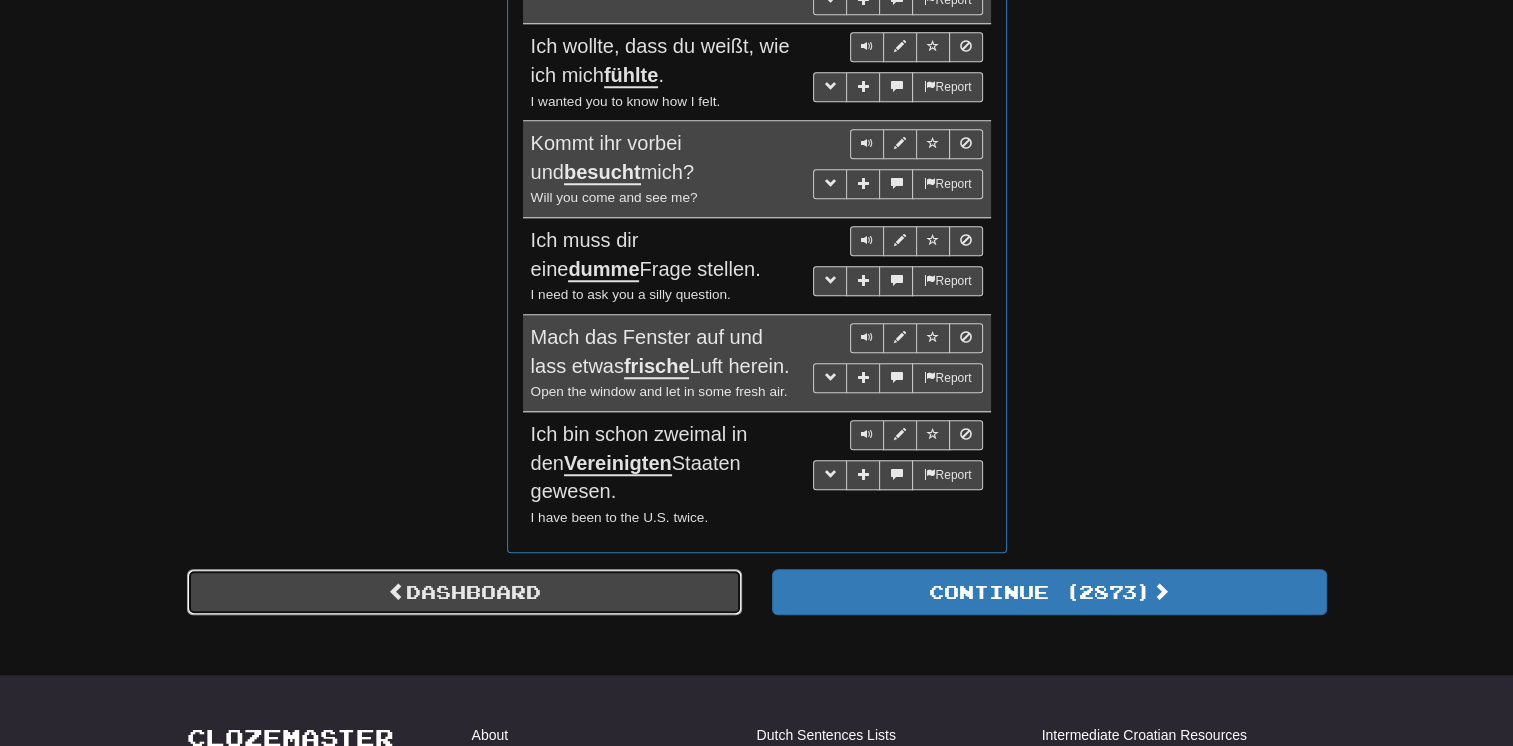 click on "Dashboard" at bounding box center [464, 592] 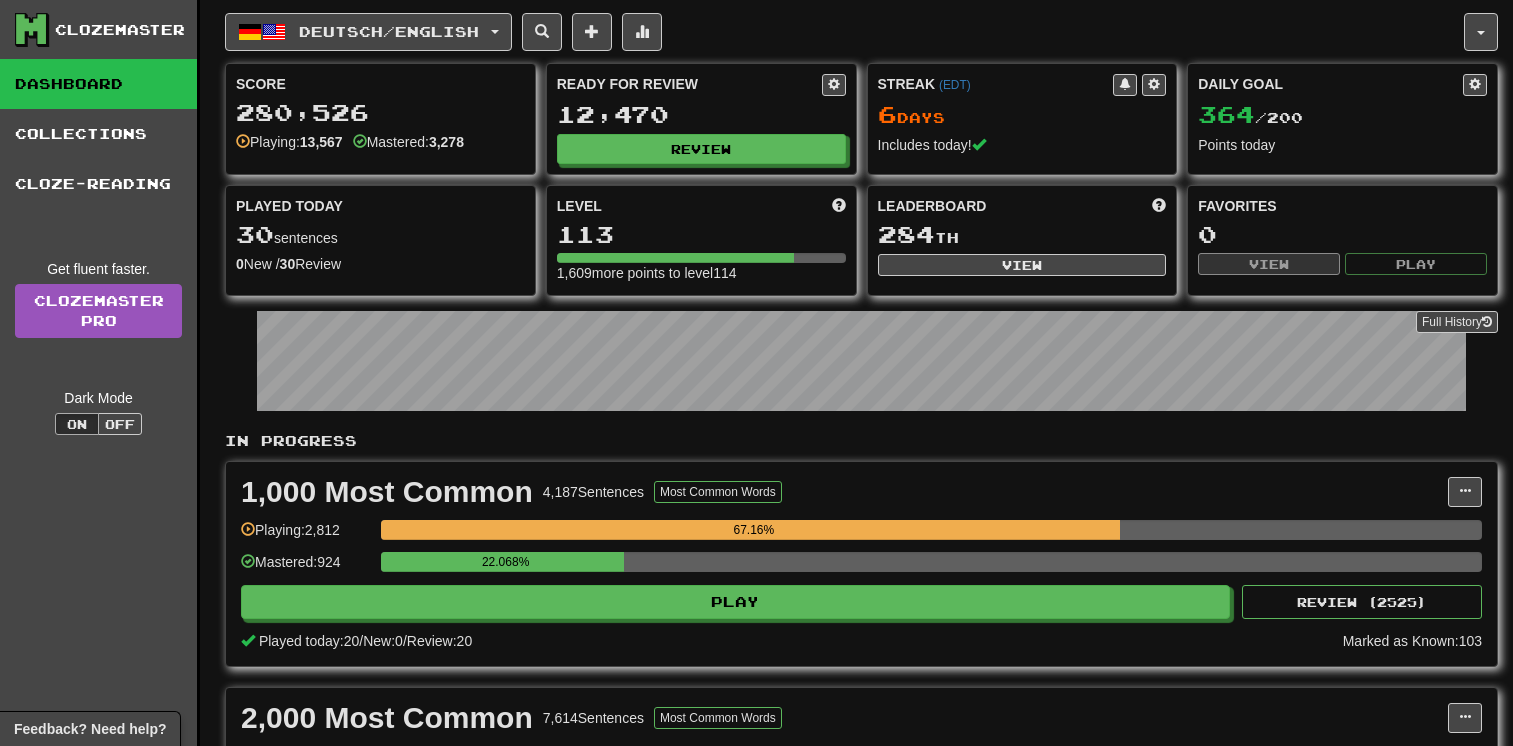 scroll, scrollTop: 0, scrollLeft: 0, axis: both 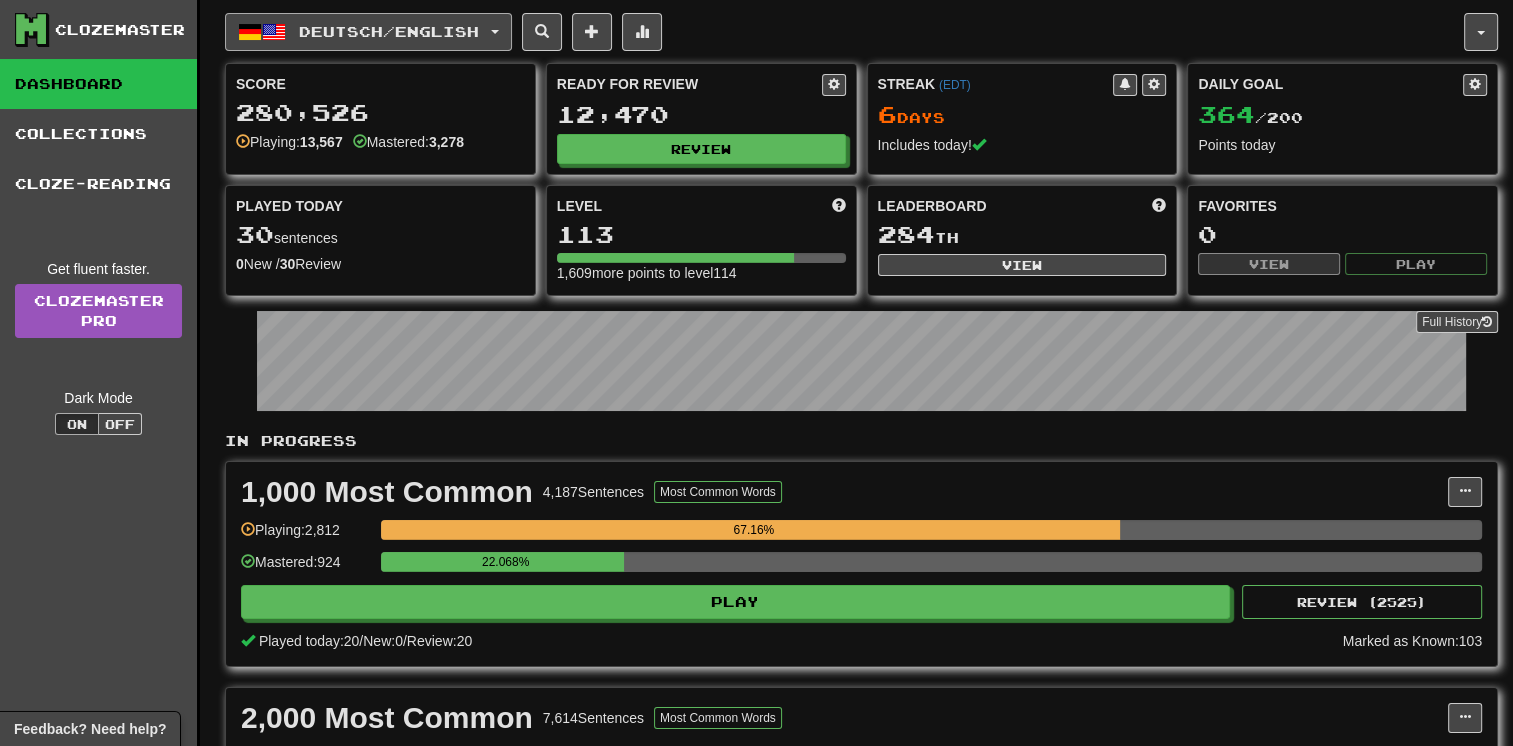 click on "Deutsch  /  English" at bounding box center (389, 31) 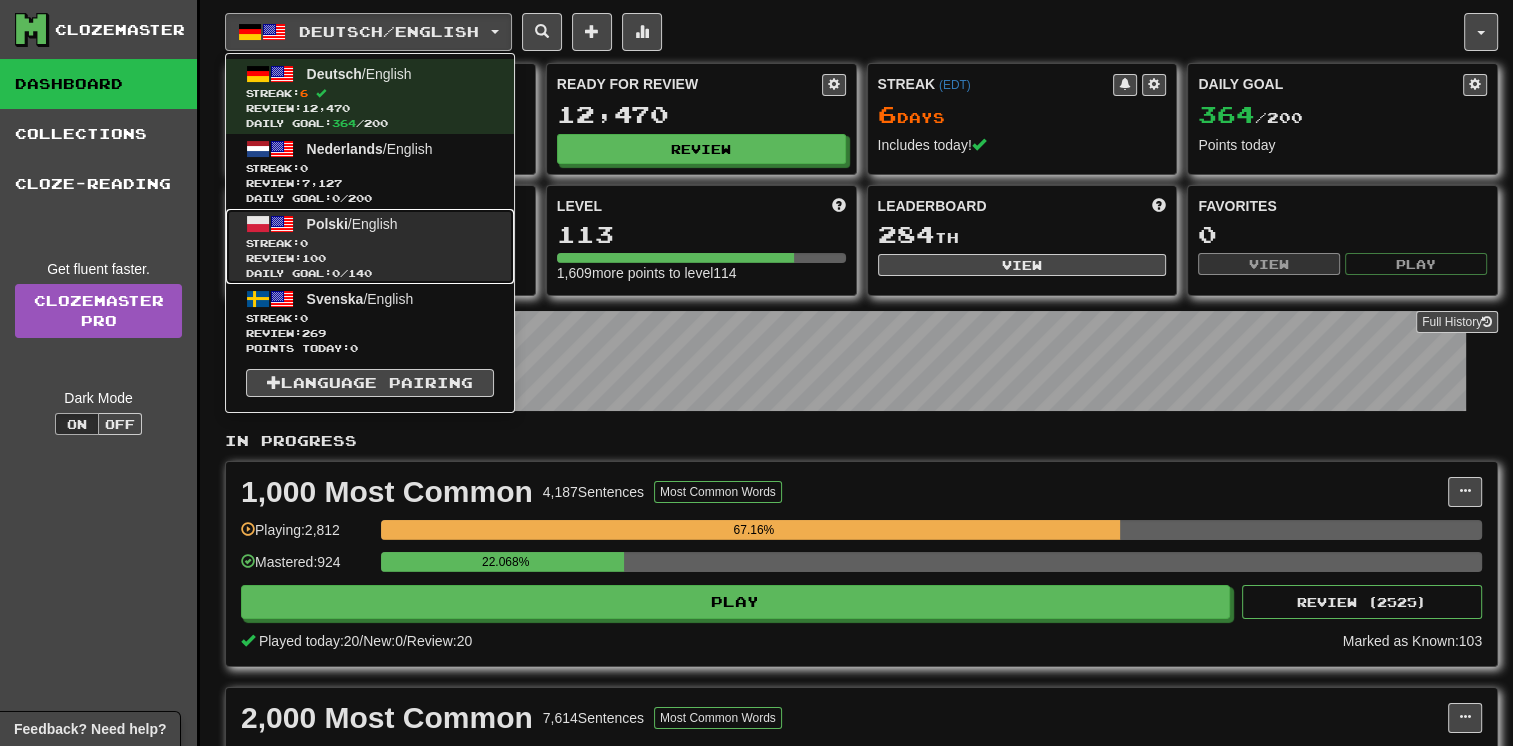 click on "Review:  100" at bounding box center (370, 258) 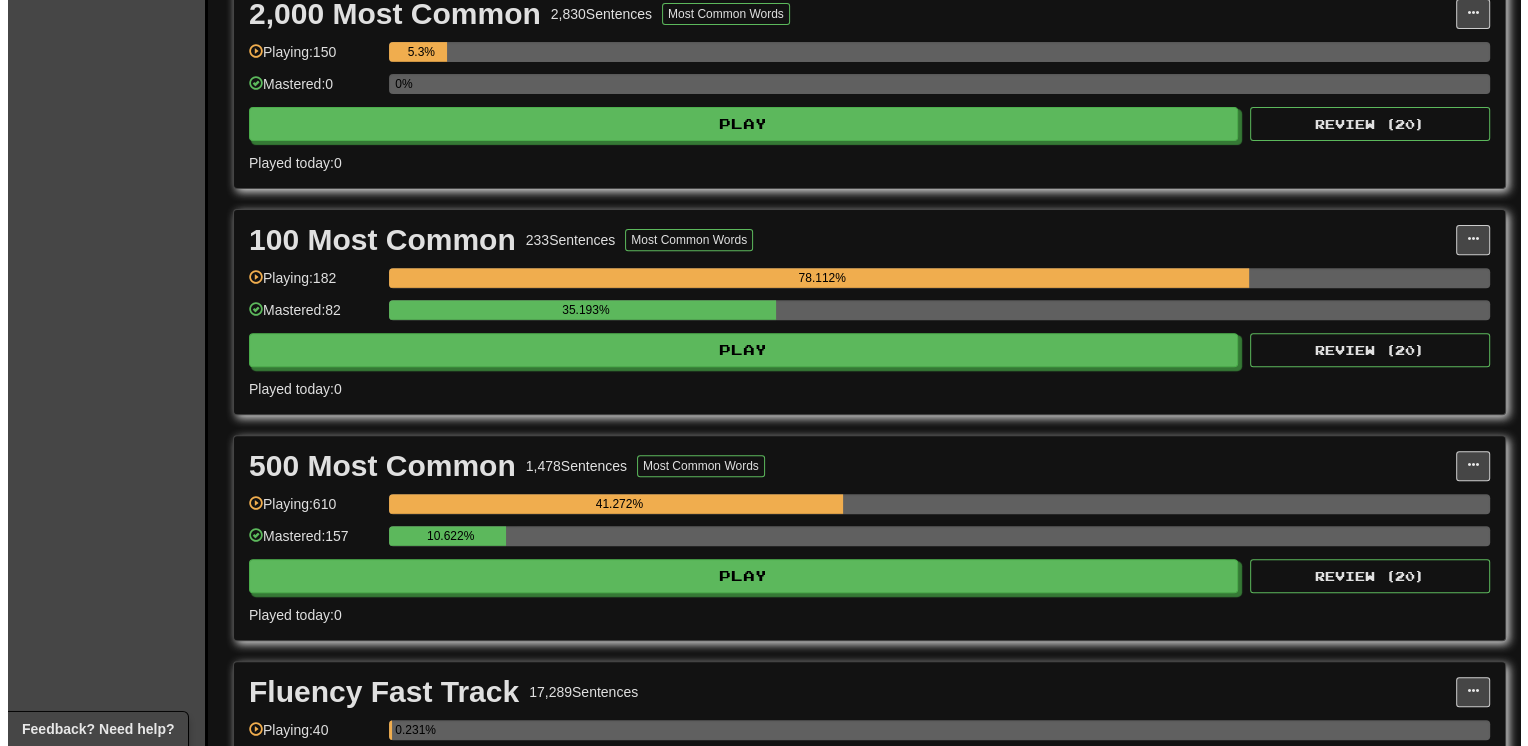 scroll, scrollTop: 720, scrollLeft: 0, axis: vertical 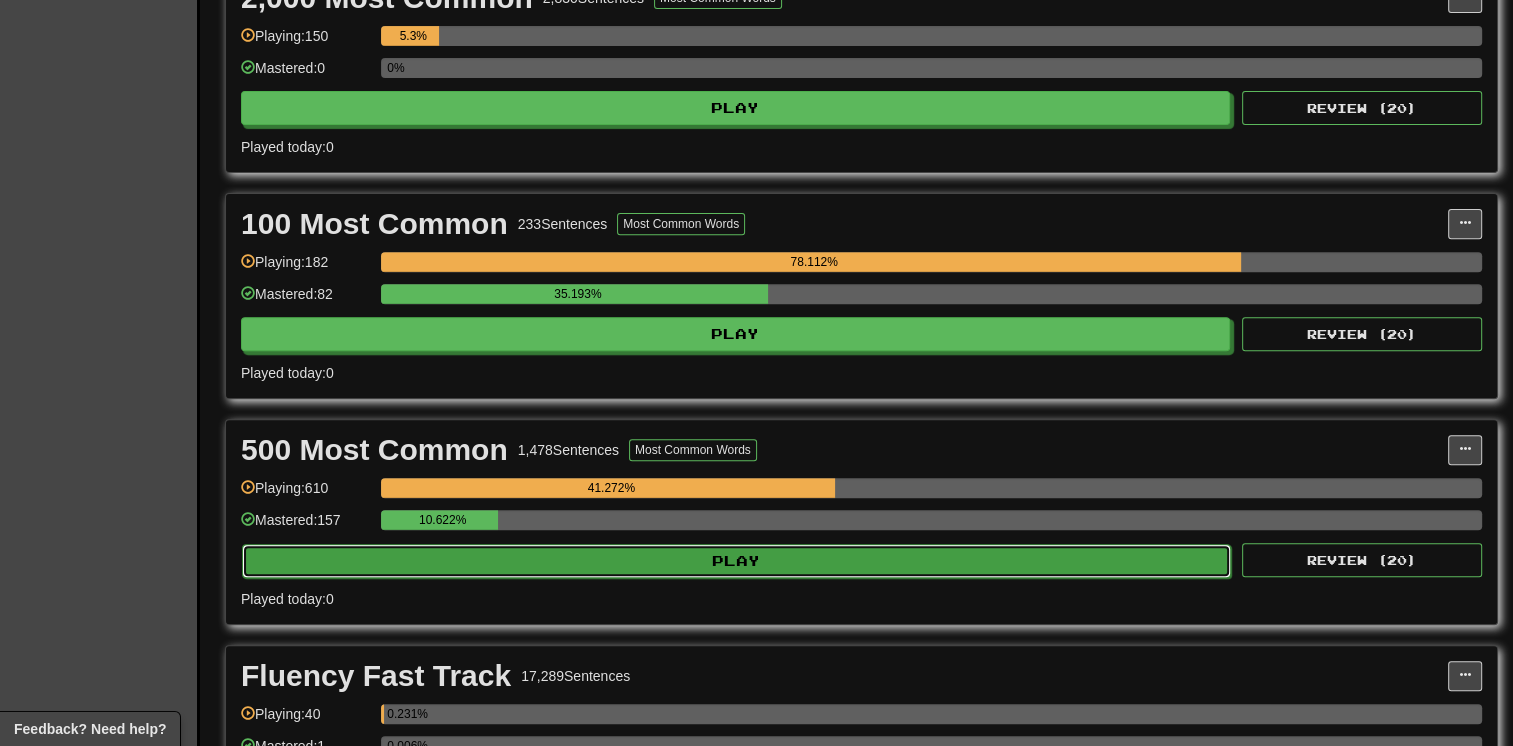 click on "Play" at bounding box center [736, 561] 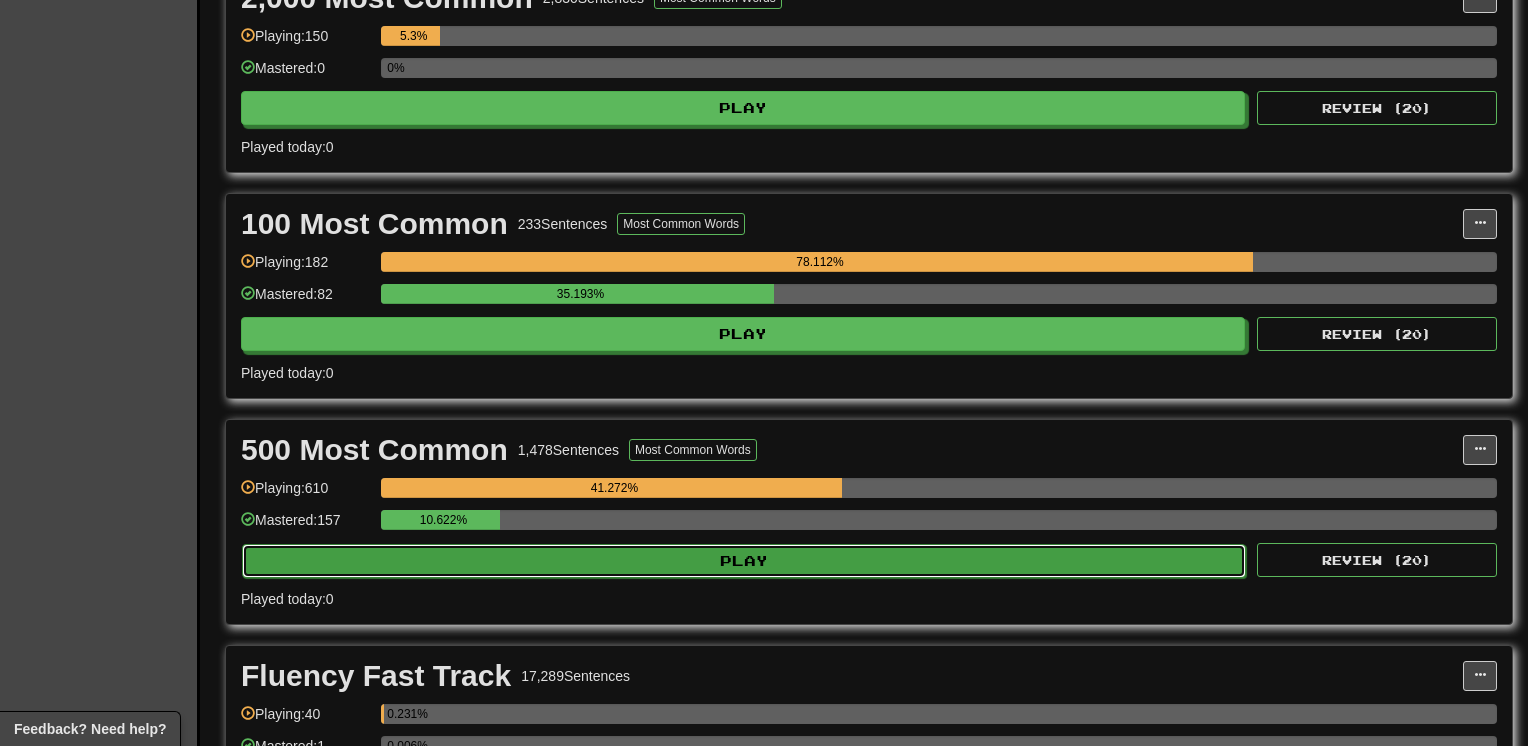 select on "**" 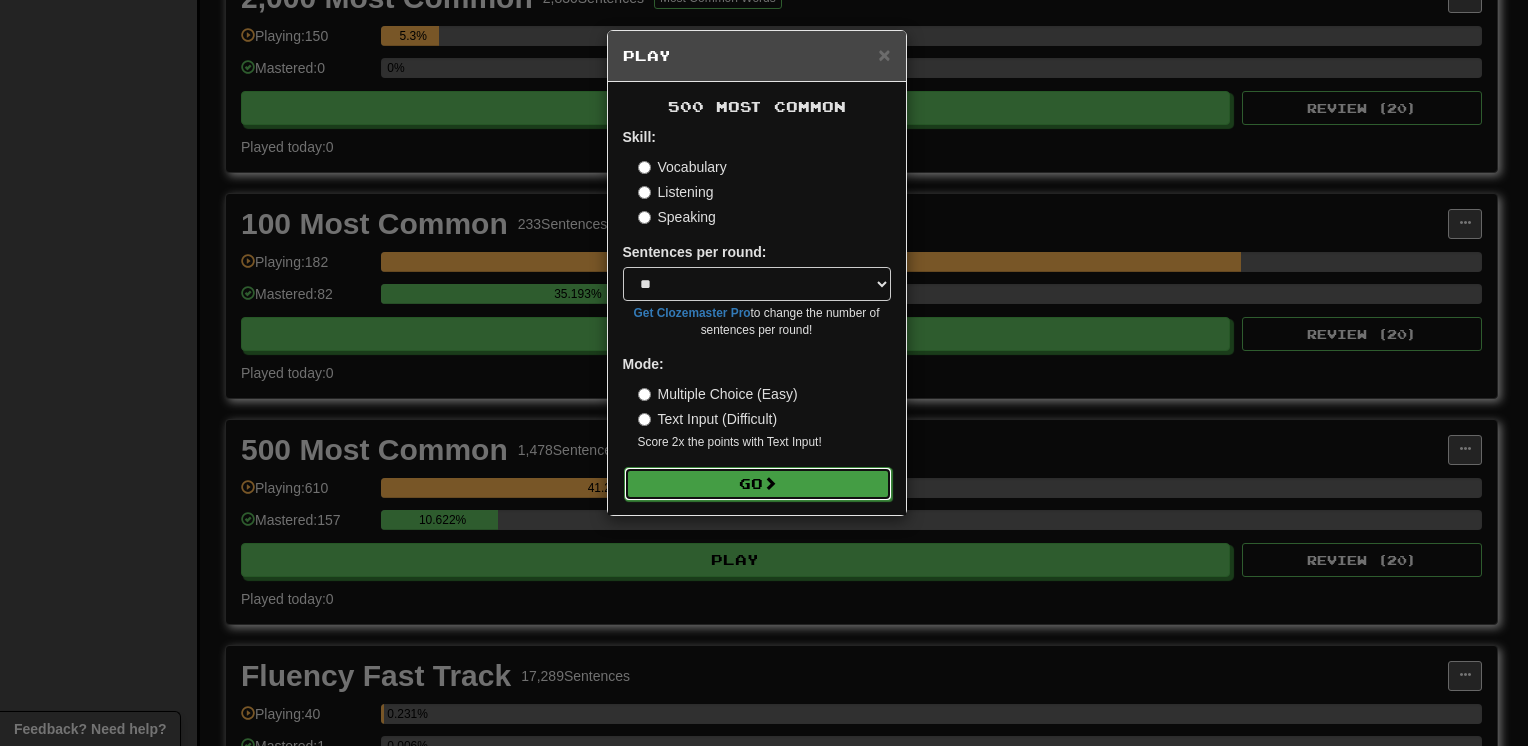 click on "Go" at bounding box center (758, 484) 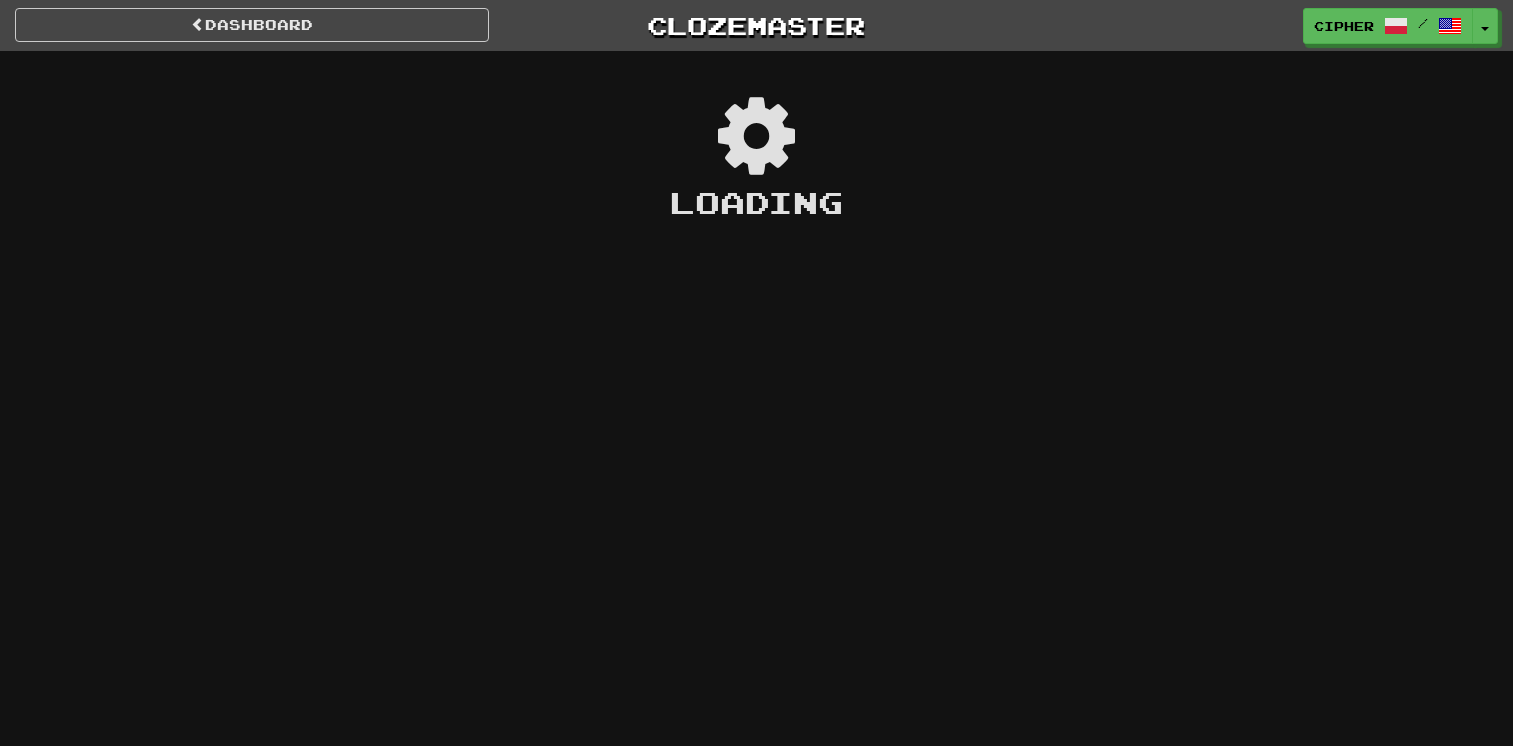 scroll, scrollTop: 0, scrollLeft: 0, axis: both 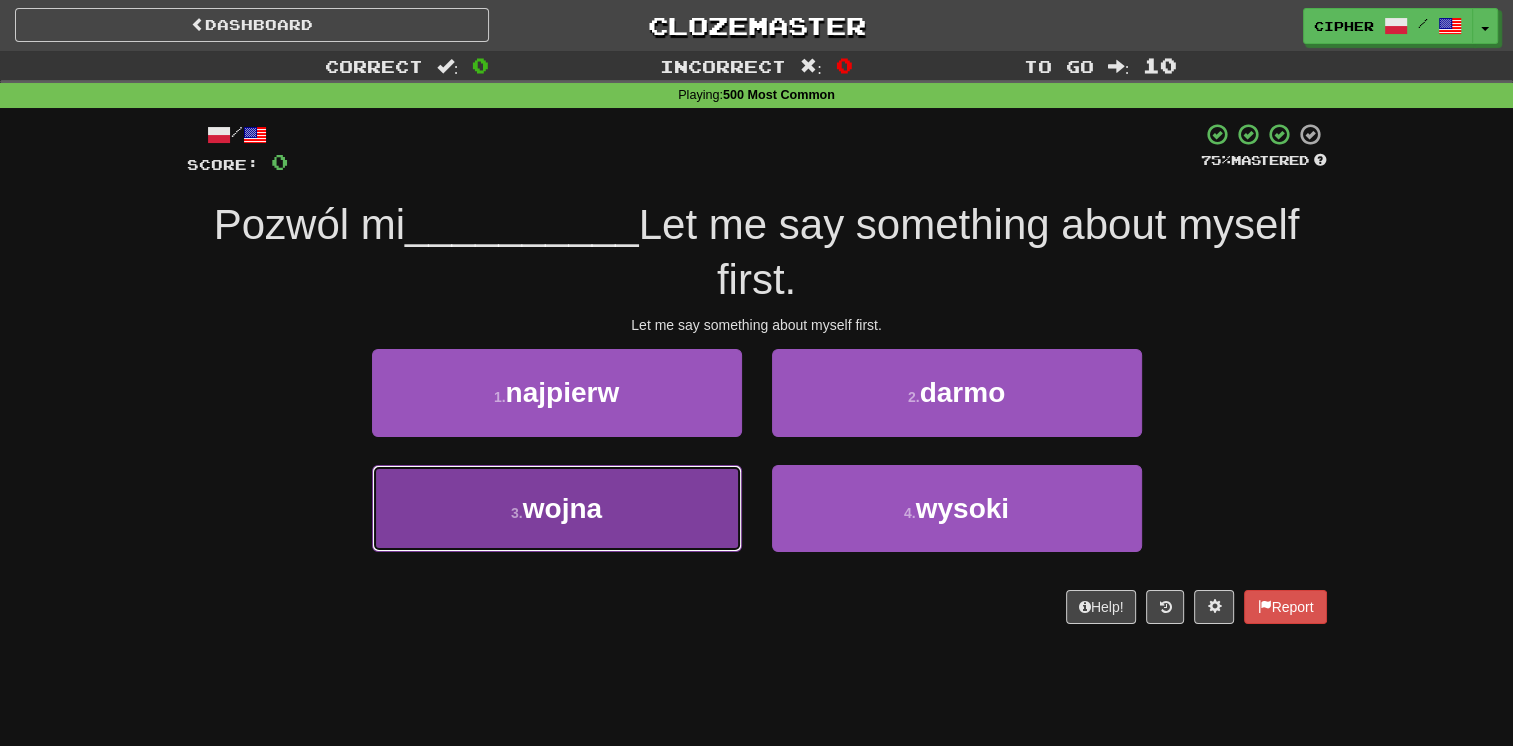 click on "3 .  wojna" at bounding box center [557, 508] 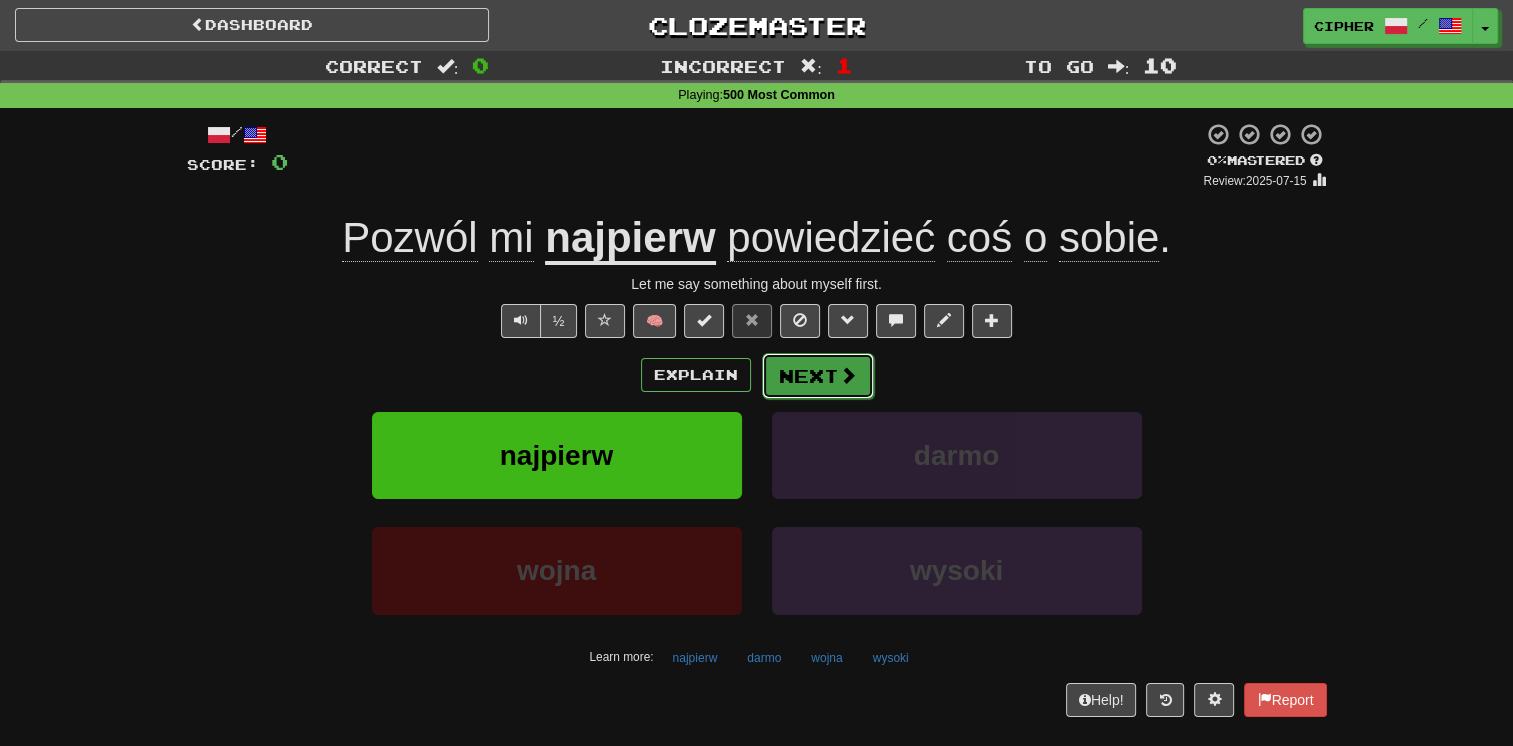click on "Next" at bounding box center [818, 376] 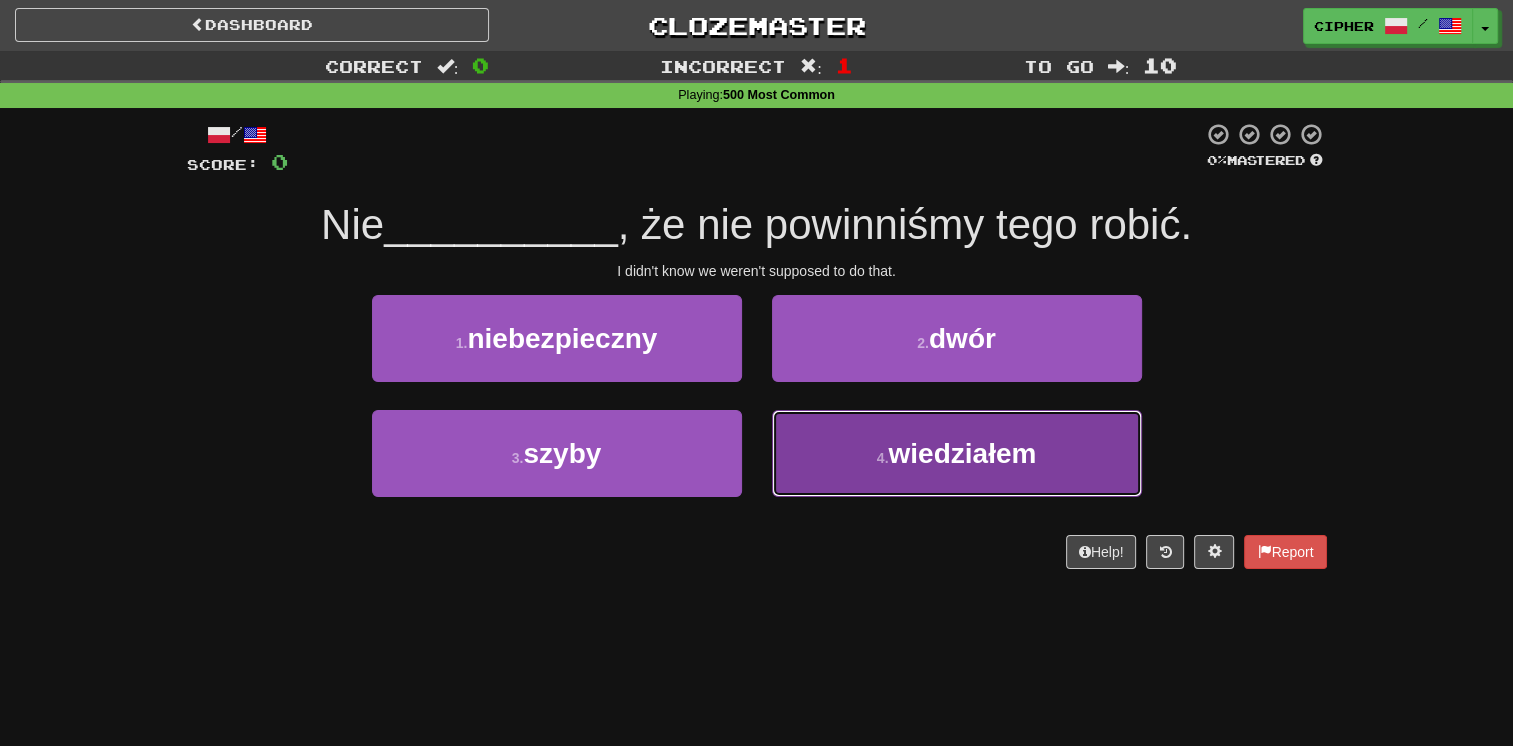 click on "4 .  wiedziałem" at bounding box center (957, 453) 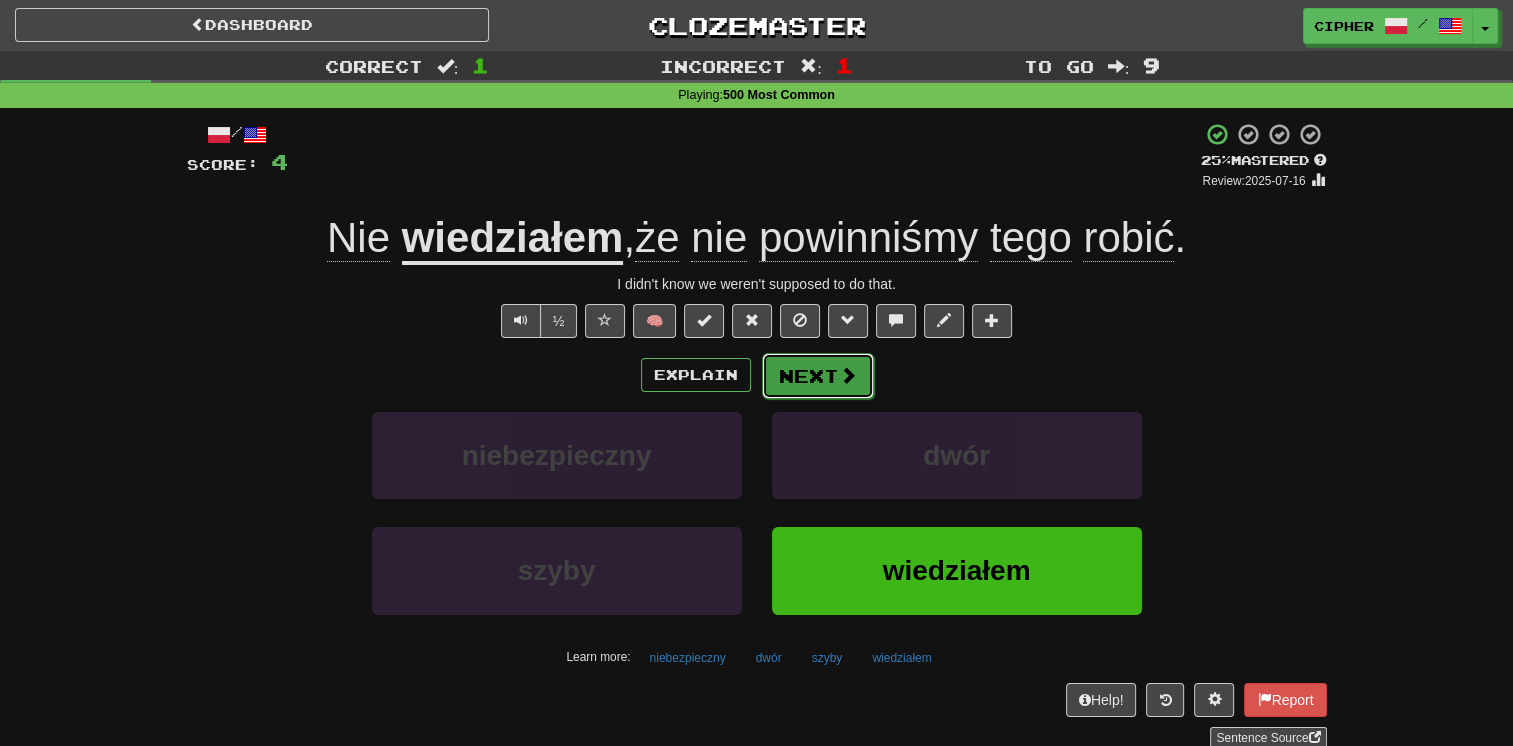 click on "Next" at bounding box center (818, 376) 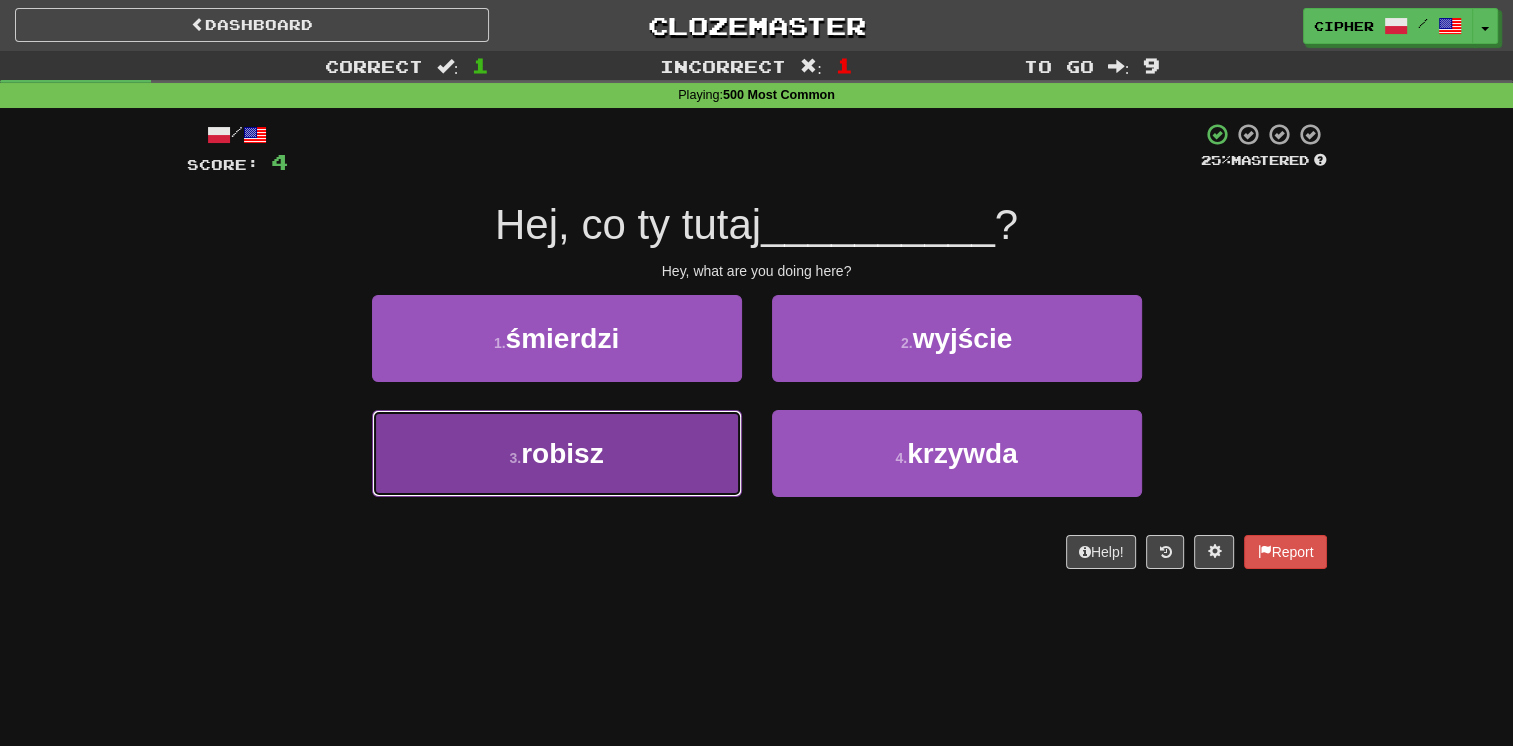 click on "3 .  robisz" at bounding box center (557, 453) 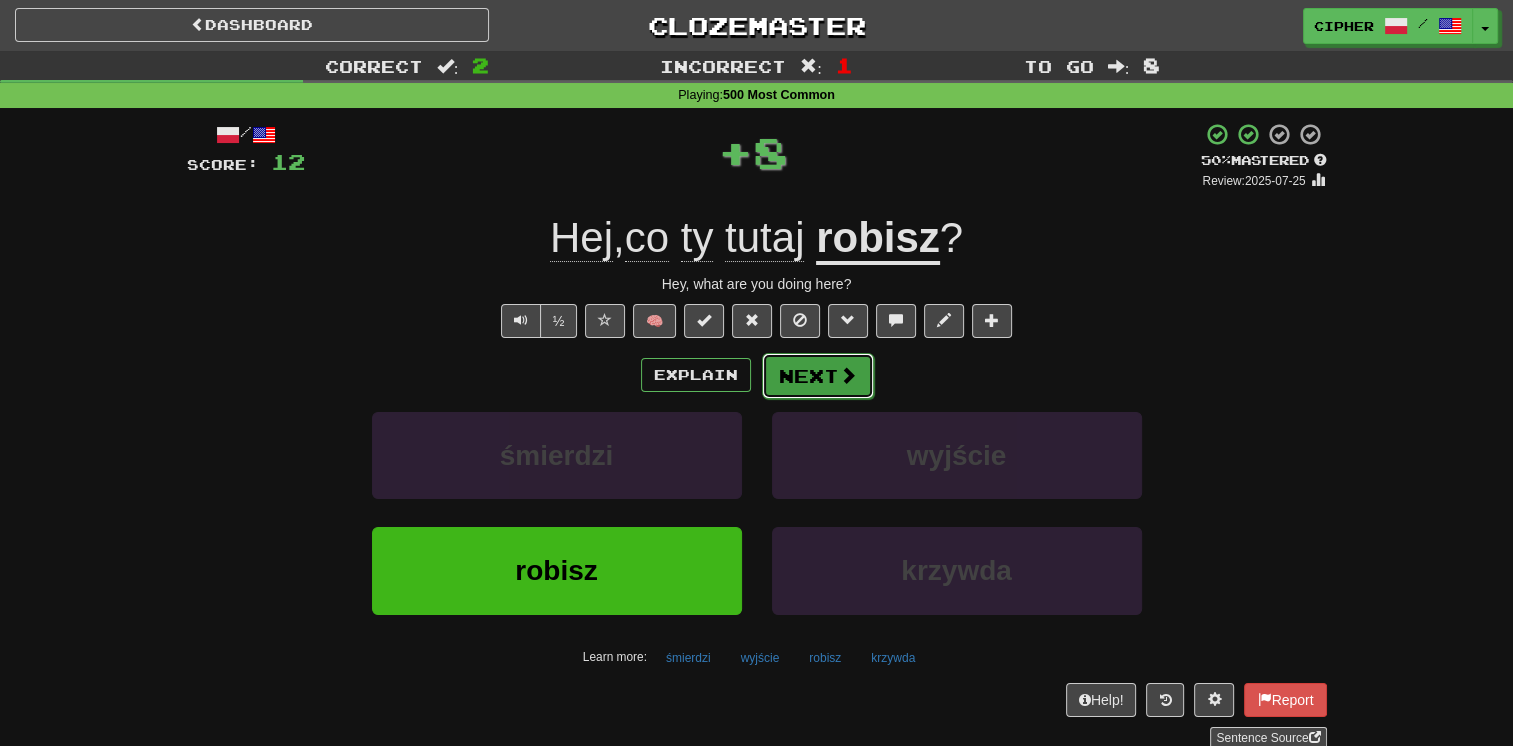 click on "Next" at bounding box center [818, 376] 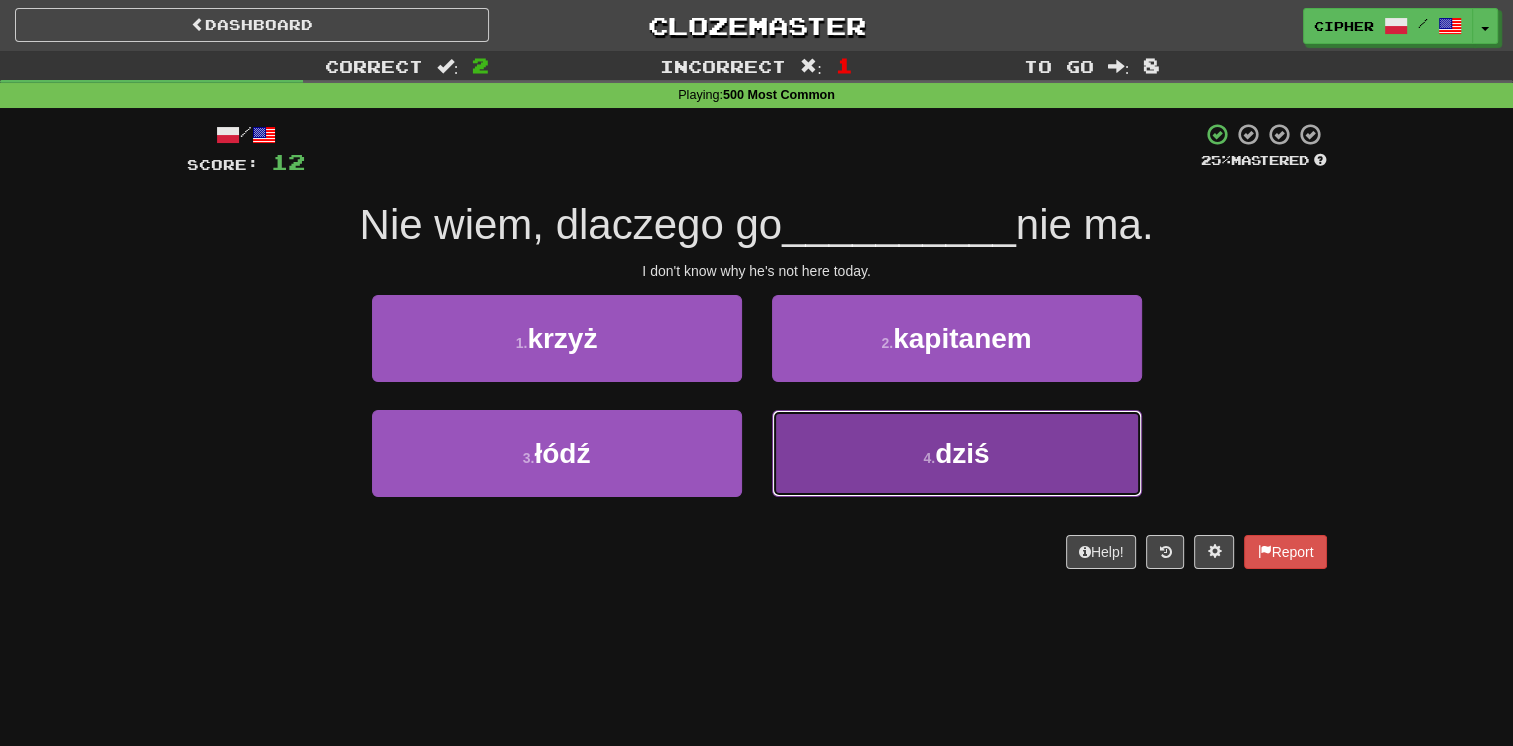 click on "4 .  dziś" at bounding box center (957, 453) 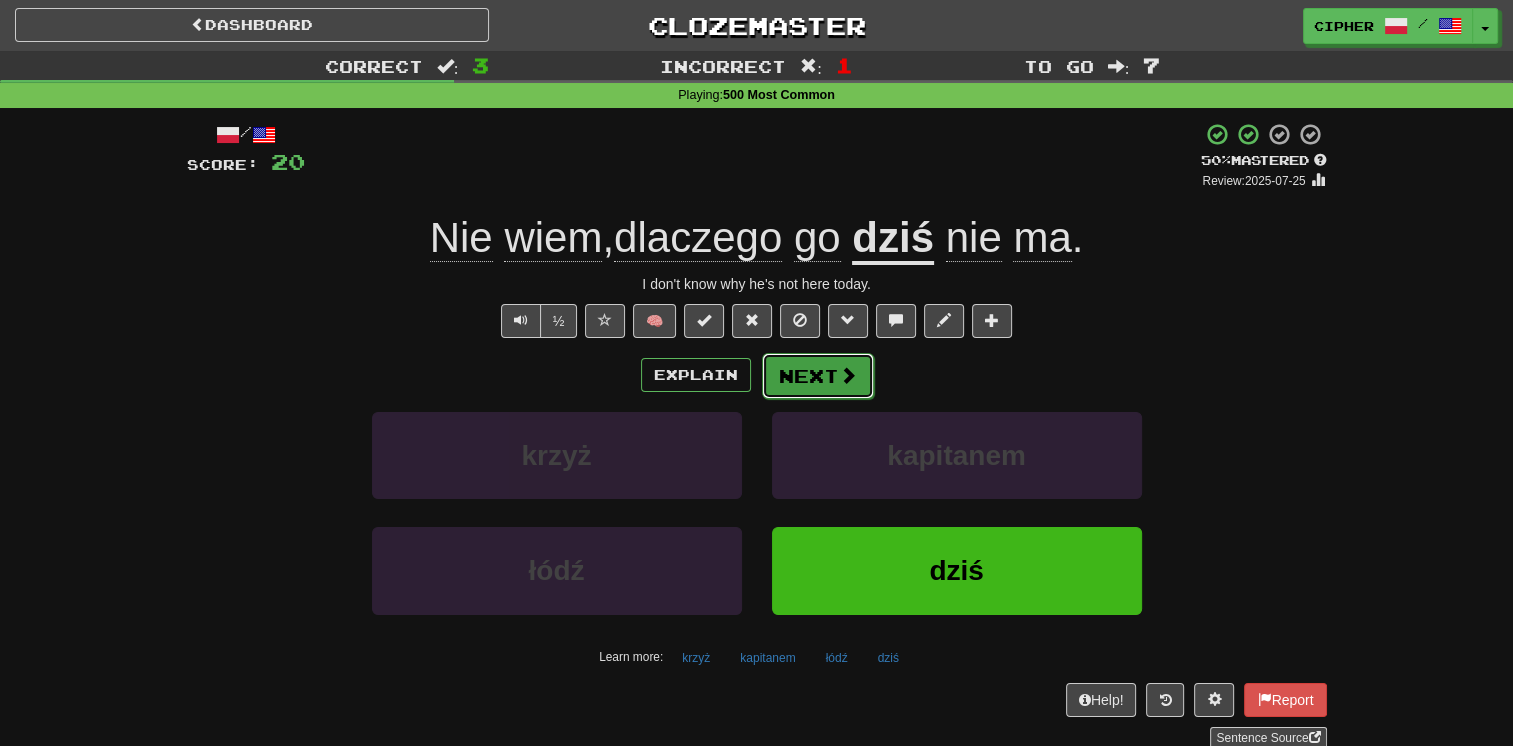 click on "Next" at bounding box center (818, 376) 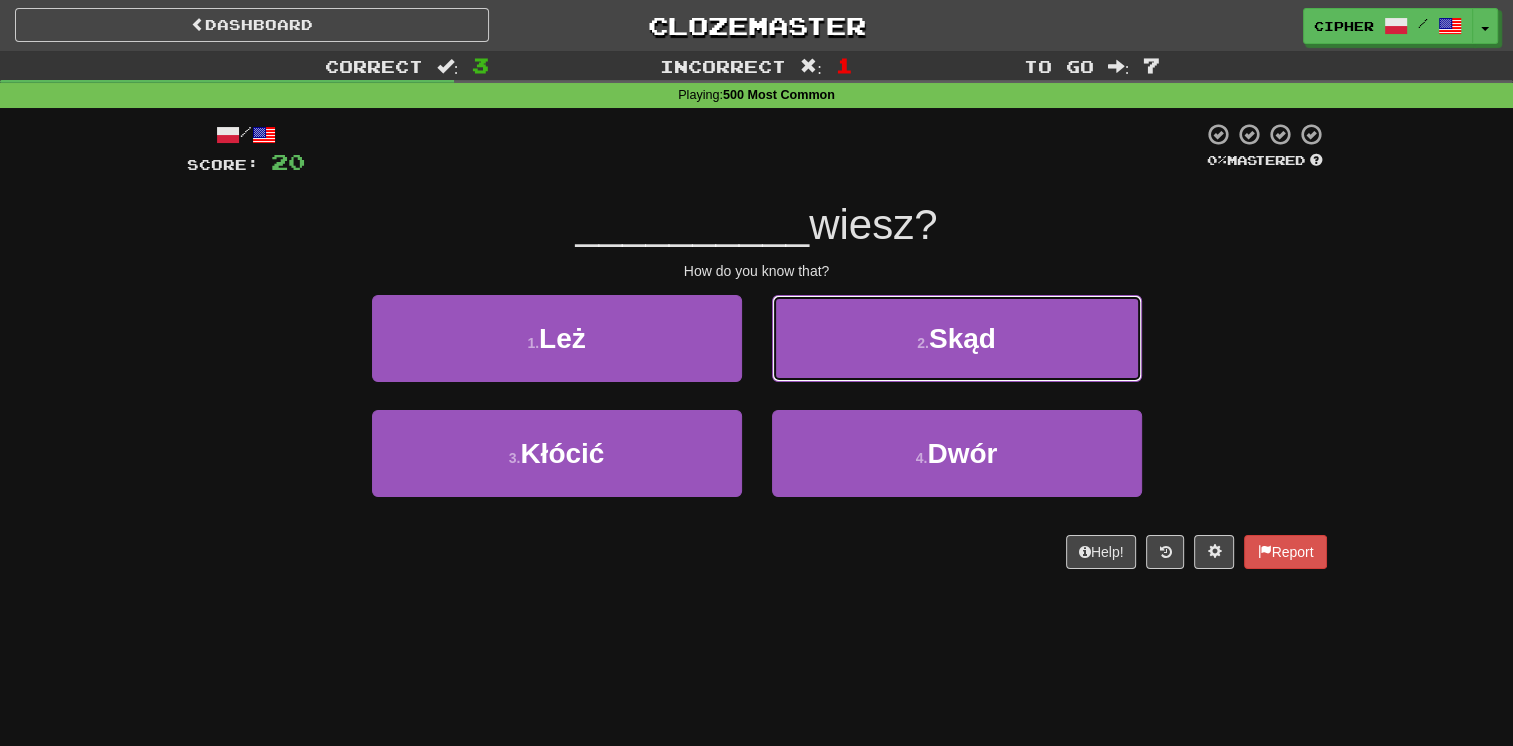 click on "2 .  Skąd" at bounding box center (957, 338) 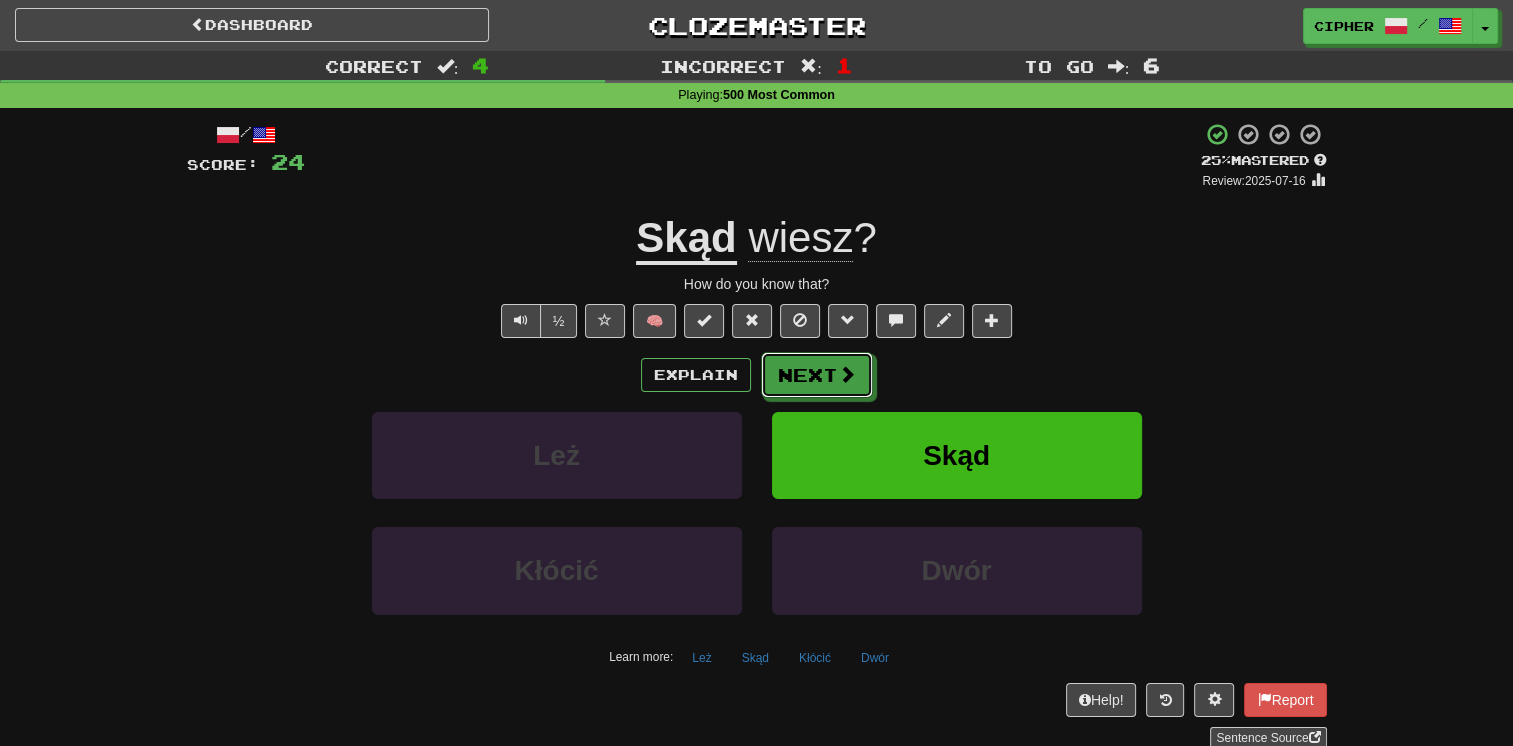 click on "Next" at bounding box center [817, 375] 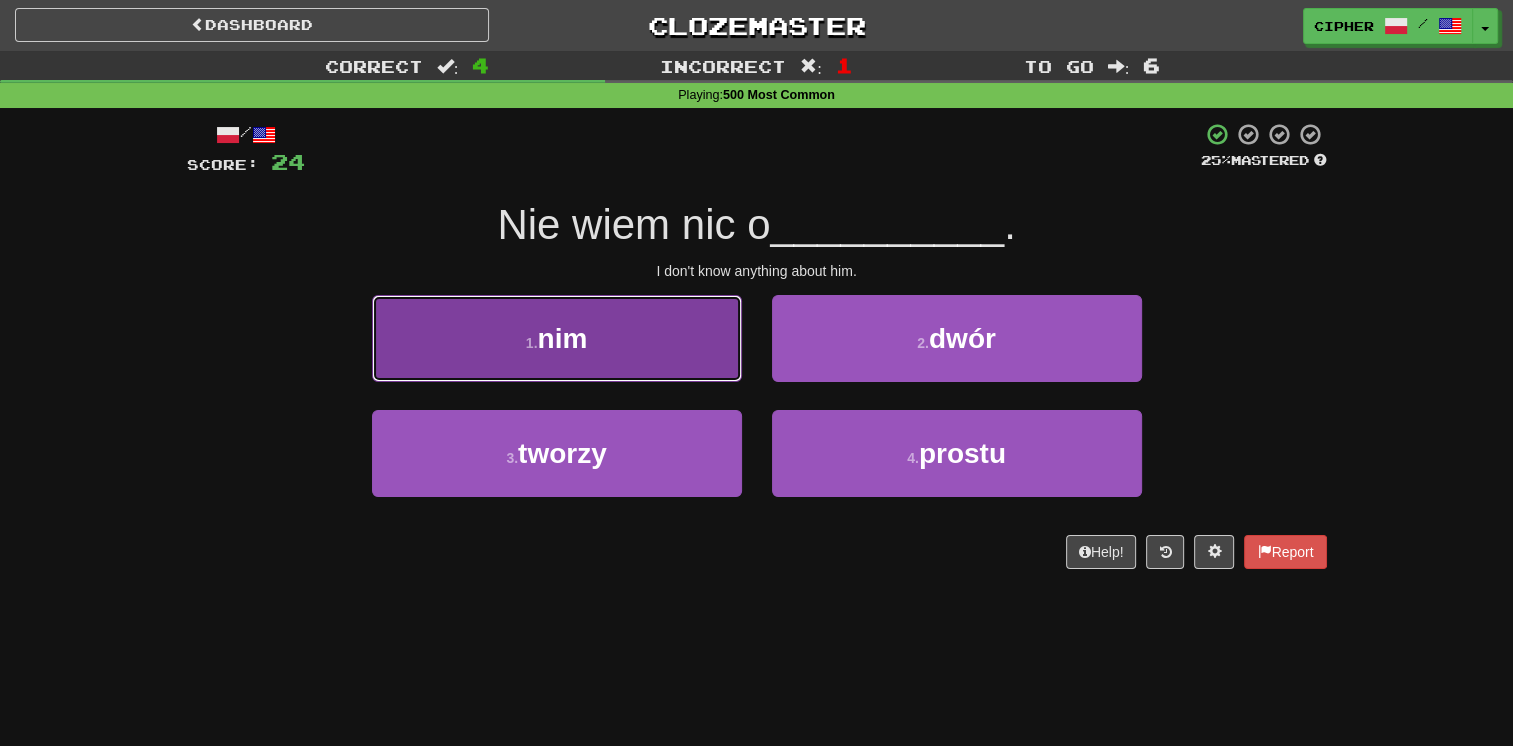 click on "1 .  nim" at bounding box center (557, 338) 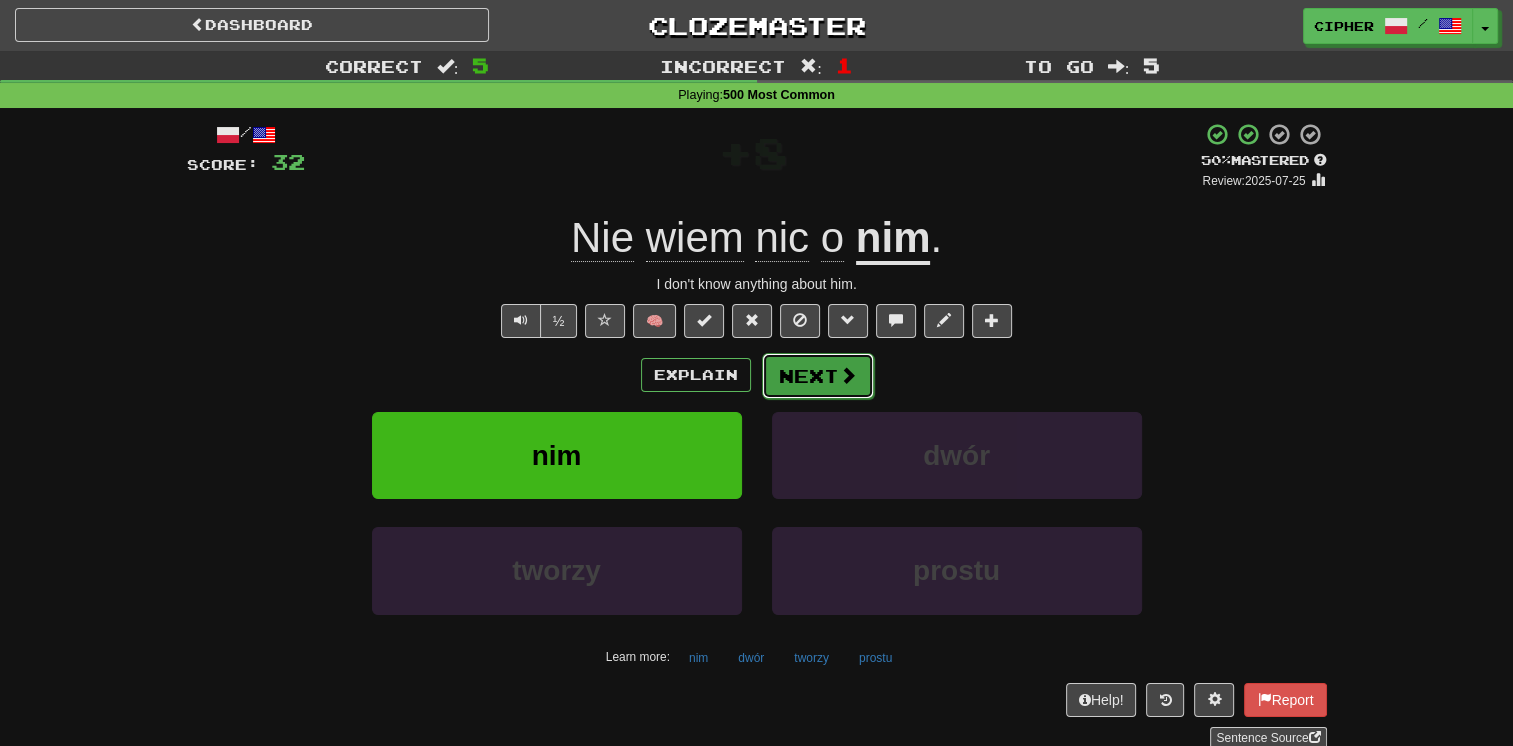 click on "Next" at bounding box center [818, 376] 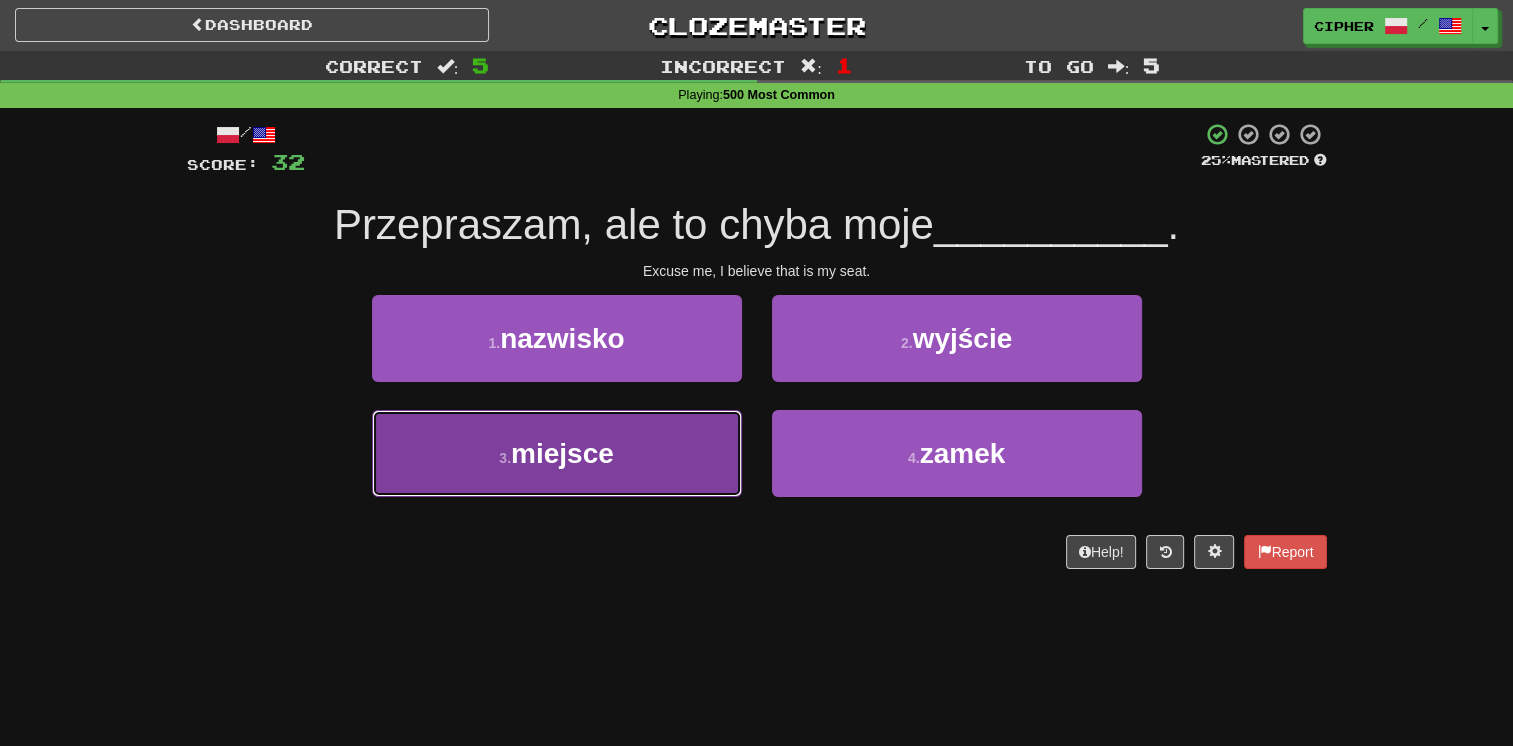 click on "3 .  miejsce" at bounding box center [557, 453] 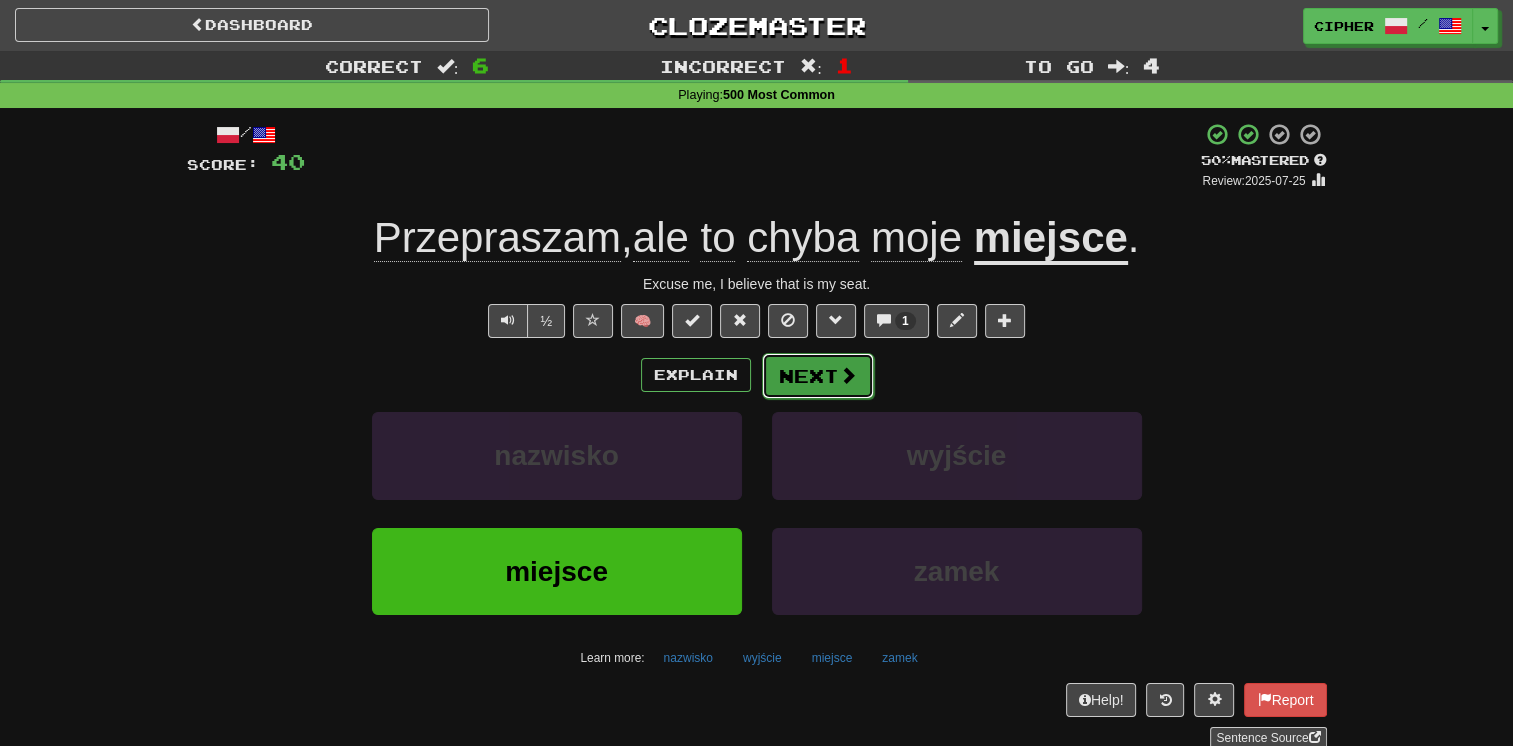 click on "Next" at bounding box center [818, 376] 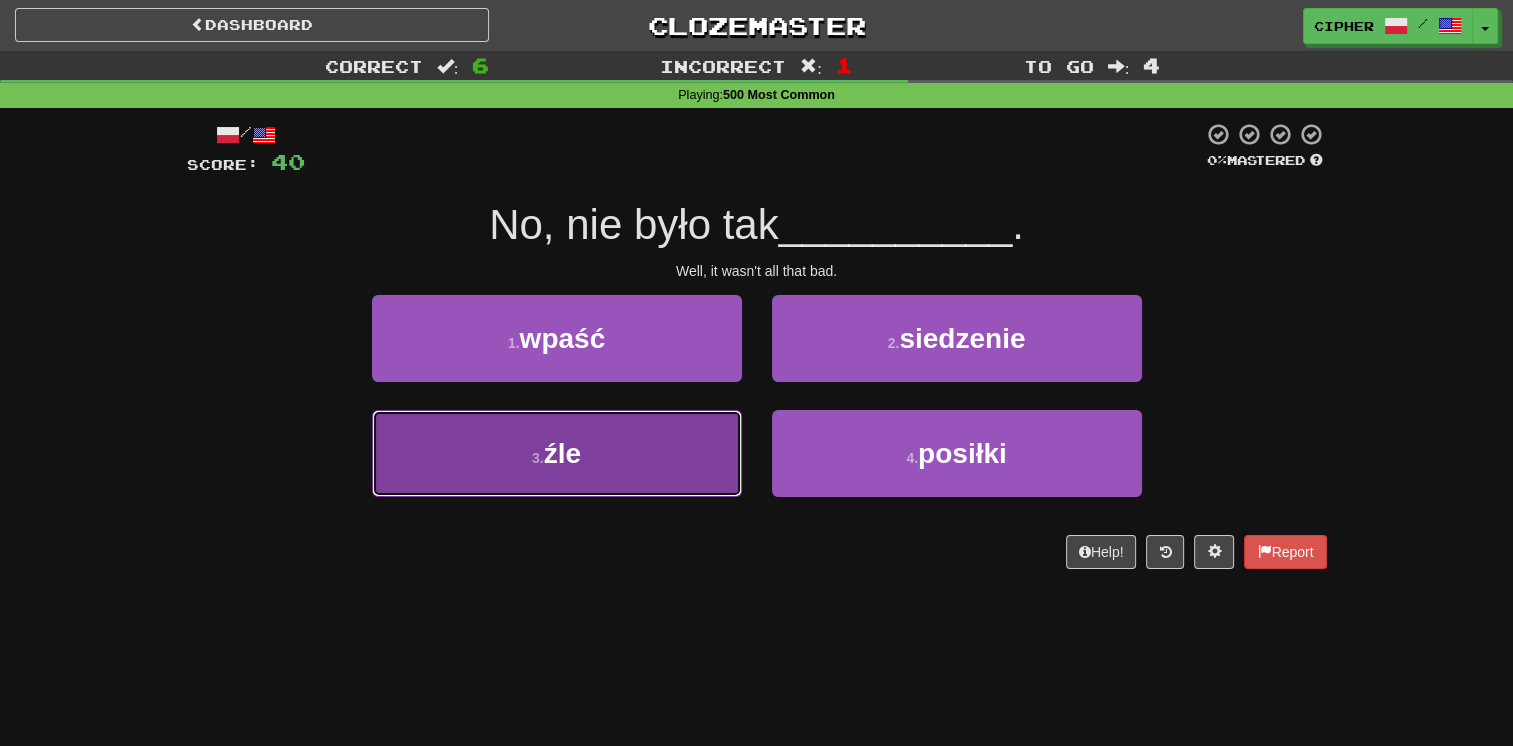 click on "3 .  źle" at bounding box center (557, 453) 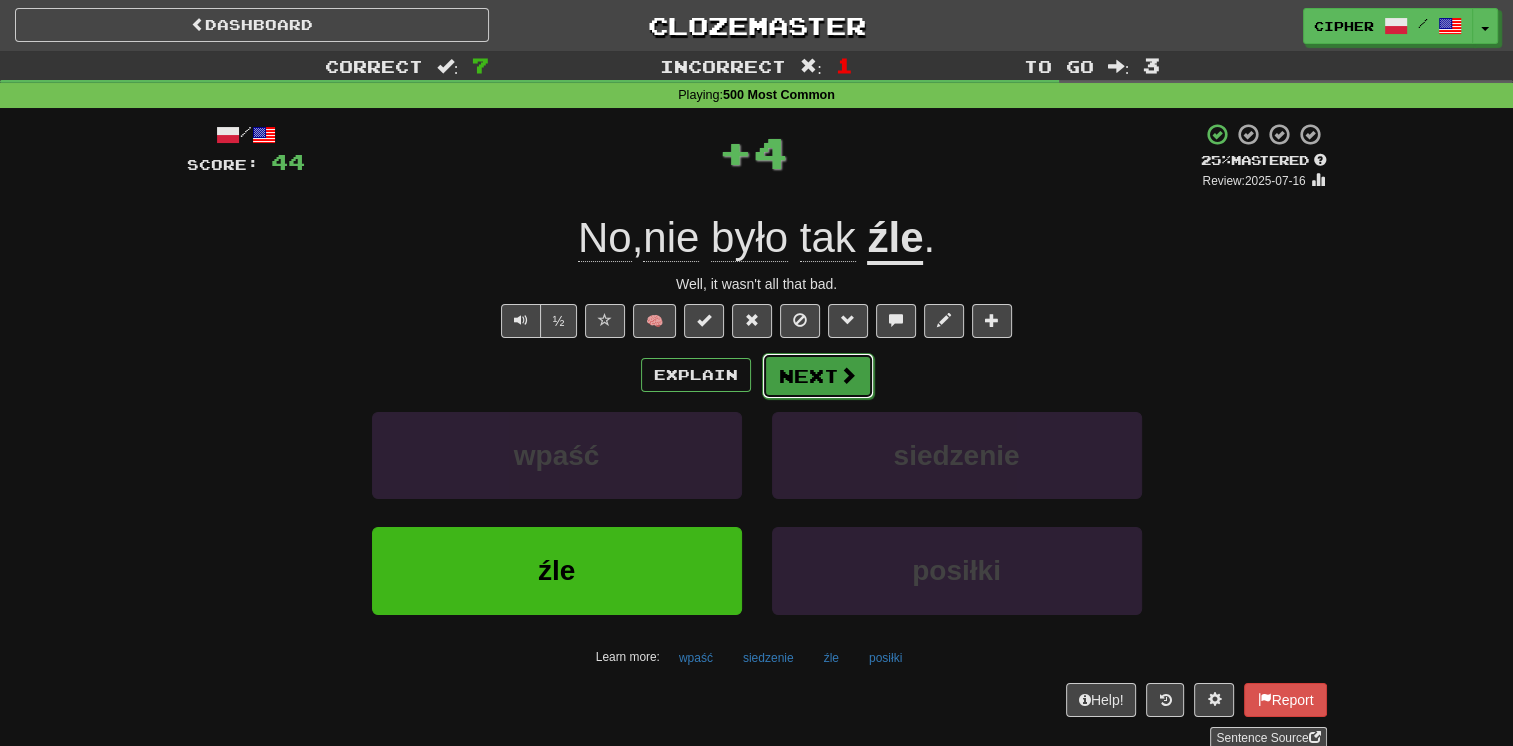 click on "Next" at bounding box center (818, 376) 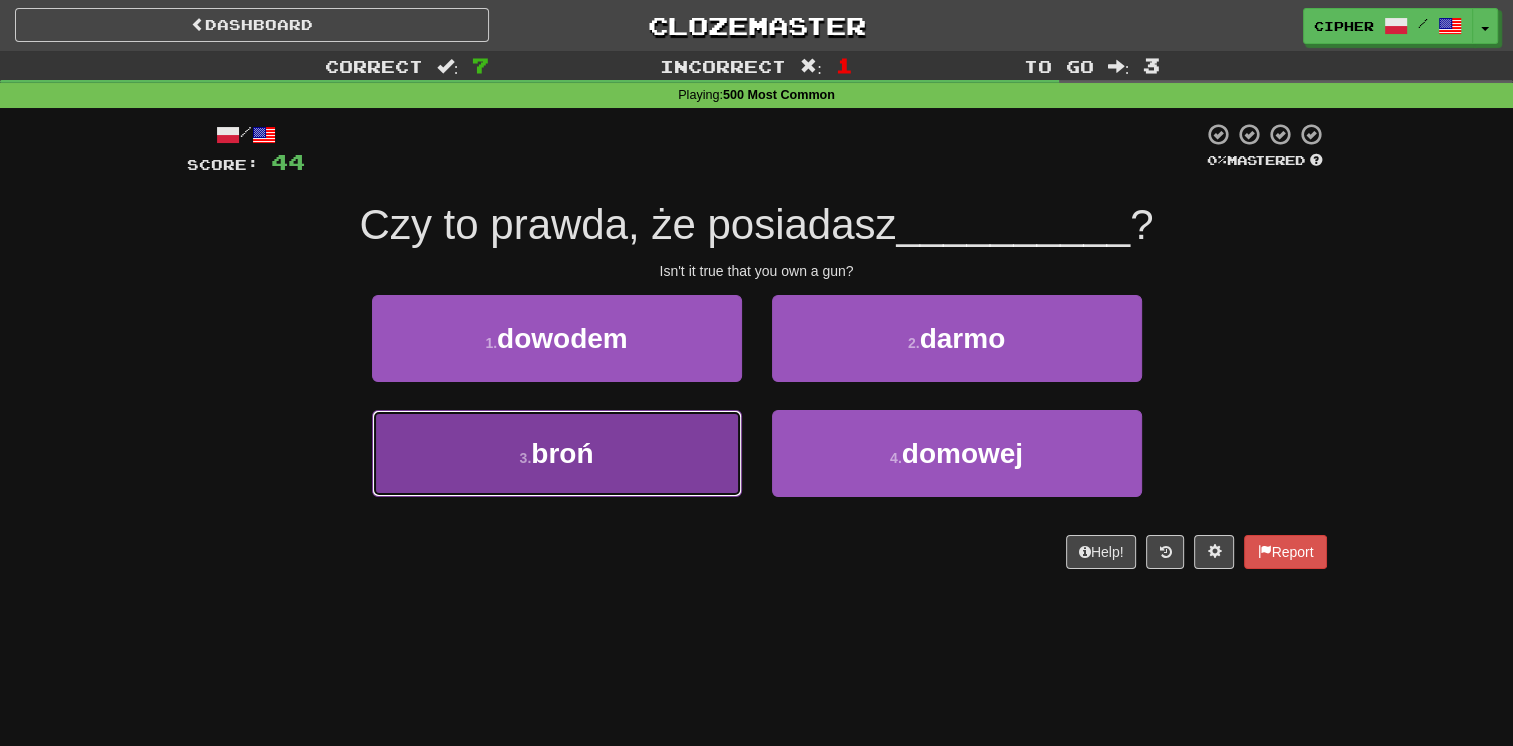 click on "3 .  broń" at bounding box center (557, 453) 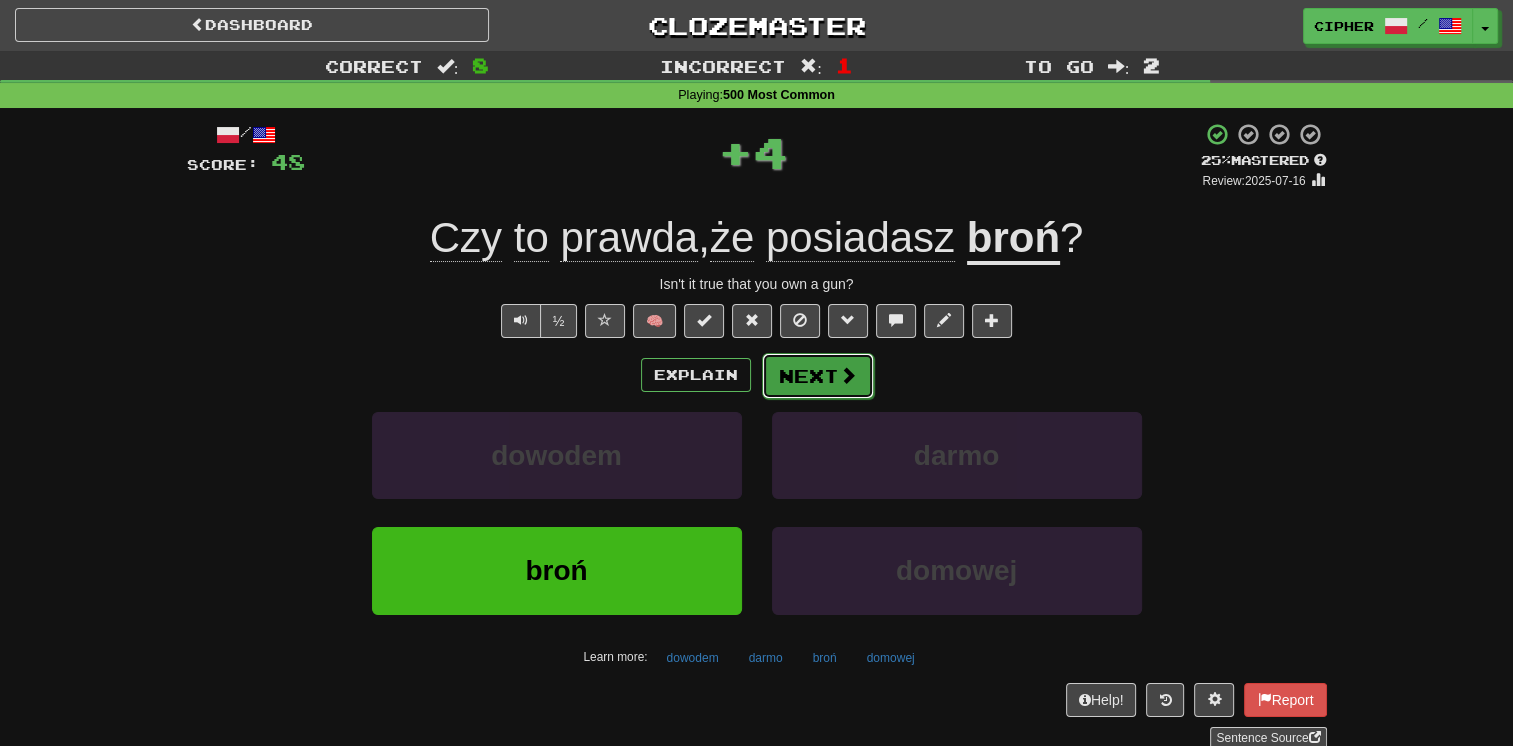 click on "Next" at bounding box center [818, 376] 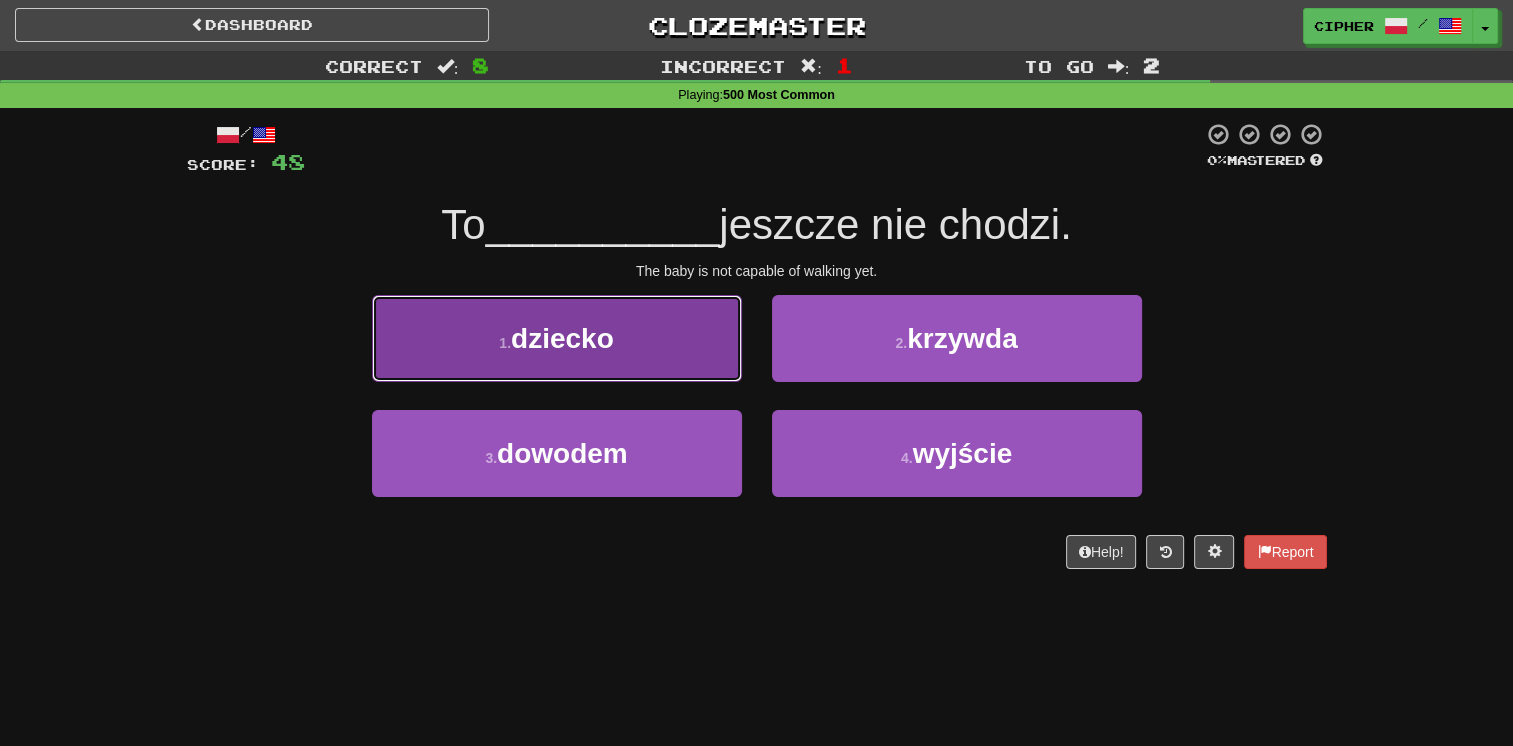 click on "1 .  dziecko" at bounding box center (557, 338) 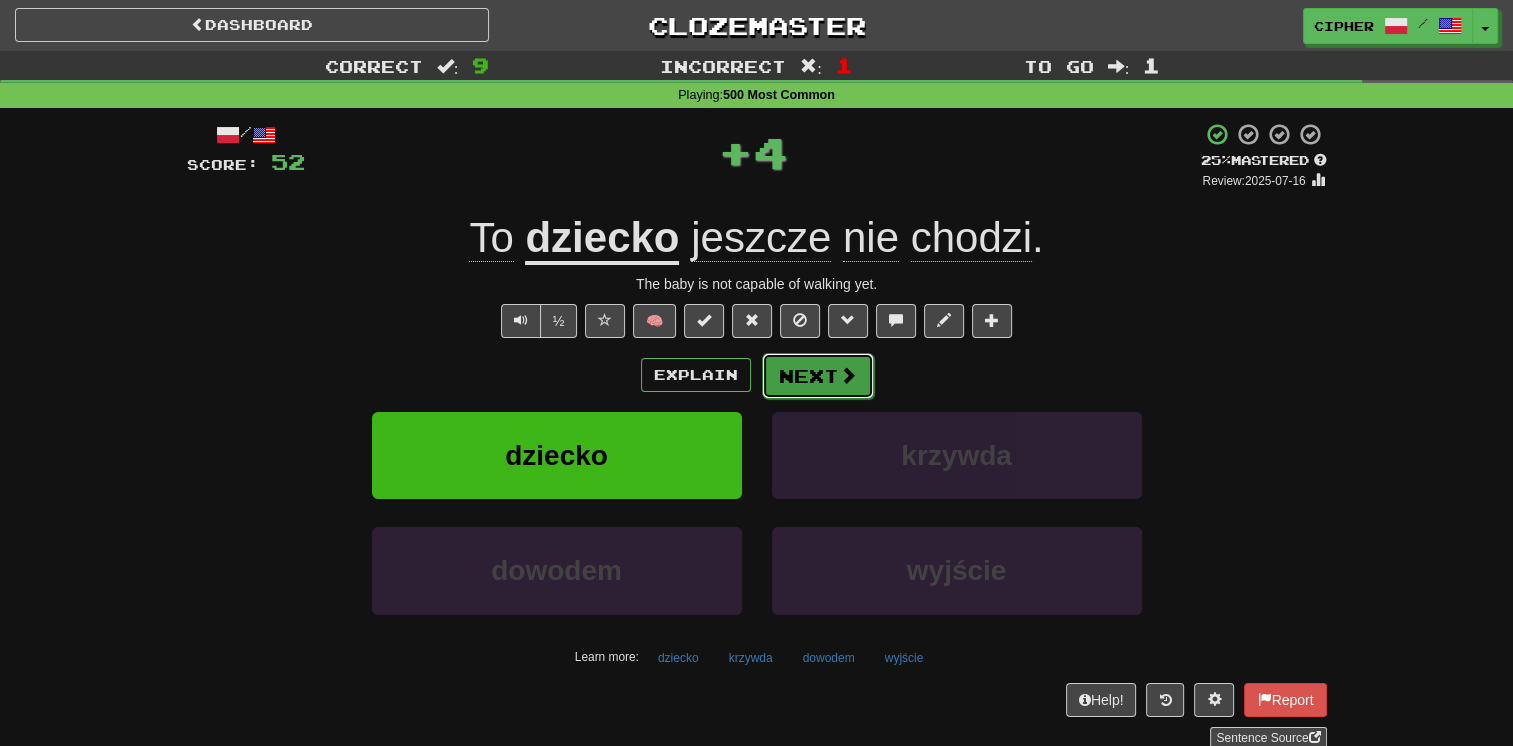 click on "Next" at bounding box center (818, 376) 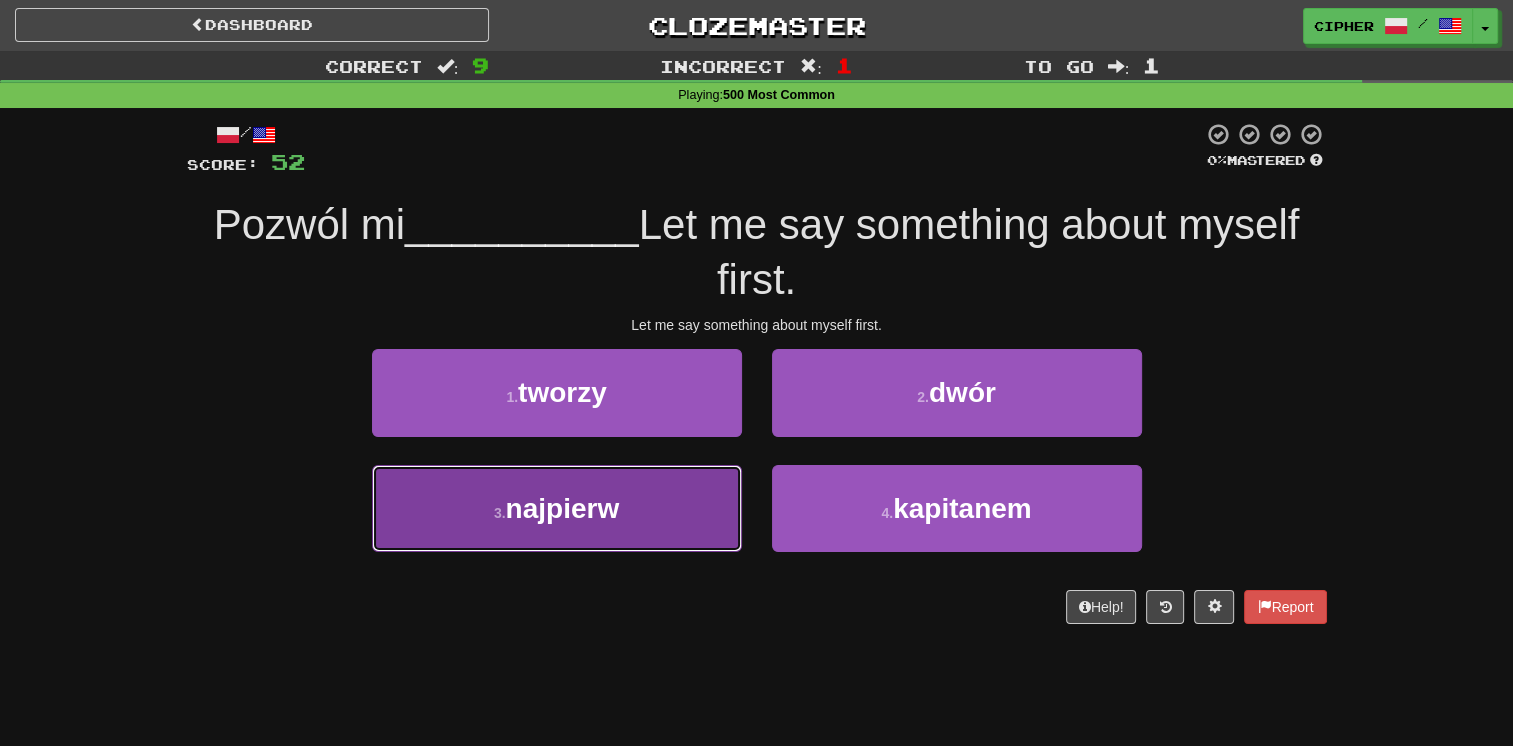 click on "3 .  najpierw" at bounding box center [557, 508] 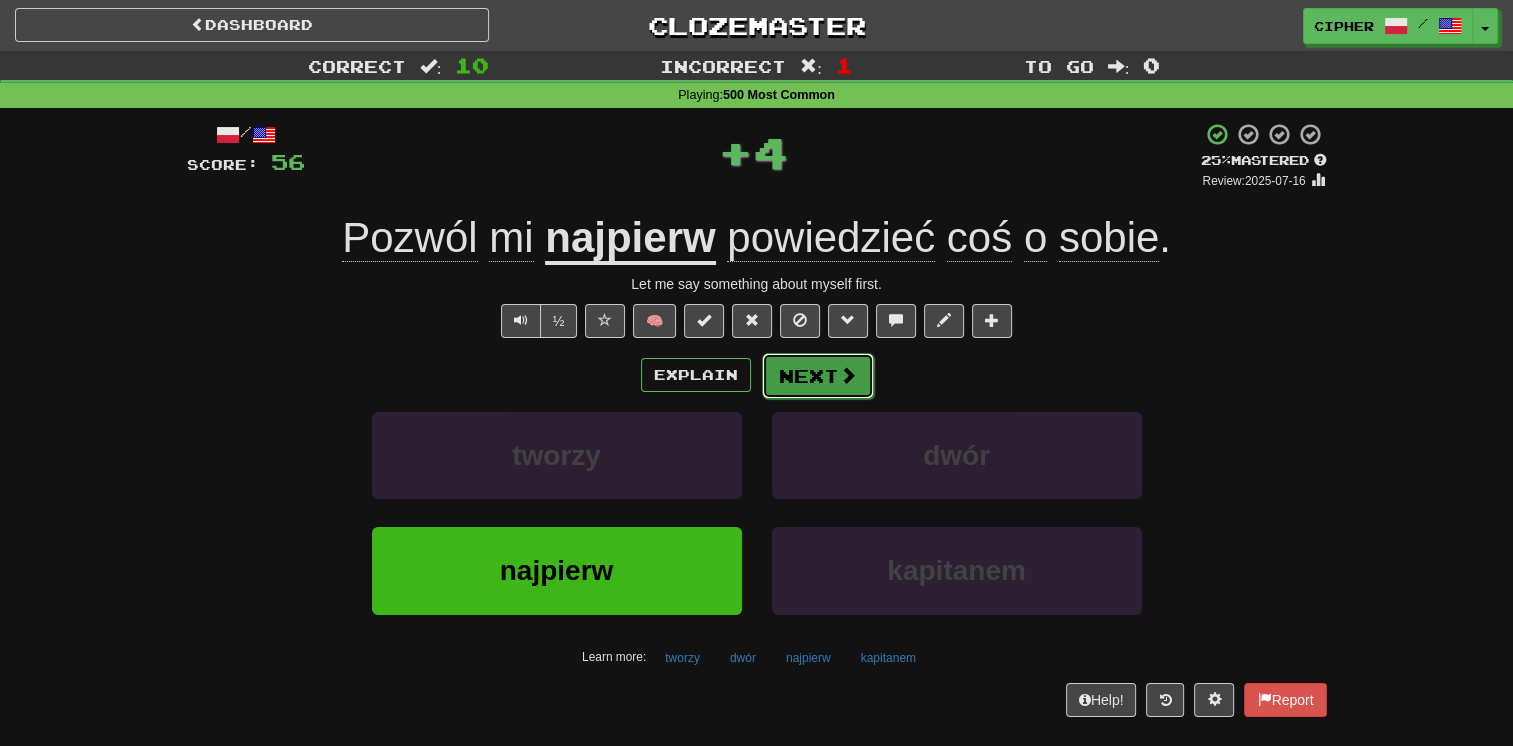 click on "Next" at bounding box center (818, 376) 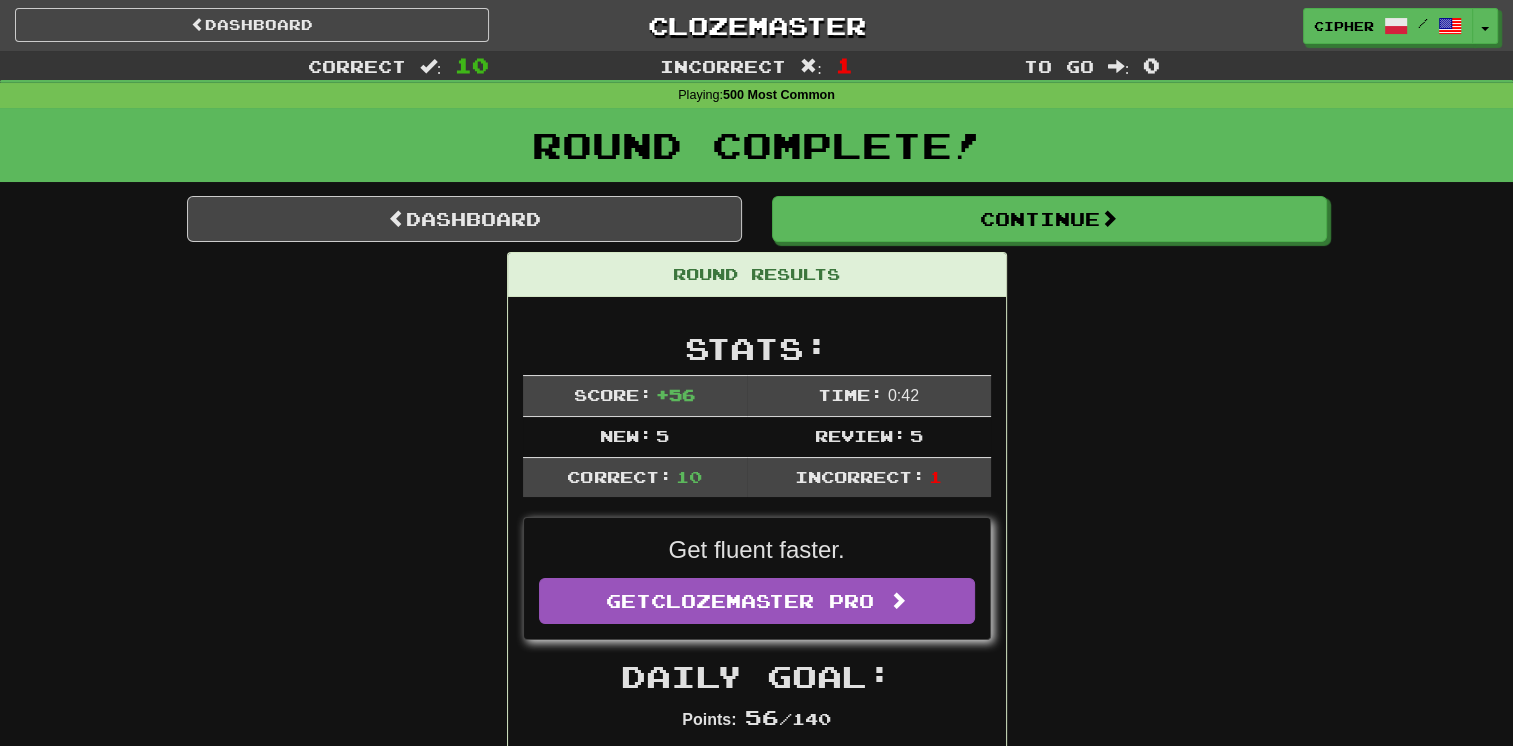 click on "Round Results Stats: Score:   + 56 Time:   0 : 42 New:   5 Review:   5 Correct:   10 Incorrect:   1 Get fluent faster. Get  Clozemaster Pro   Daily Goal: Points:   56  /  140 Time remaining: 12   Hours Progress: 500 Most Common Playing:  615  /  1,478 + 5 41.272% 41.61% Mastered:  157  /  1,478 10.622% Ready for Review:  14  /  Level:  52 480  points to level  53  - keep going! Ranked:  308 th  this week Sentences:  Report Pozwól mi  najpierw  powiedzieć coś o sobie. Let me say something about myself first.  Report Nie  wiedziałem , że nie powinniśmy tego robić. I didn't know we weren't supposed to do that.  Report Hej, co ty tutaj  robisz ? Hey, what are you doing here?  Report Nie wiem, dlaczego go  dziś  nie ma. I don't know why he's not here today.  Report Skąd  wiesz? How do you know that?  Report Nie wiem nic o  nim . I don't know anything about him. 1  Report Przepraszam, ale to chyba moje  miejsce . Excuse me, I believe that is my seat.  Report No, nie było tak  źle .  Report broń ? To" at bounding box center [757, 1266] 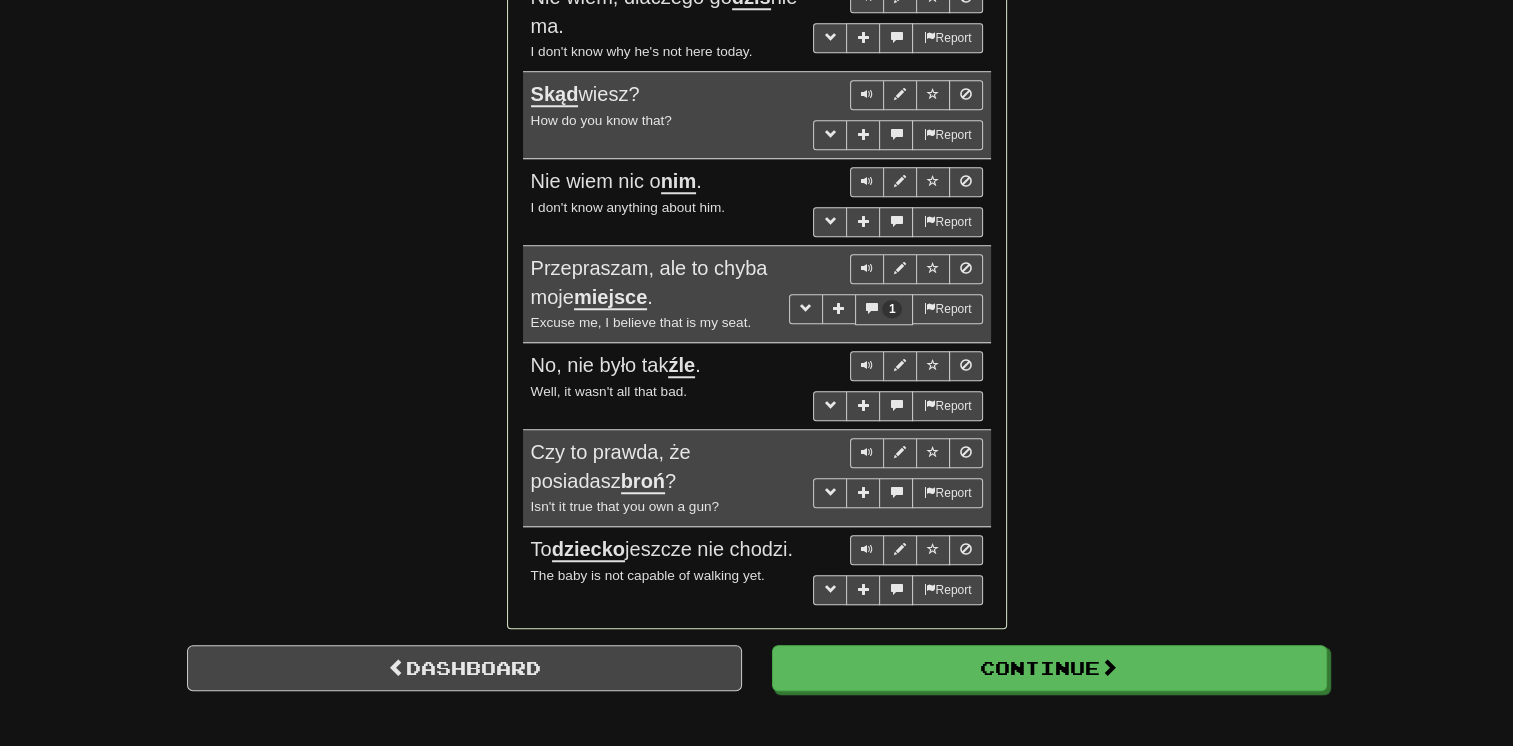 scroll, scrollTop: 1640, scrollLeft: 0, axis: vertical 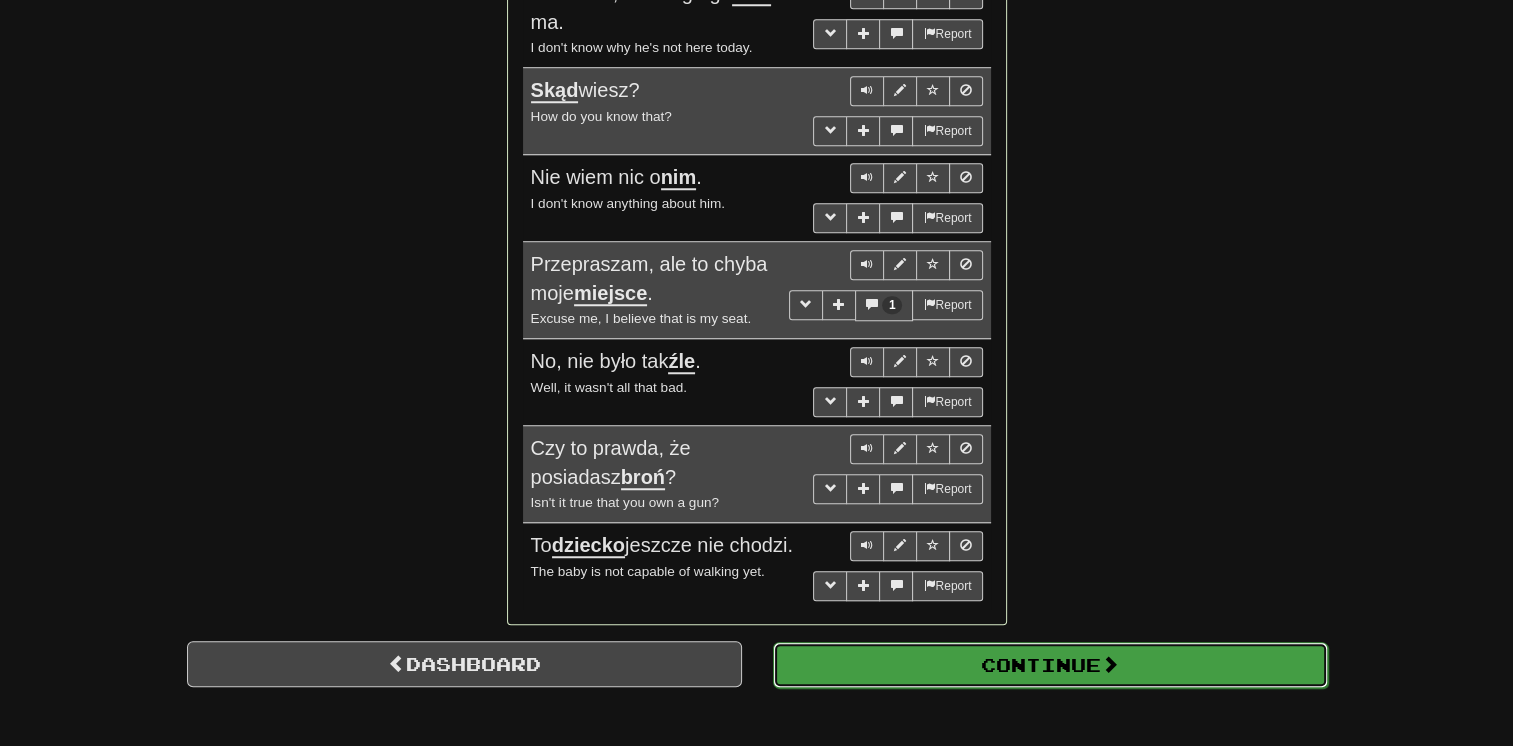 click on "Continue" at bounding box center (1050, 665) 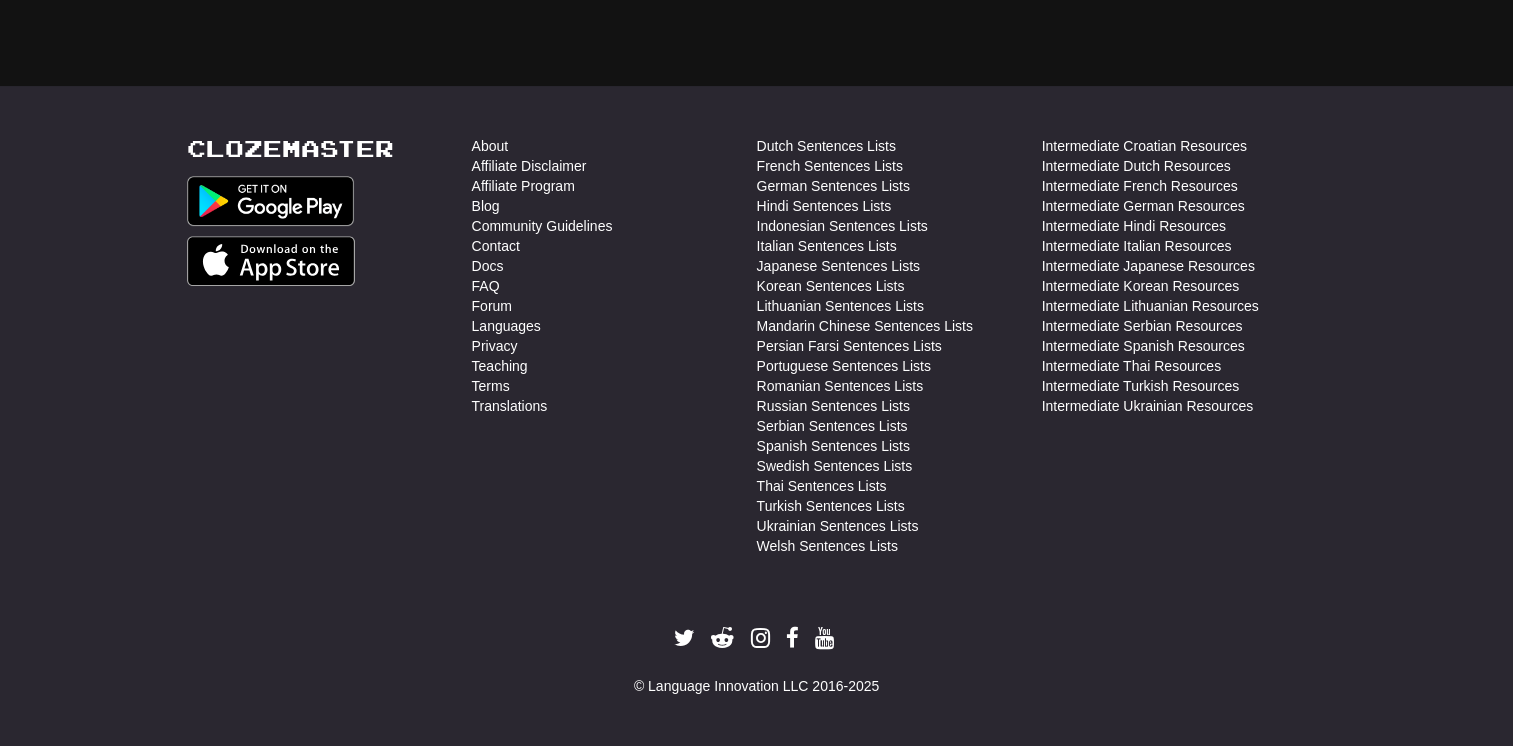 scroll, scrollTop: 710, scrollLeft: 0, axis: vertical 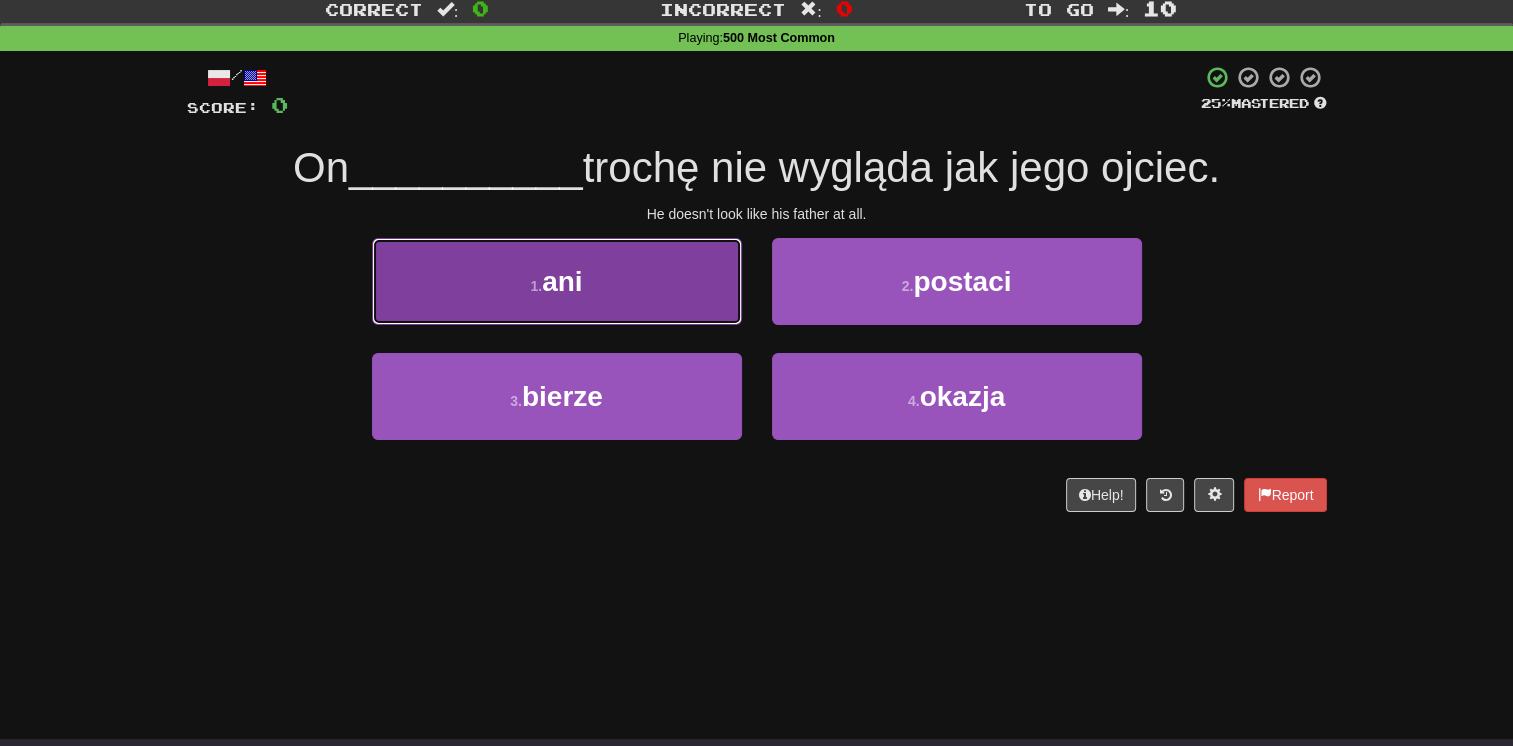 click on "1 .  ani" at bounding box center [557, 281] 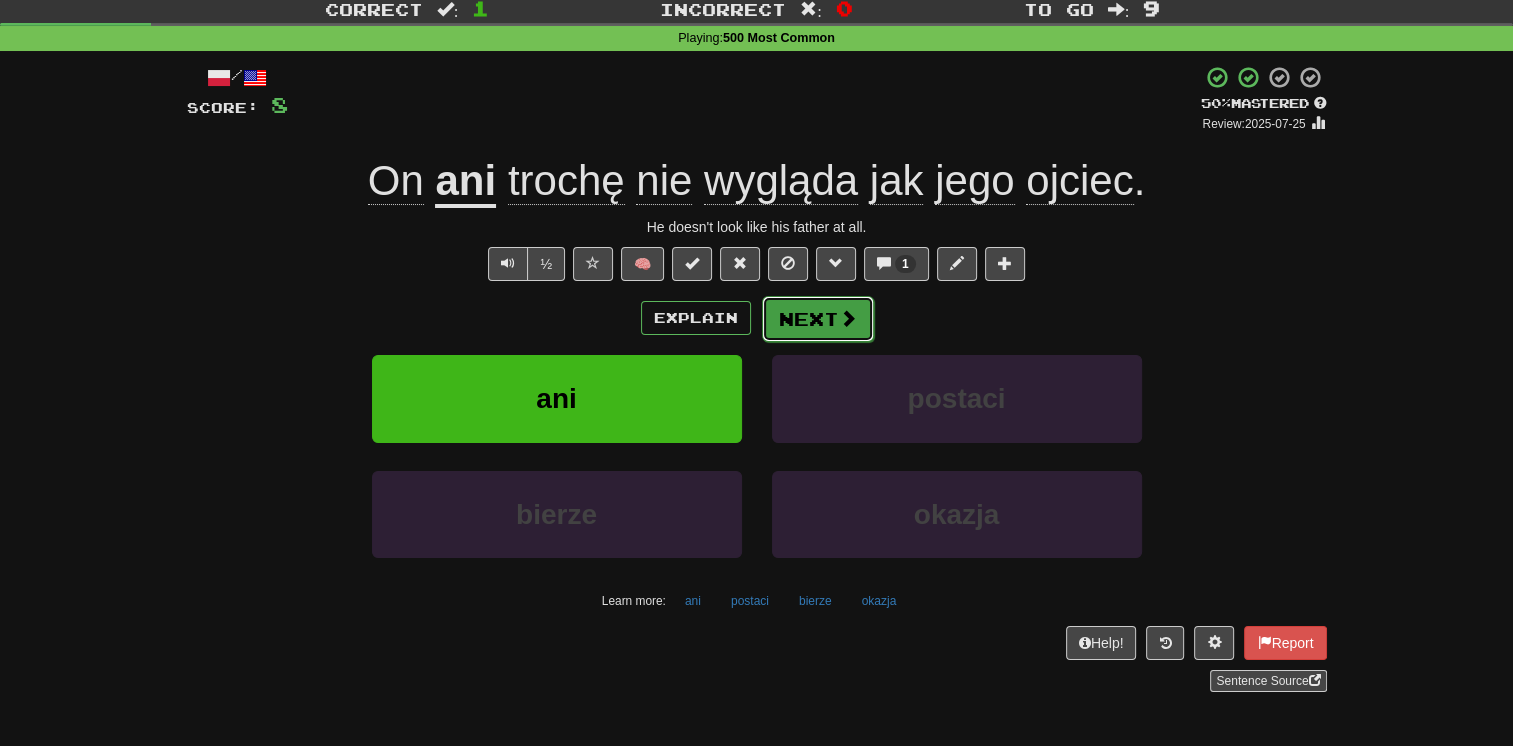 click on "Next" at bounding box center (818, 319) 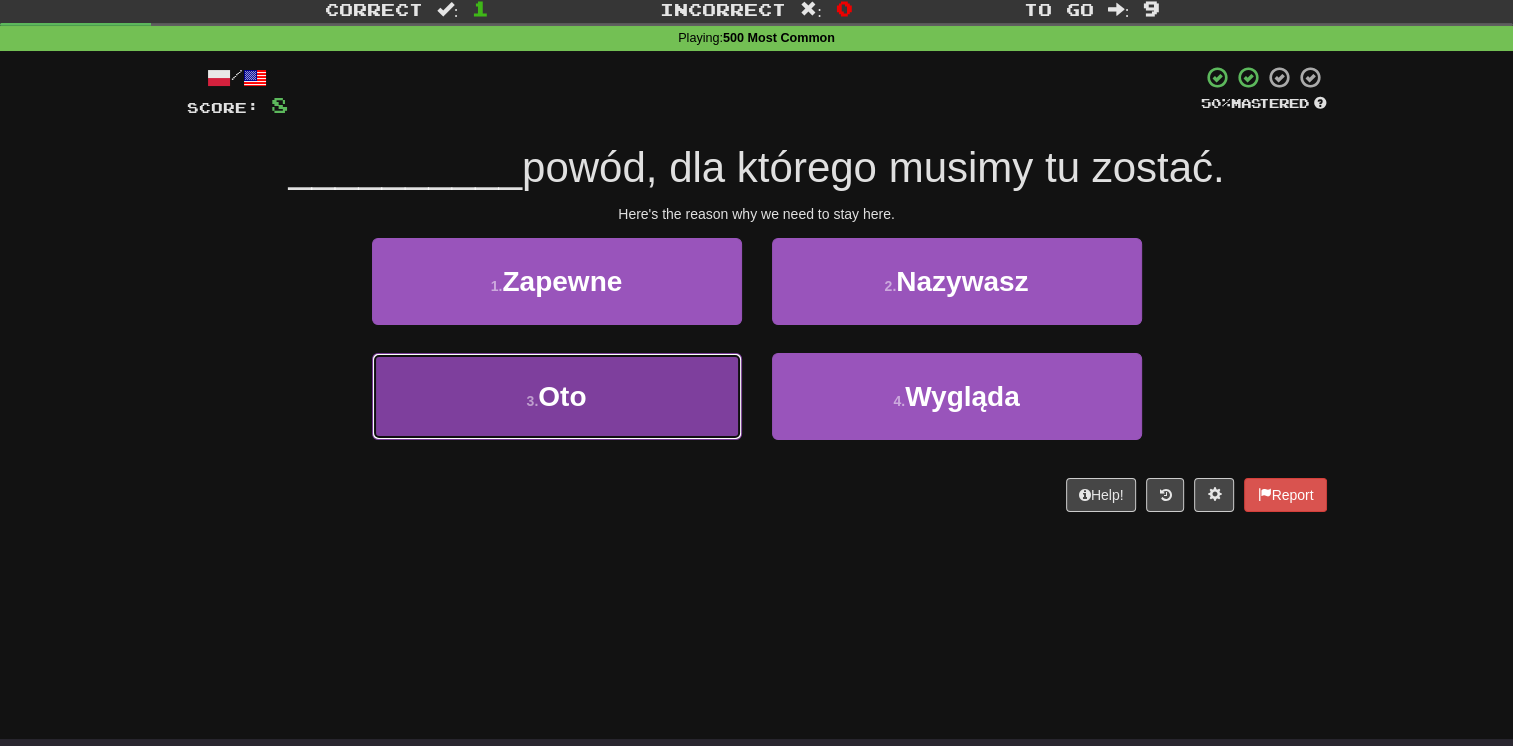 click on "3 .  Oto" at bounding box center (557, 396) 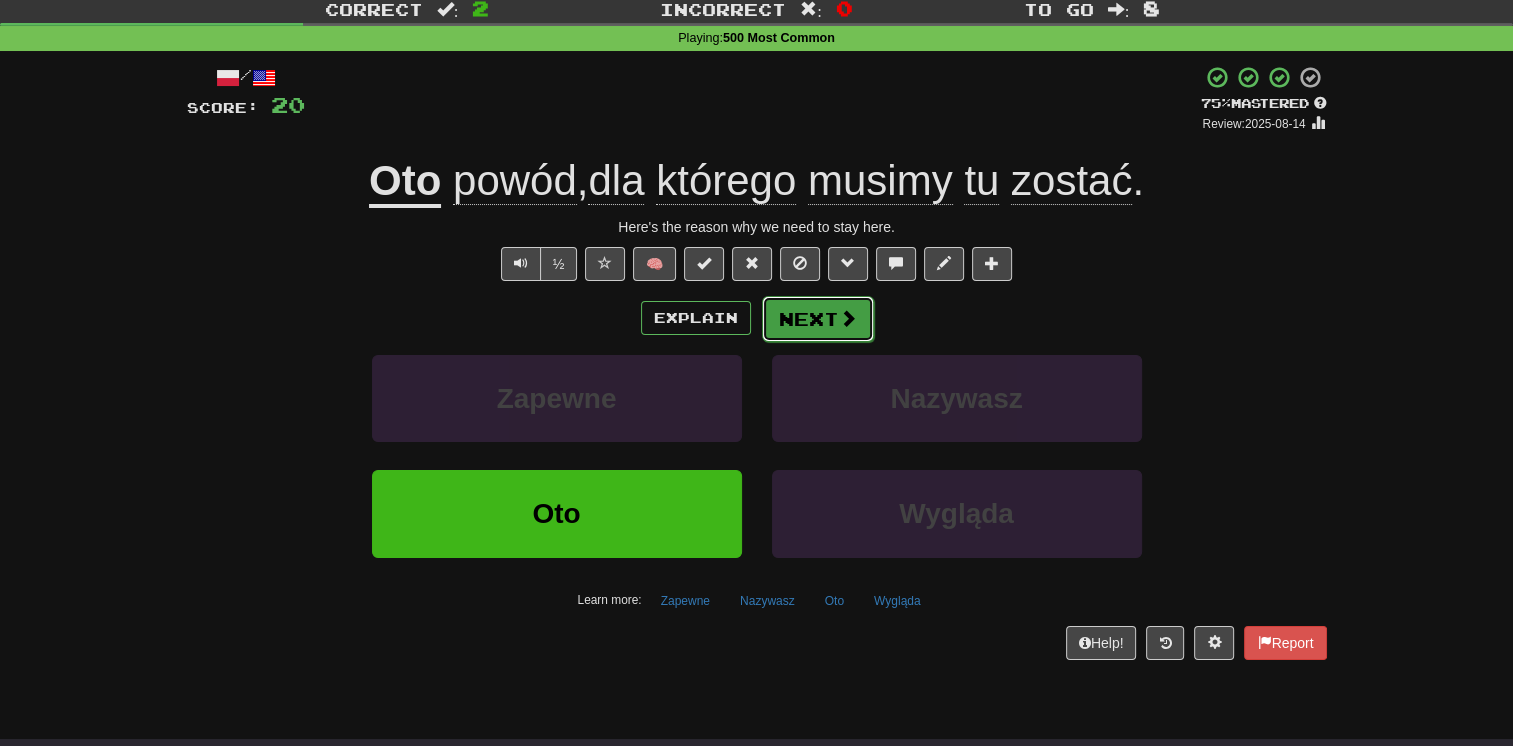 click on "Next" at bounding box center (818, 319) 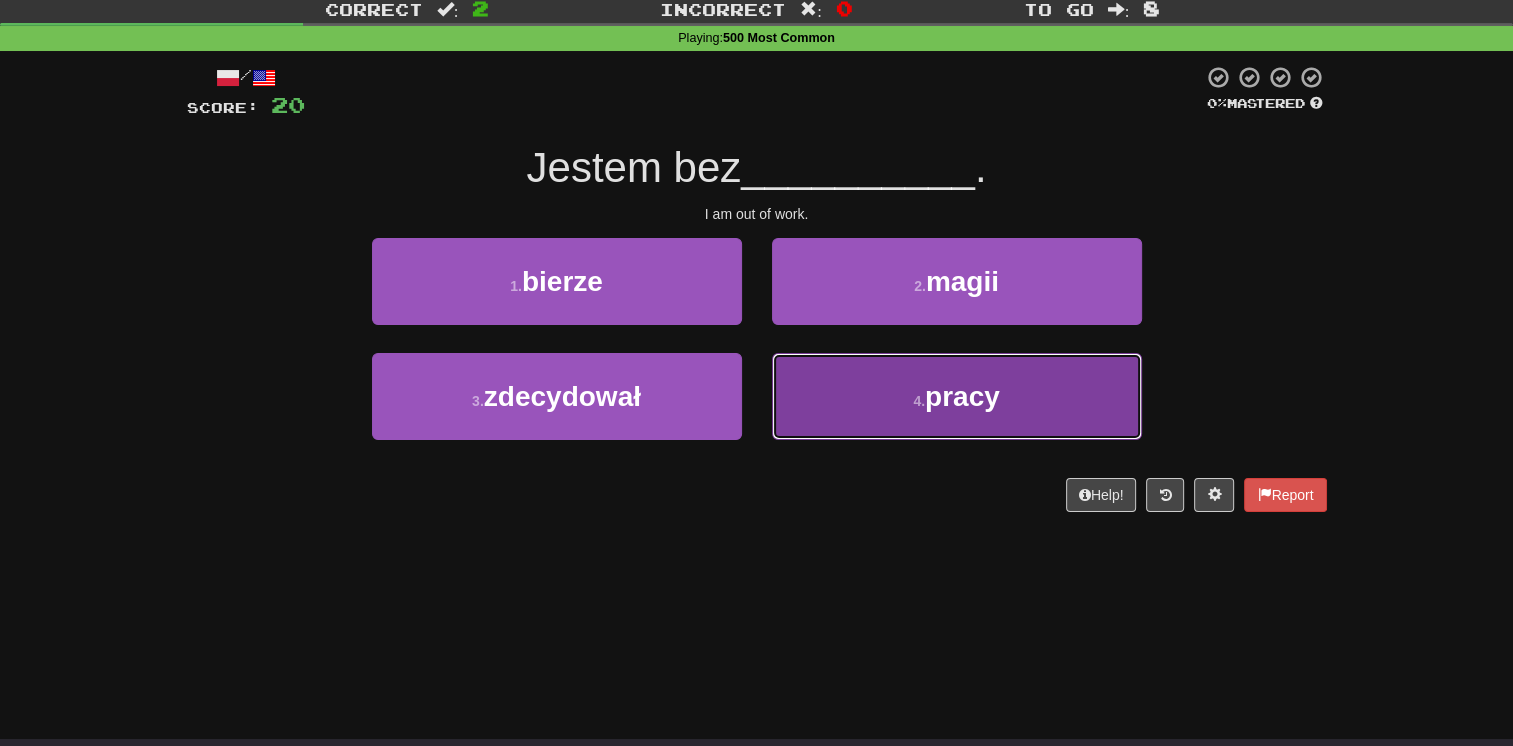 click on "4 .  pracy" at bounding box center [957, 396] 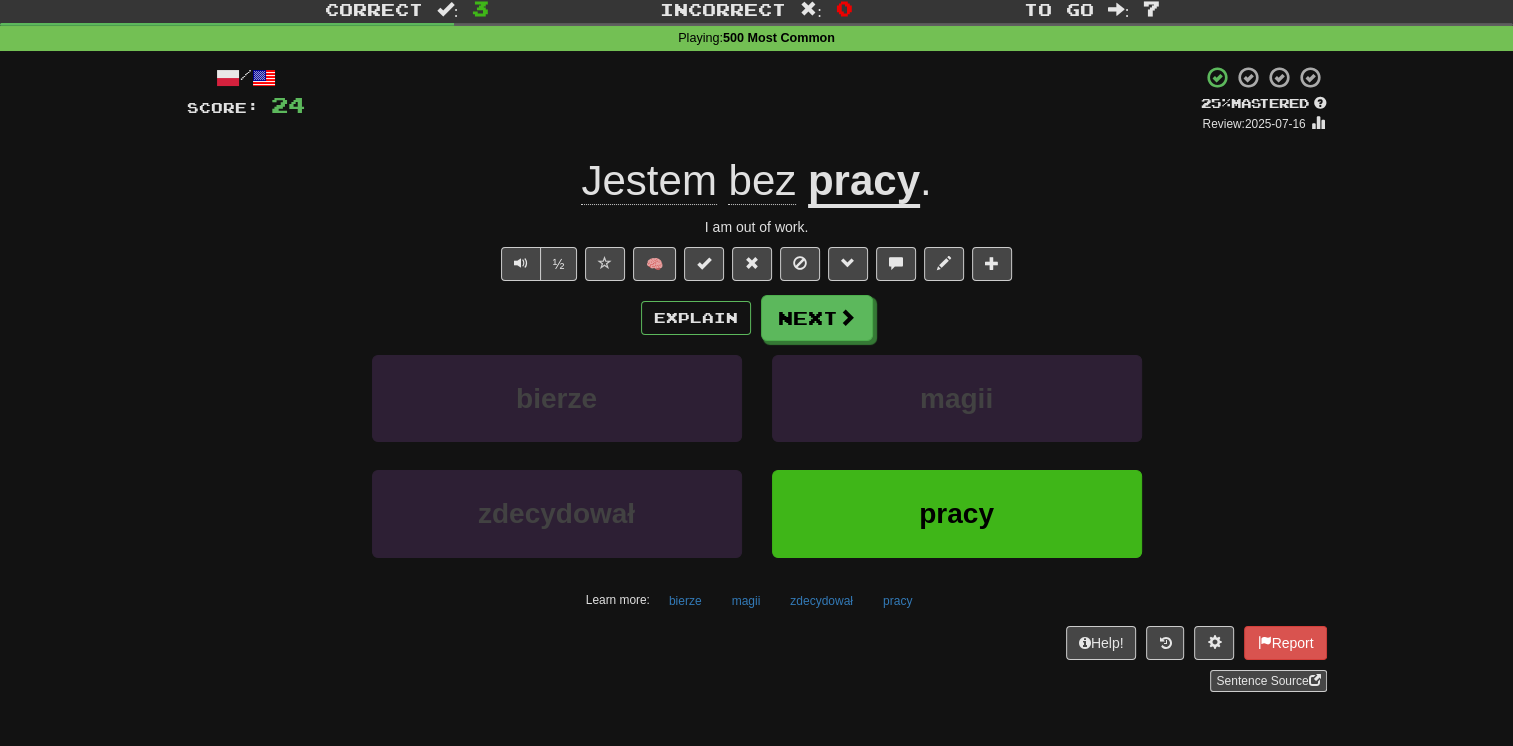 click on "Explain Next" at bounding box center [757, 318] 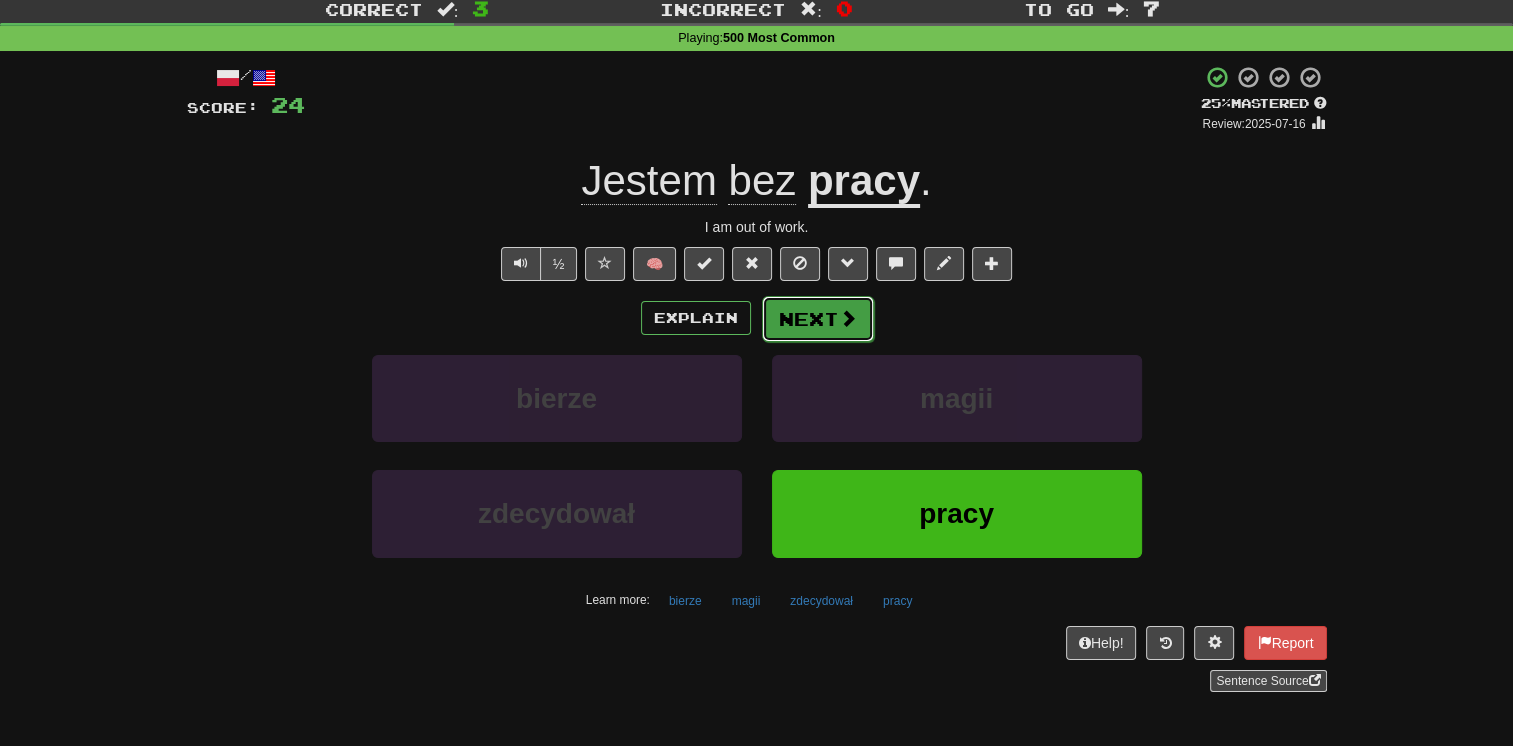 click on "Next" at bounding box center (818, 319) 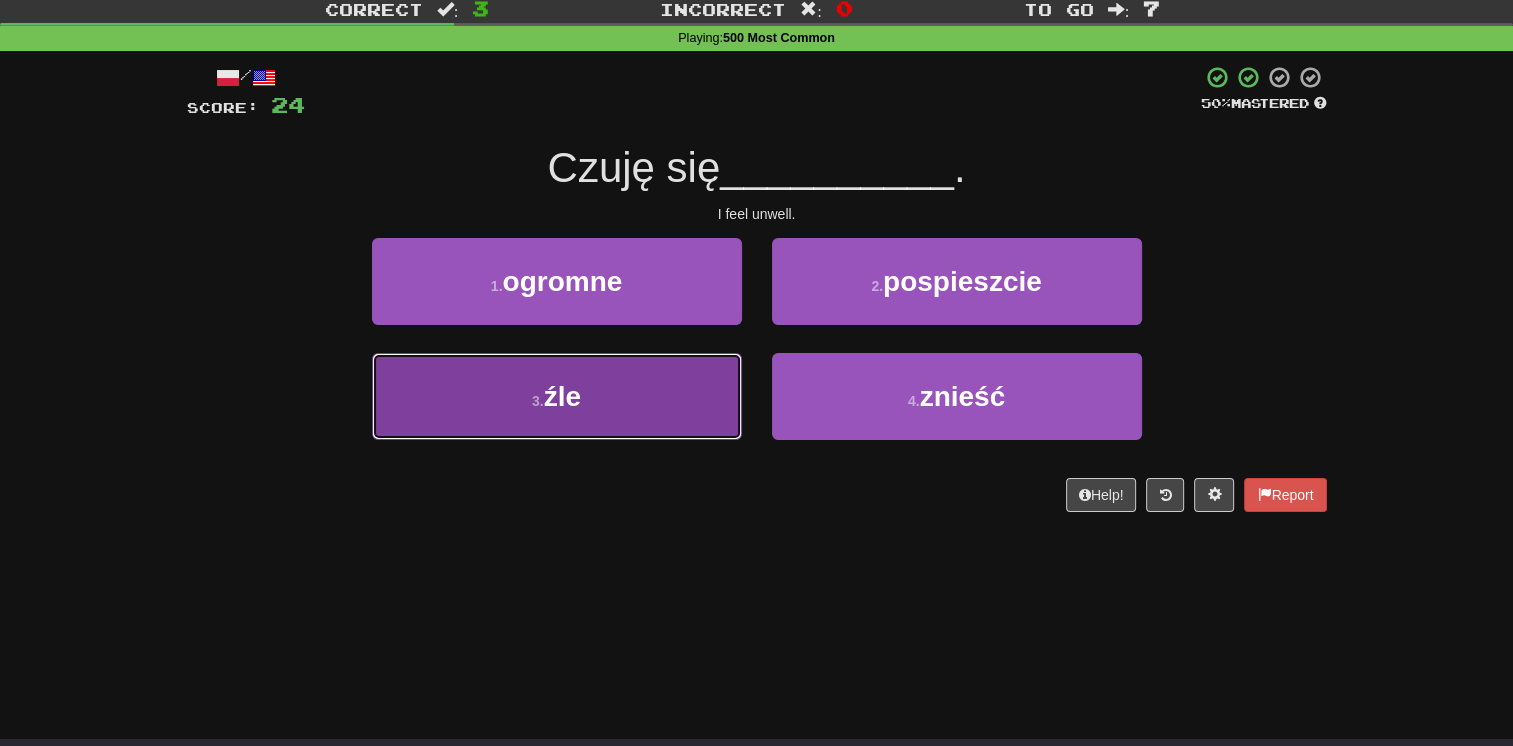 click on "3 .  źle" at bounding box center (557, 396) 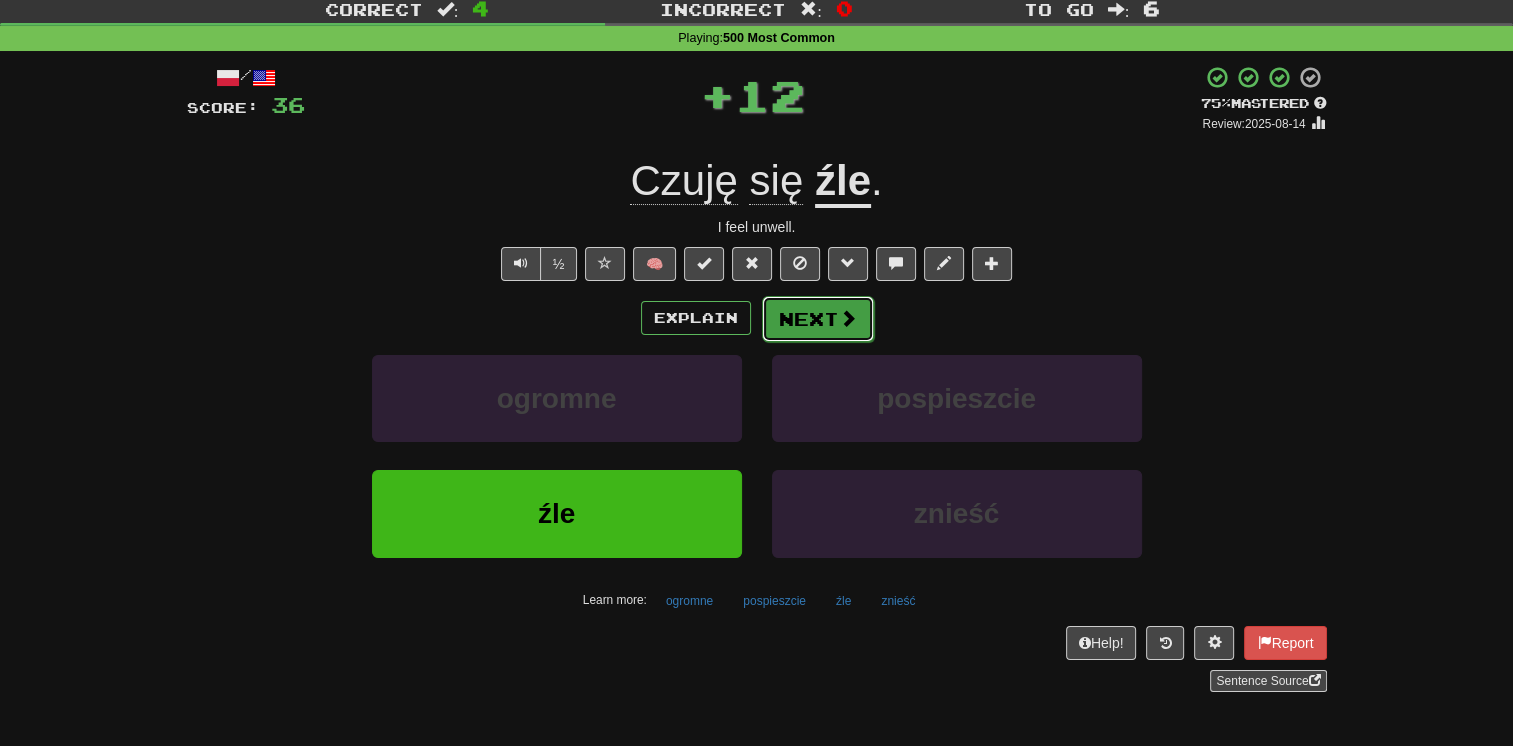 click on "Next" at bounding box center [818, 319] 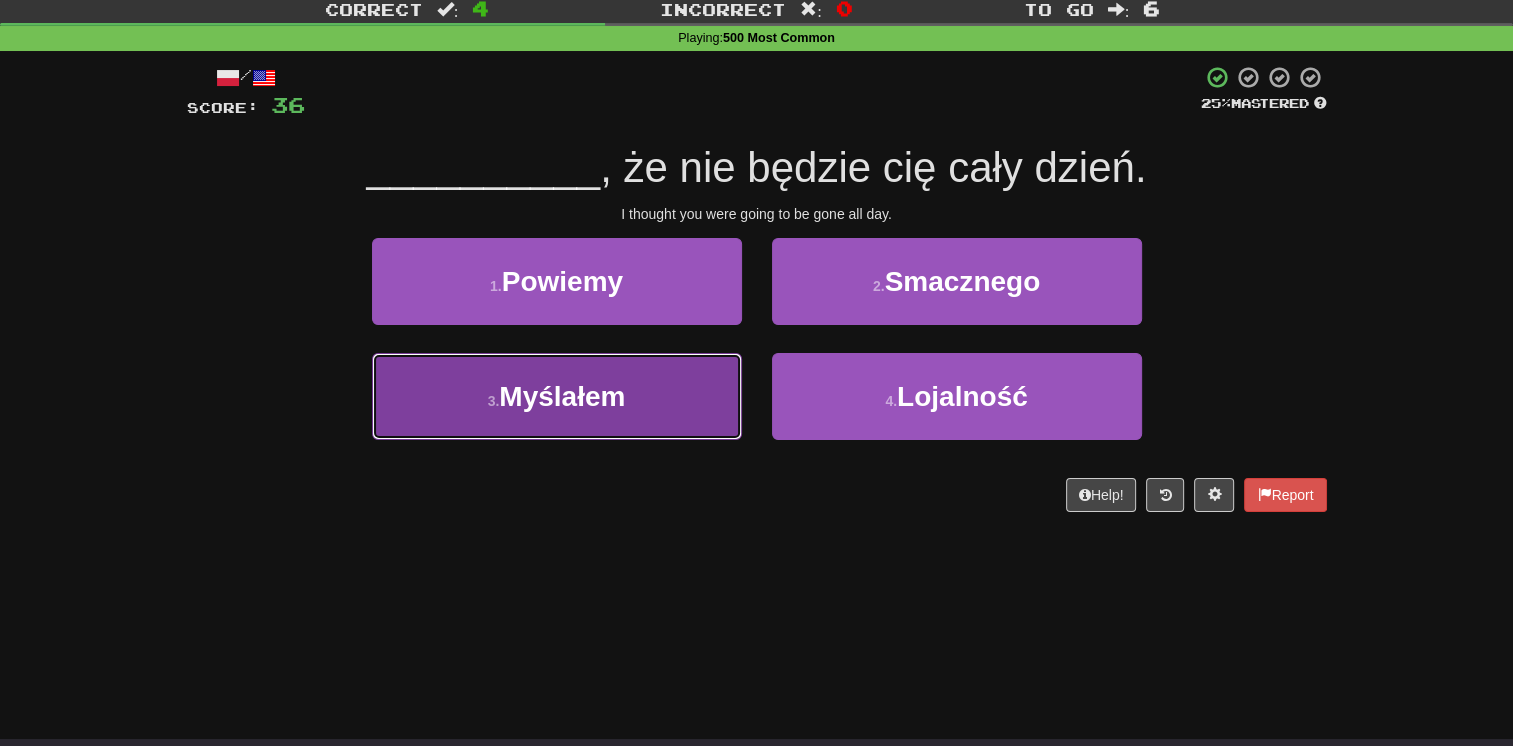 click on "3 .  Myślałem" at bounding box center (557, 396) 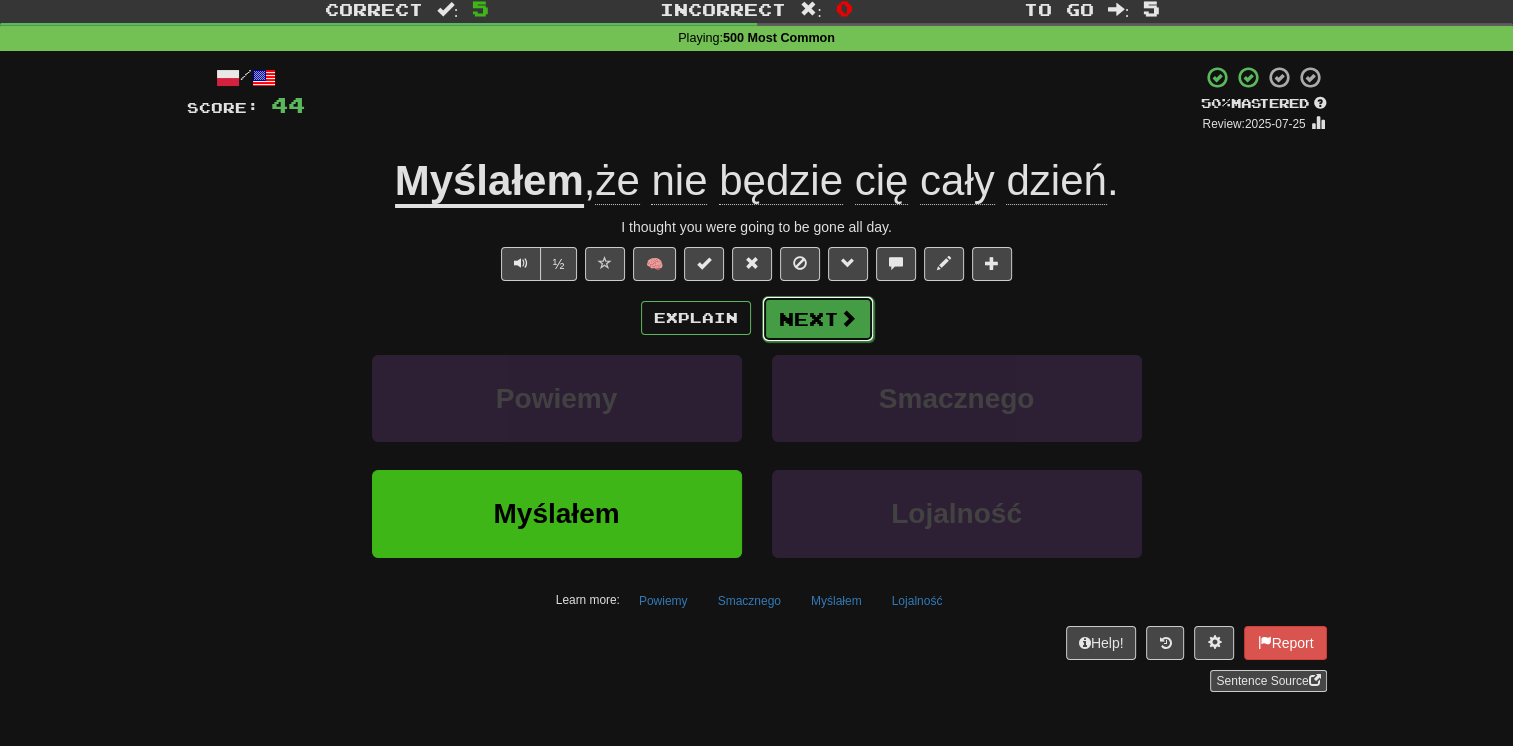 click on "Next" at bounding box center (818, 319) 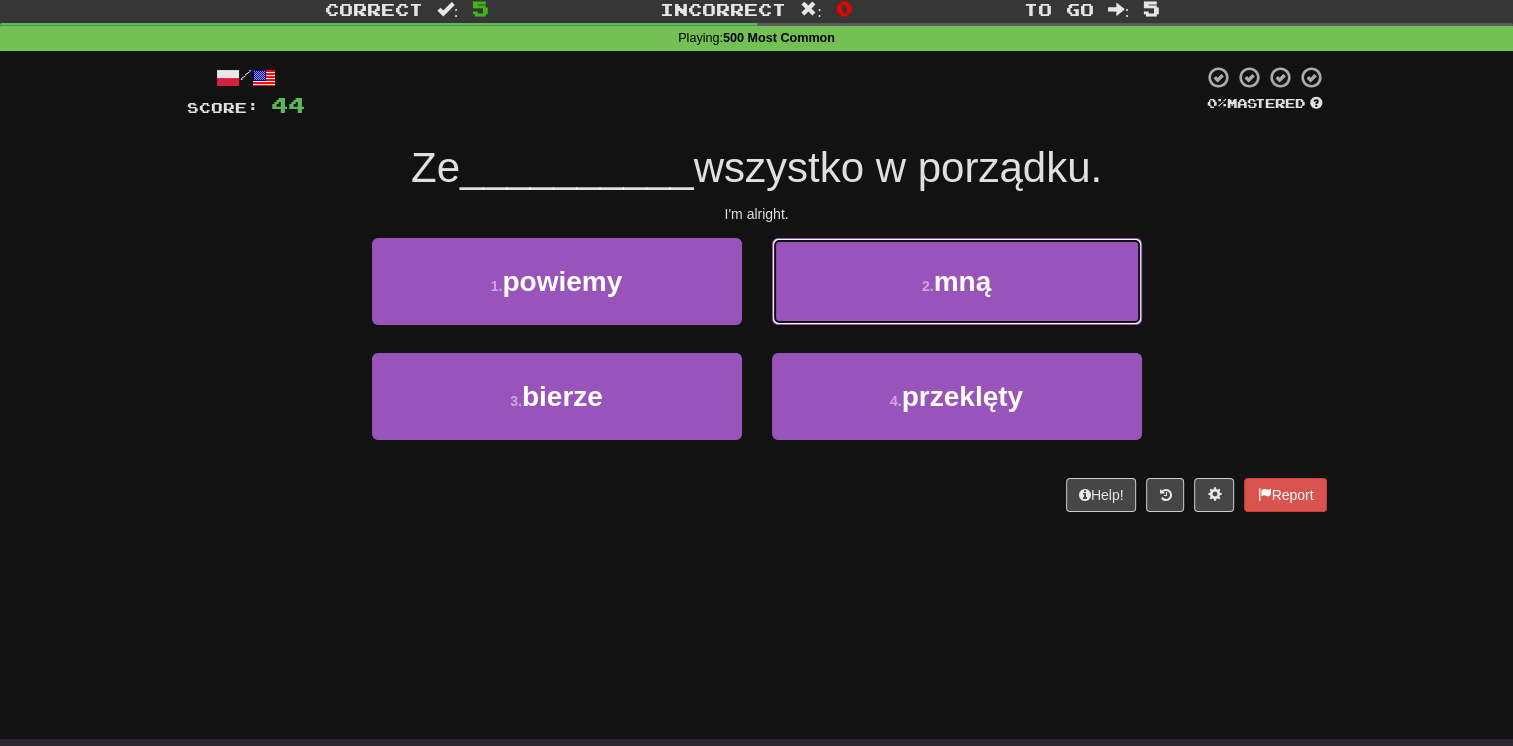 click on "2 .  mną" at bounding box center (957, 281) 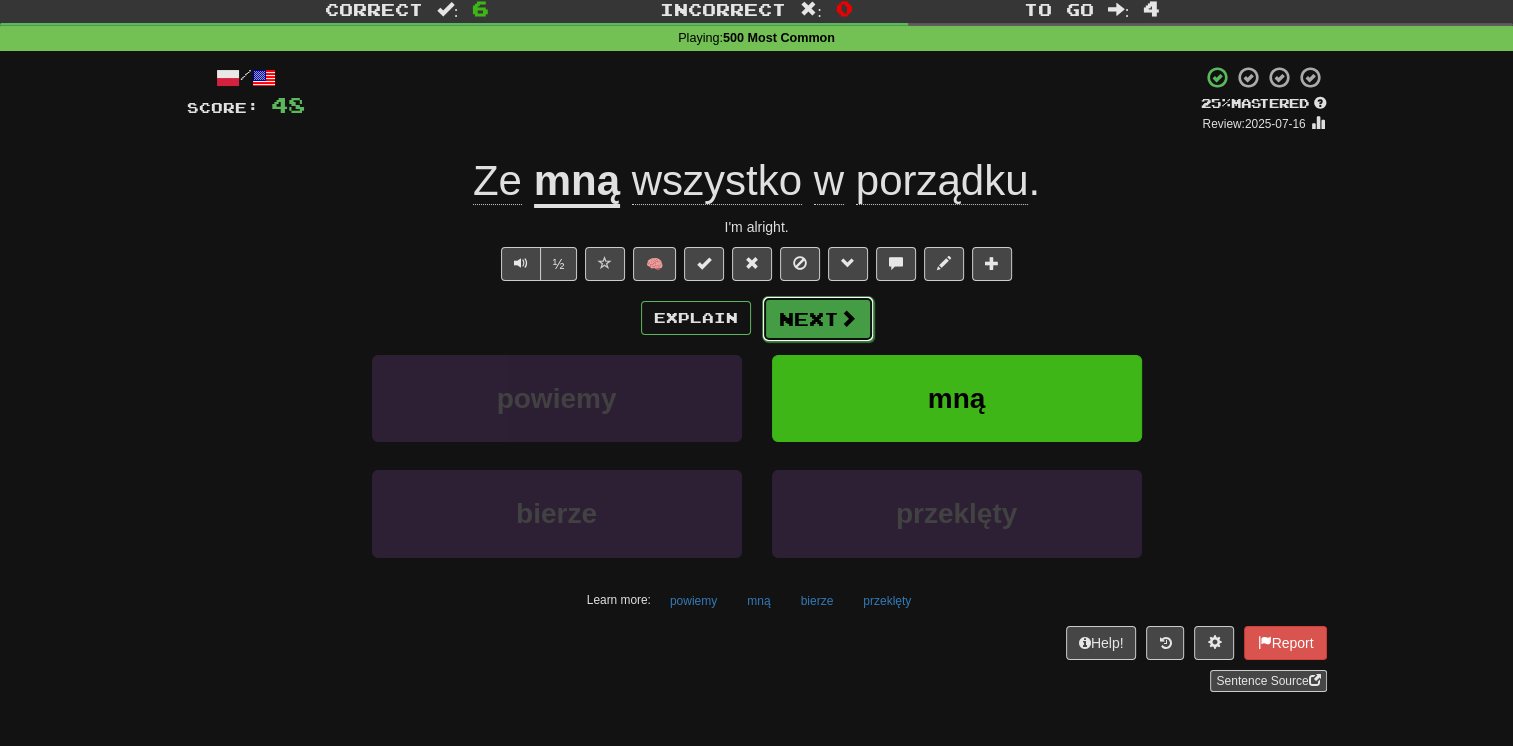 click on "Next" at bounding box center [818, 319] 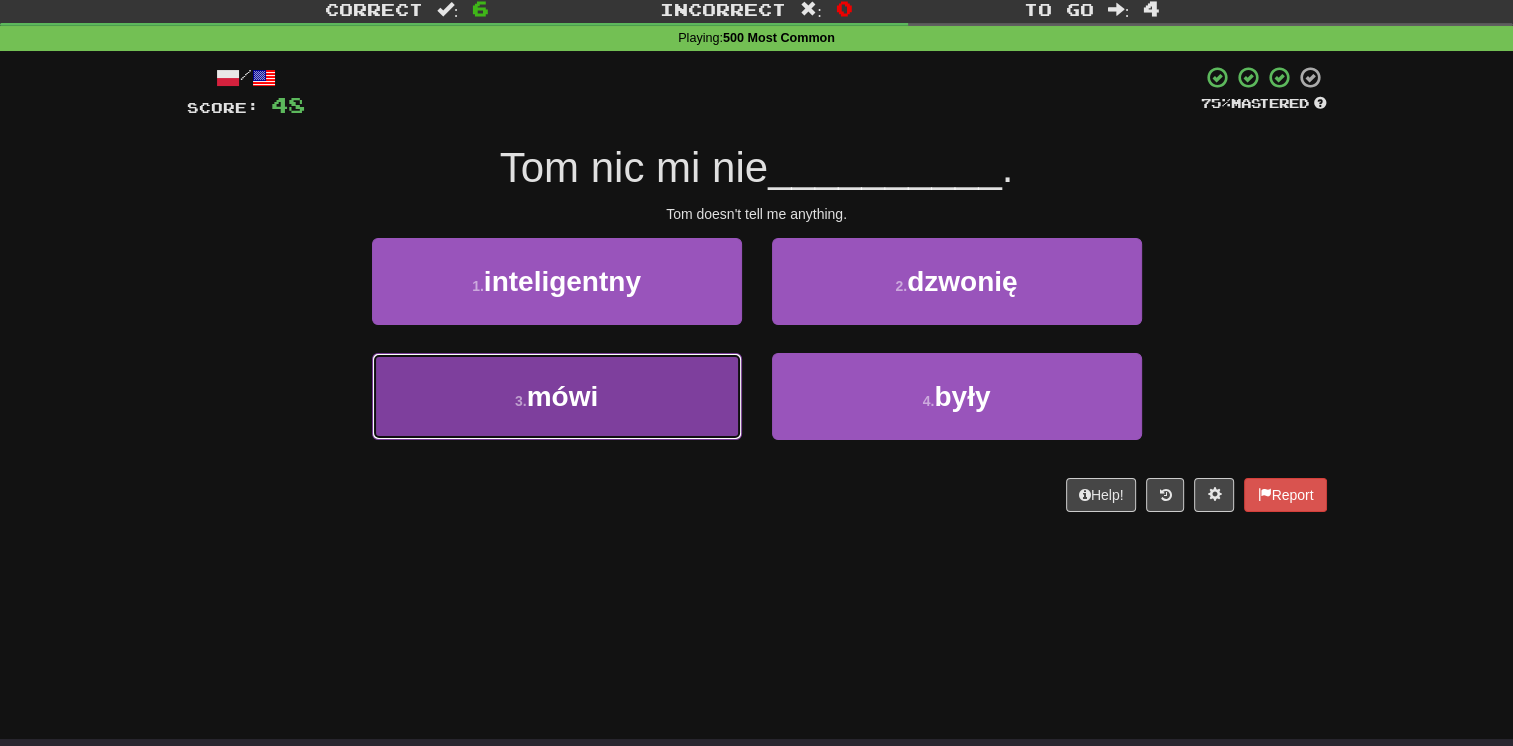 click on "3 .  mówi" at bounding box center [557, 396] 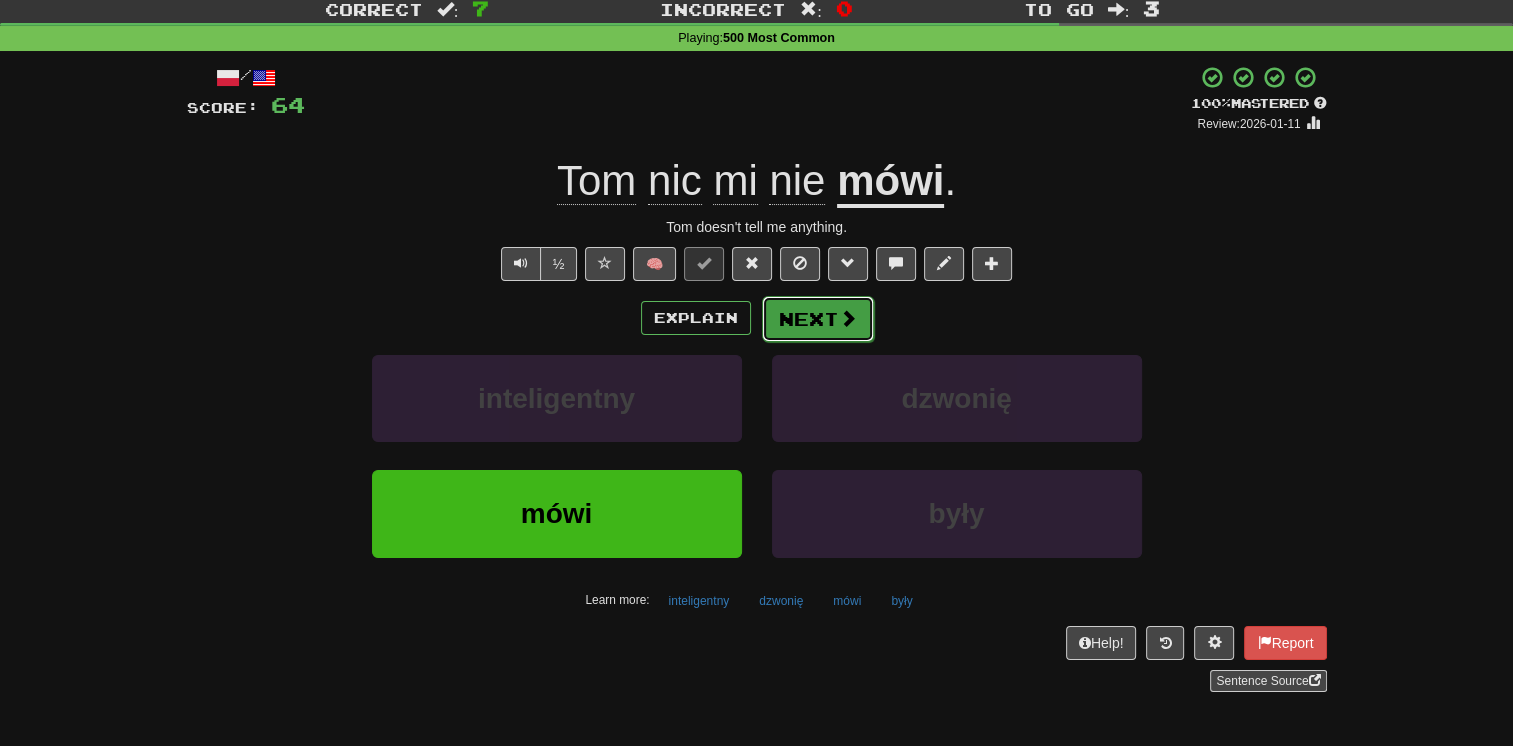 click on "Next" at bounding box center [818, 319] 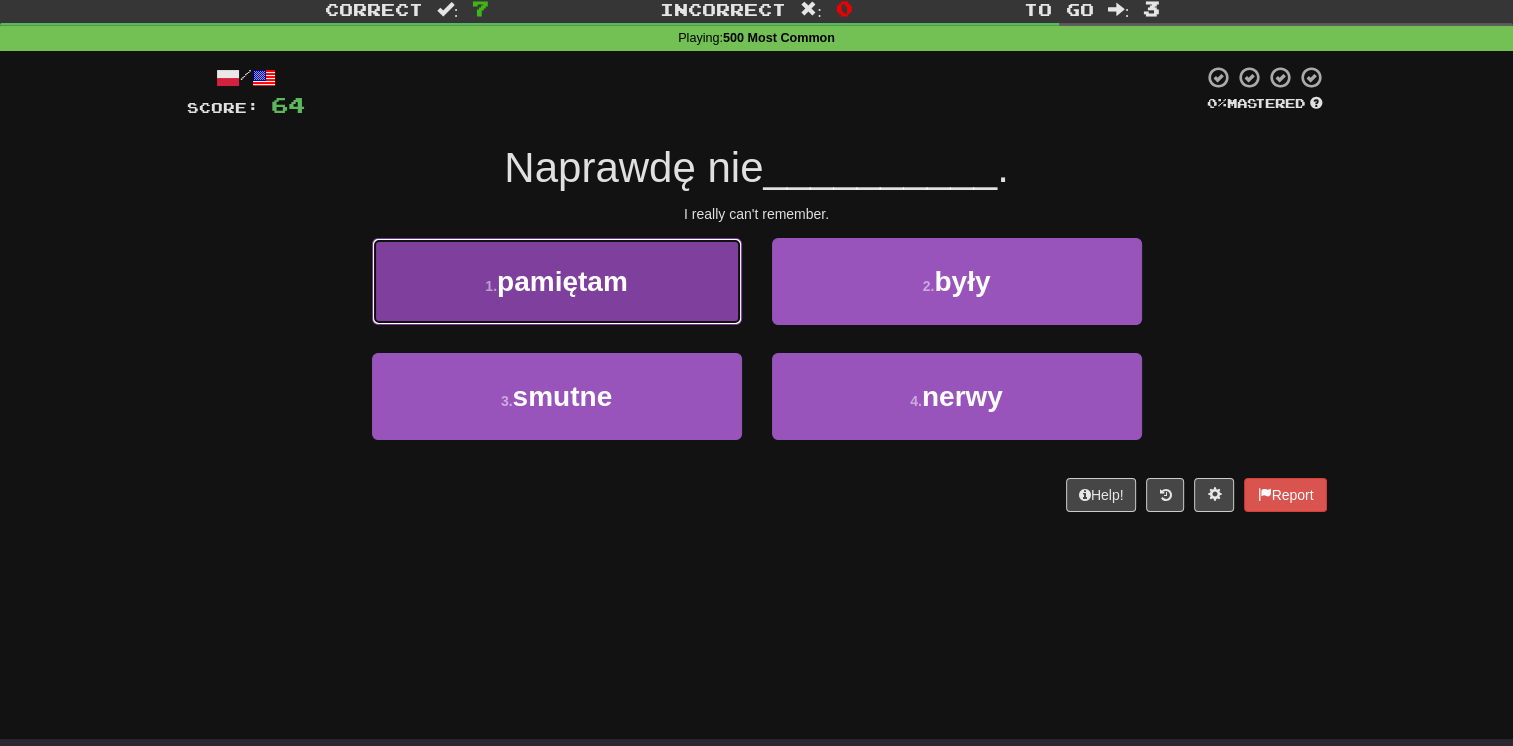 click on "1 .  pamiętam" at bounding box center [557, 281] 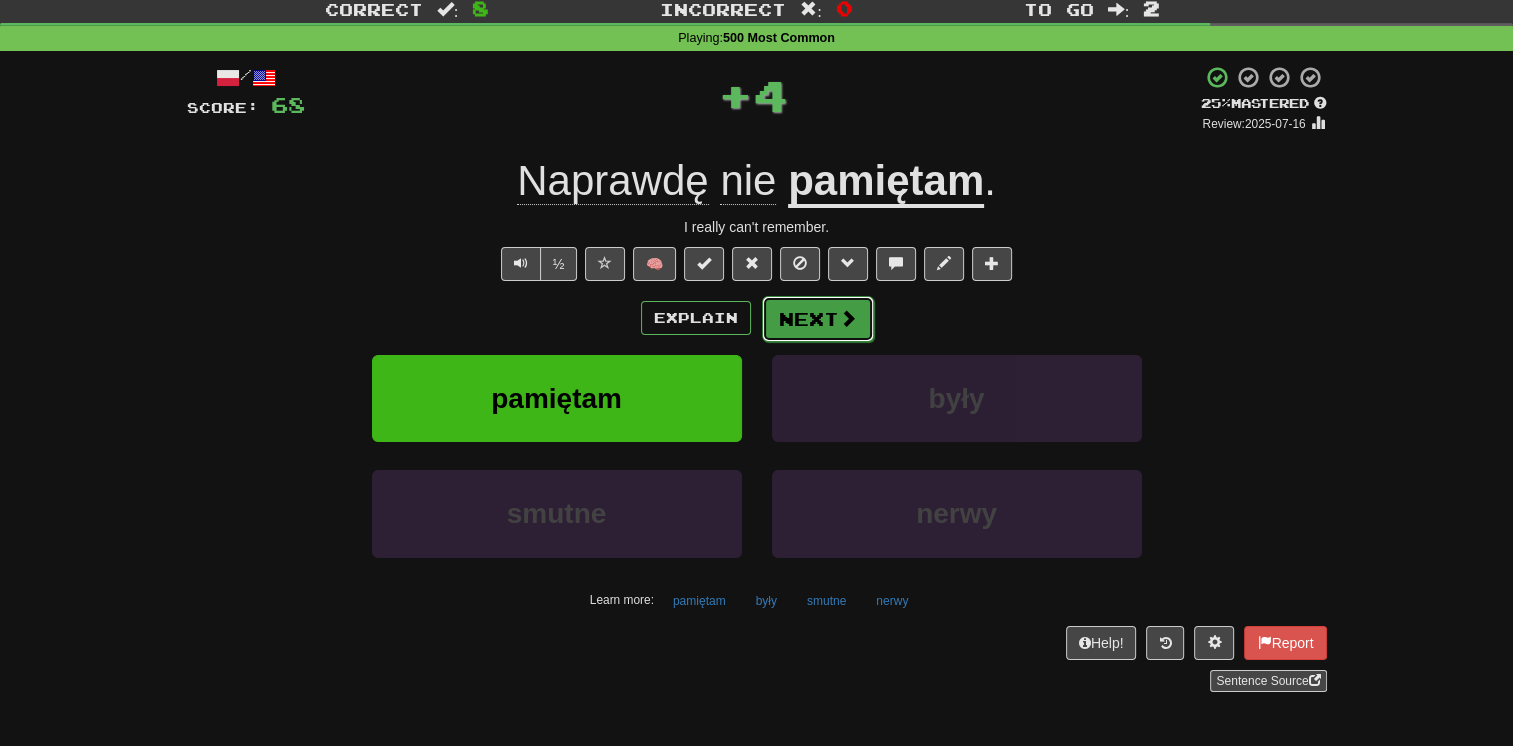 click on "Next" at bounding box center (818, 319) 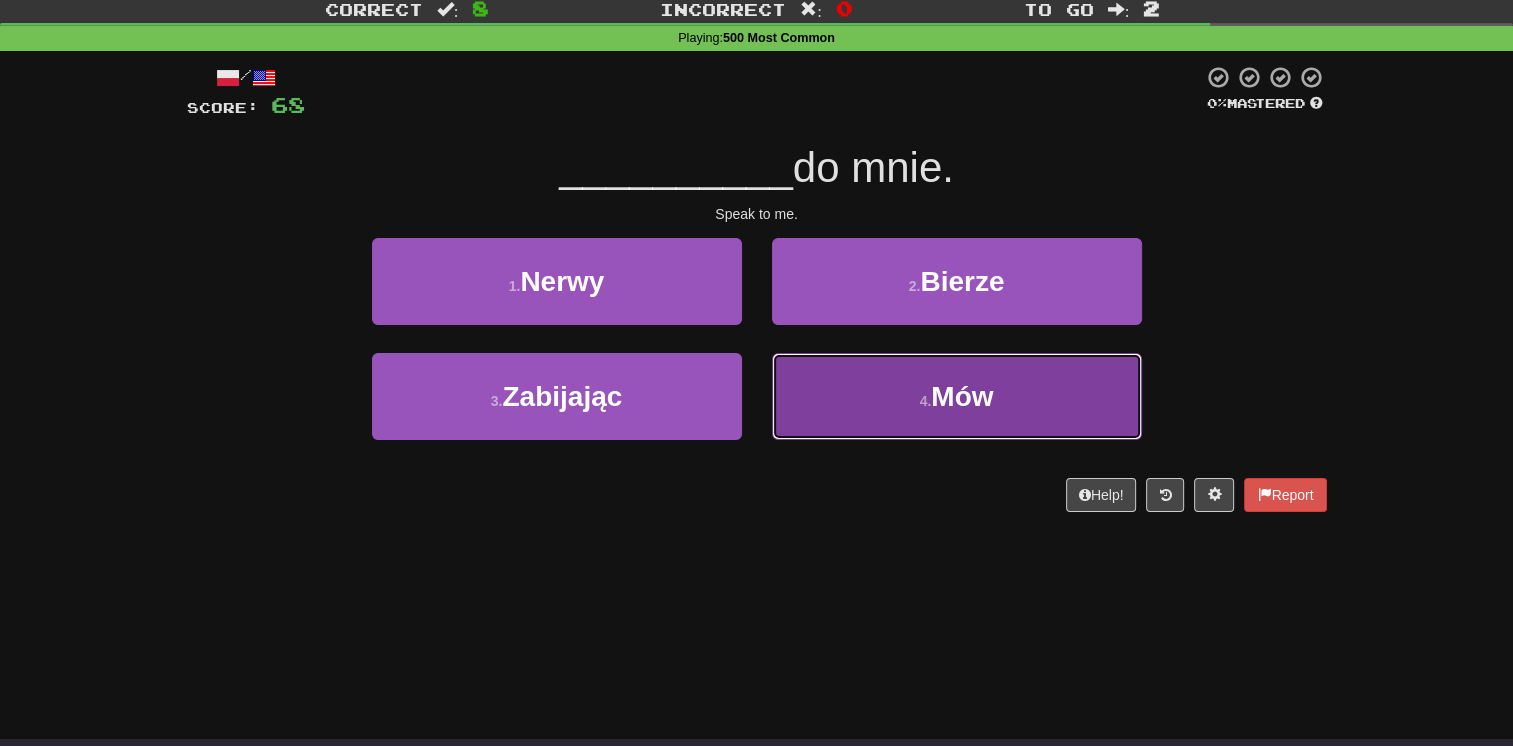 click on "4 .  Mów" at bounding box center [957, 396] 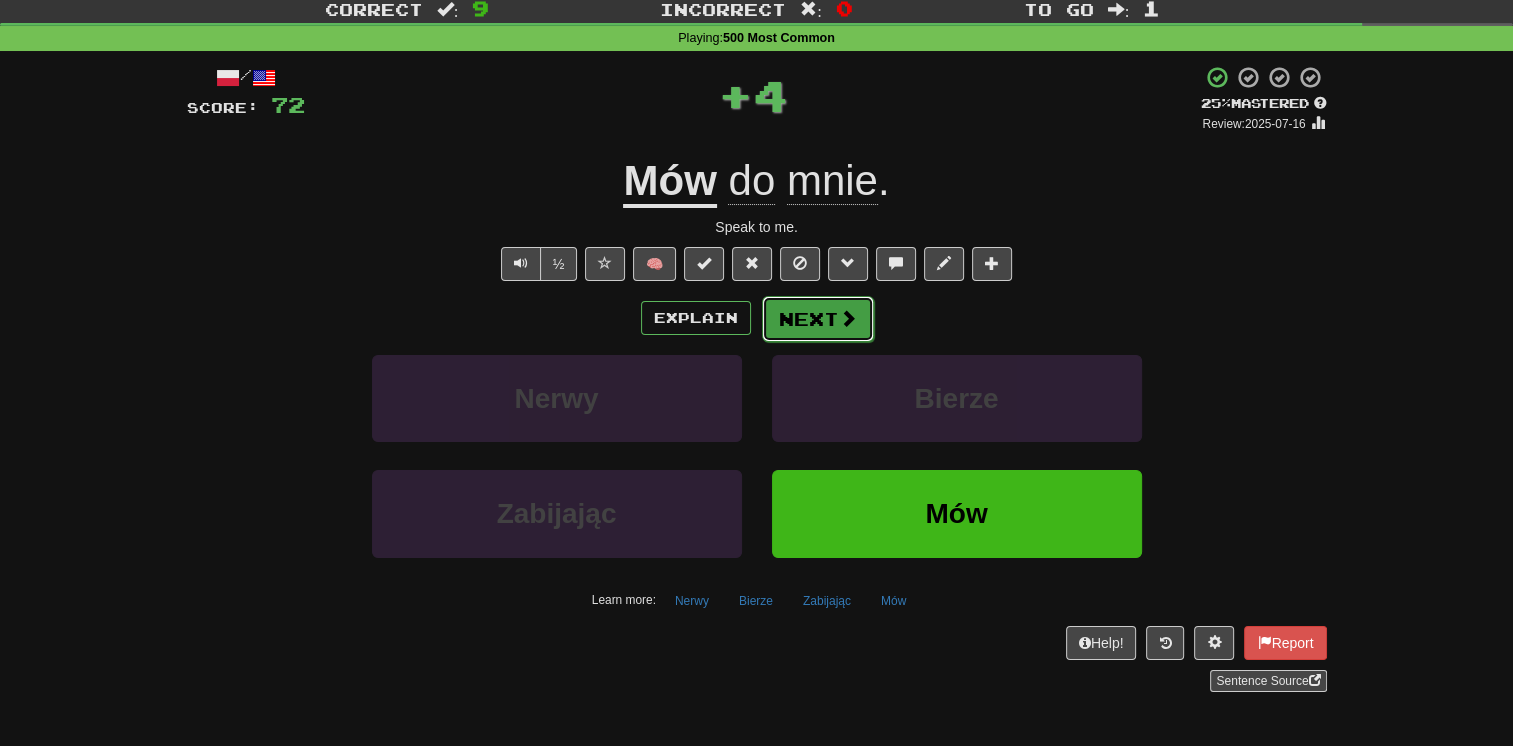 click on "Next" at bounding box center (818, 319) 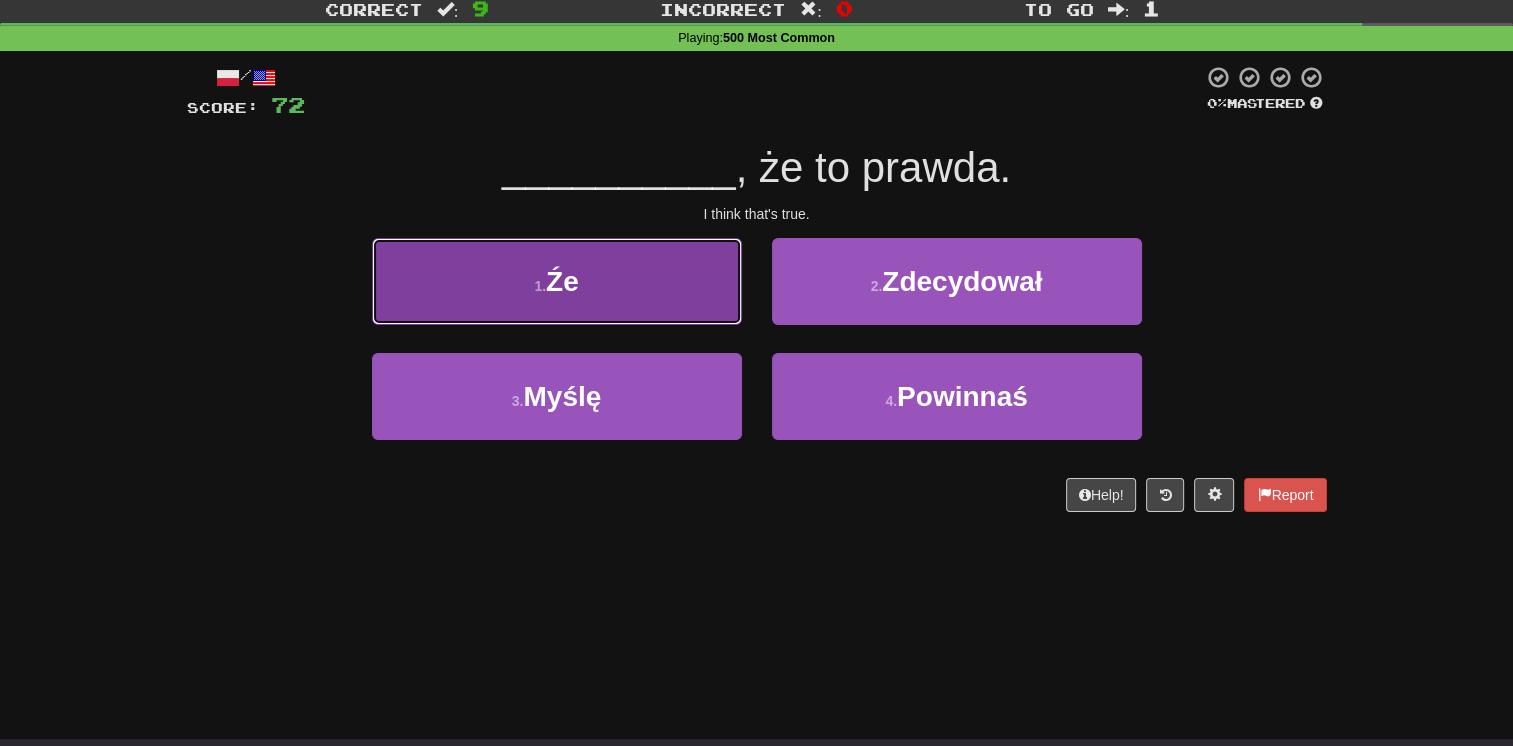 click on "1 .  Źe" at bounding box center [557, 281] 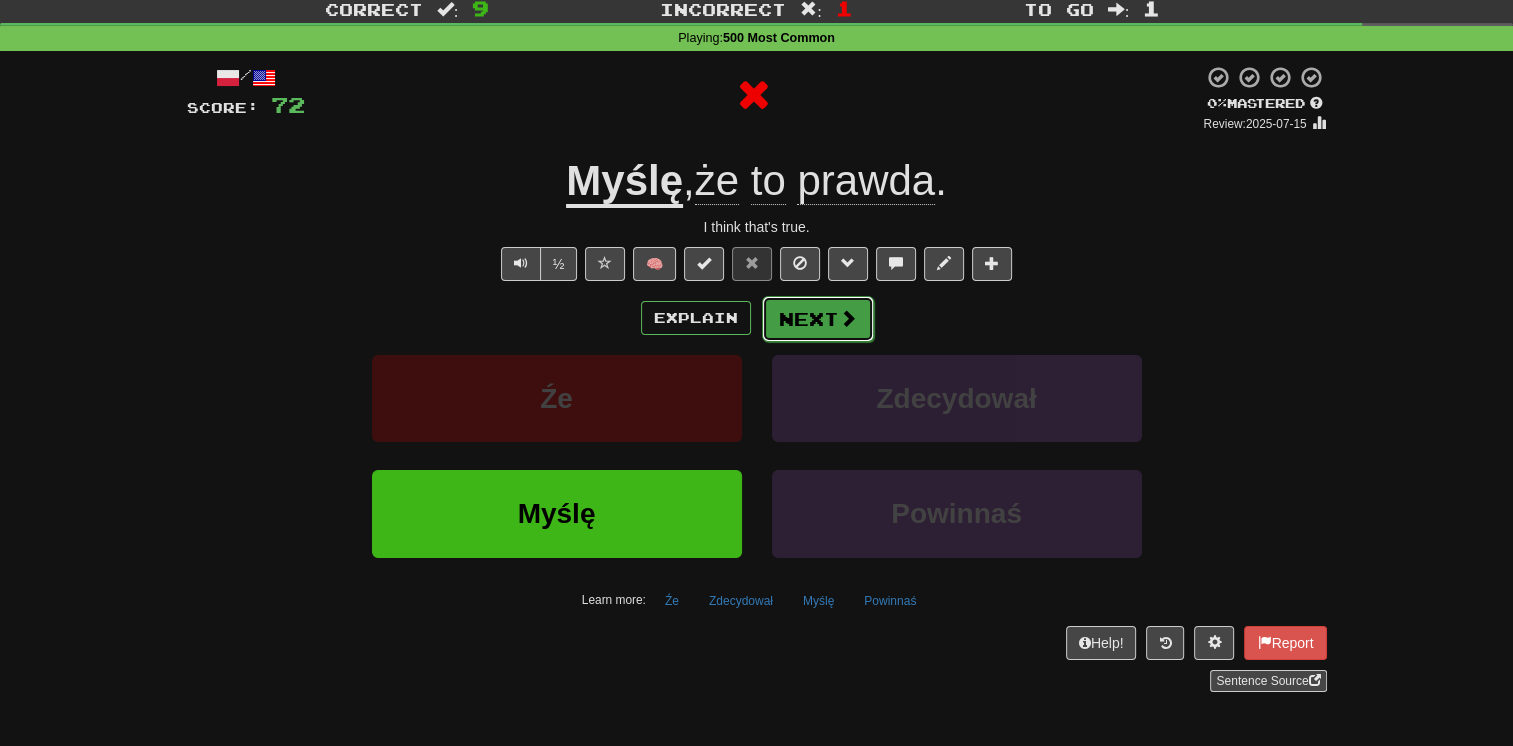 click on "Next" at bounding box center [818, 319] 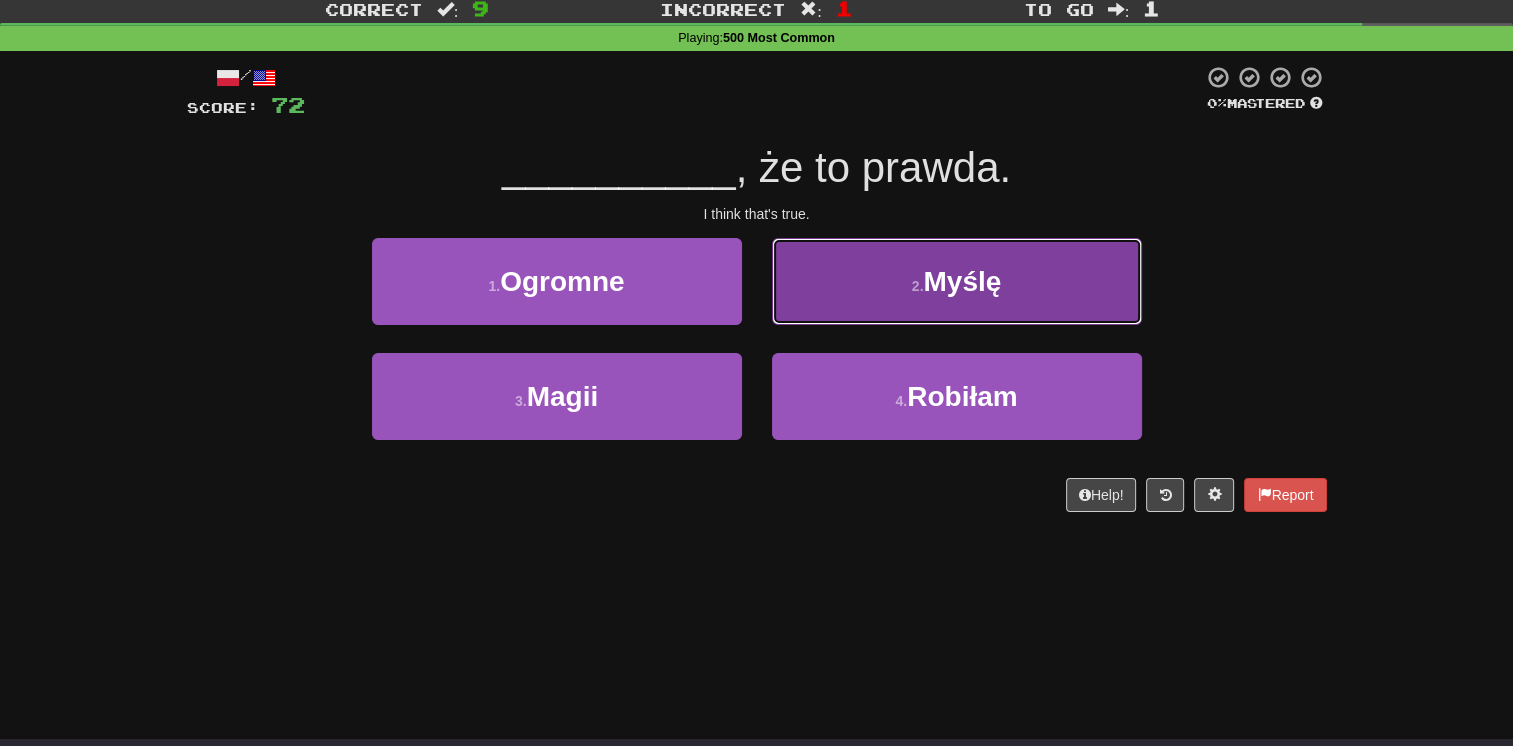click on "2 .  Myślę" at bounding box center [957, 281] 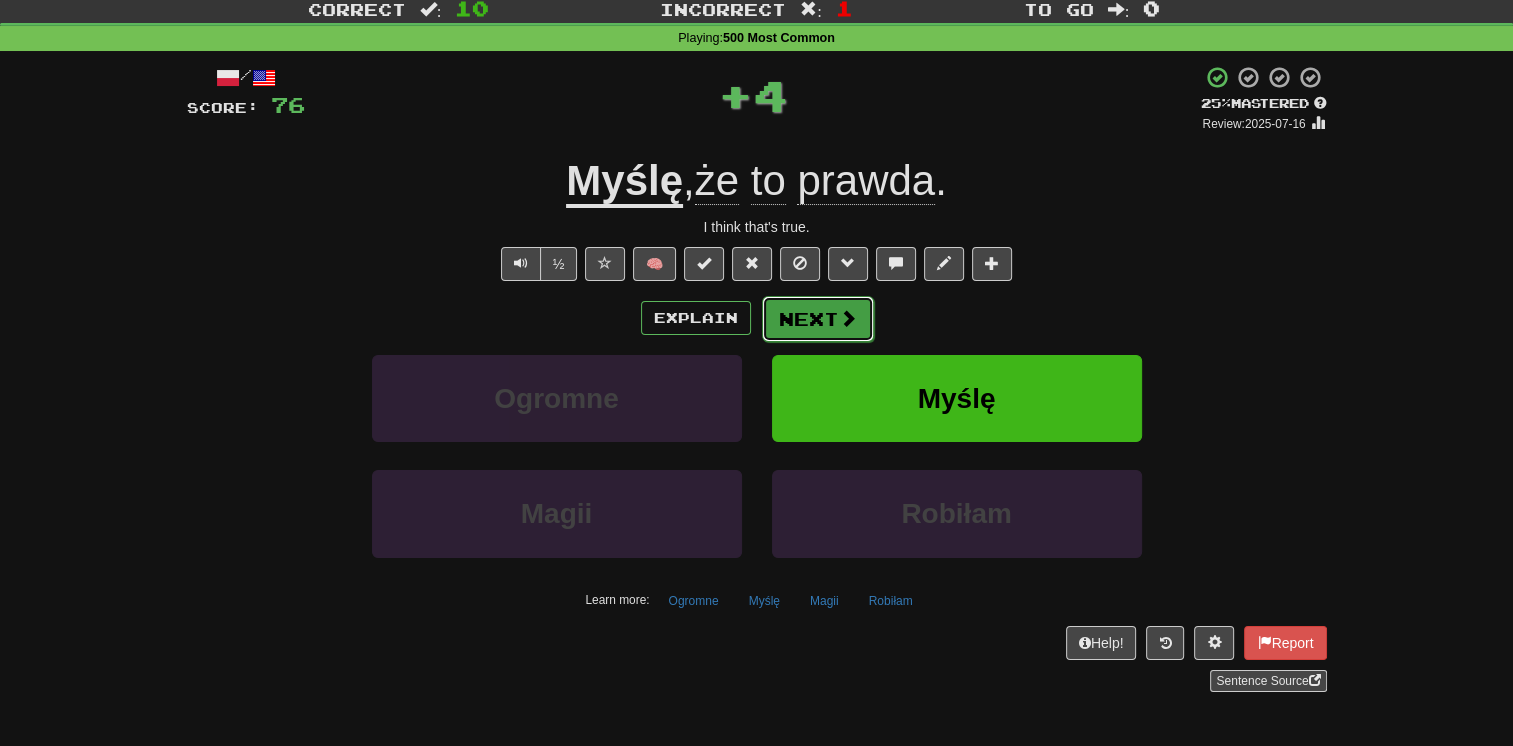 click on "Next" at bounding box center [818, 319] 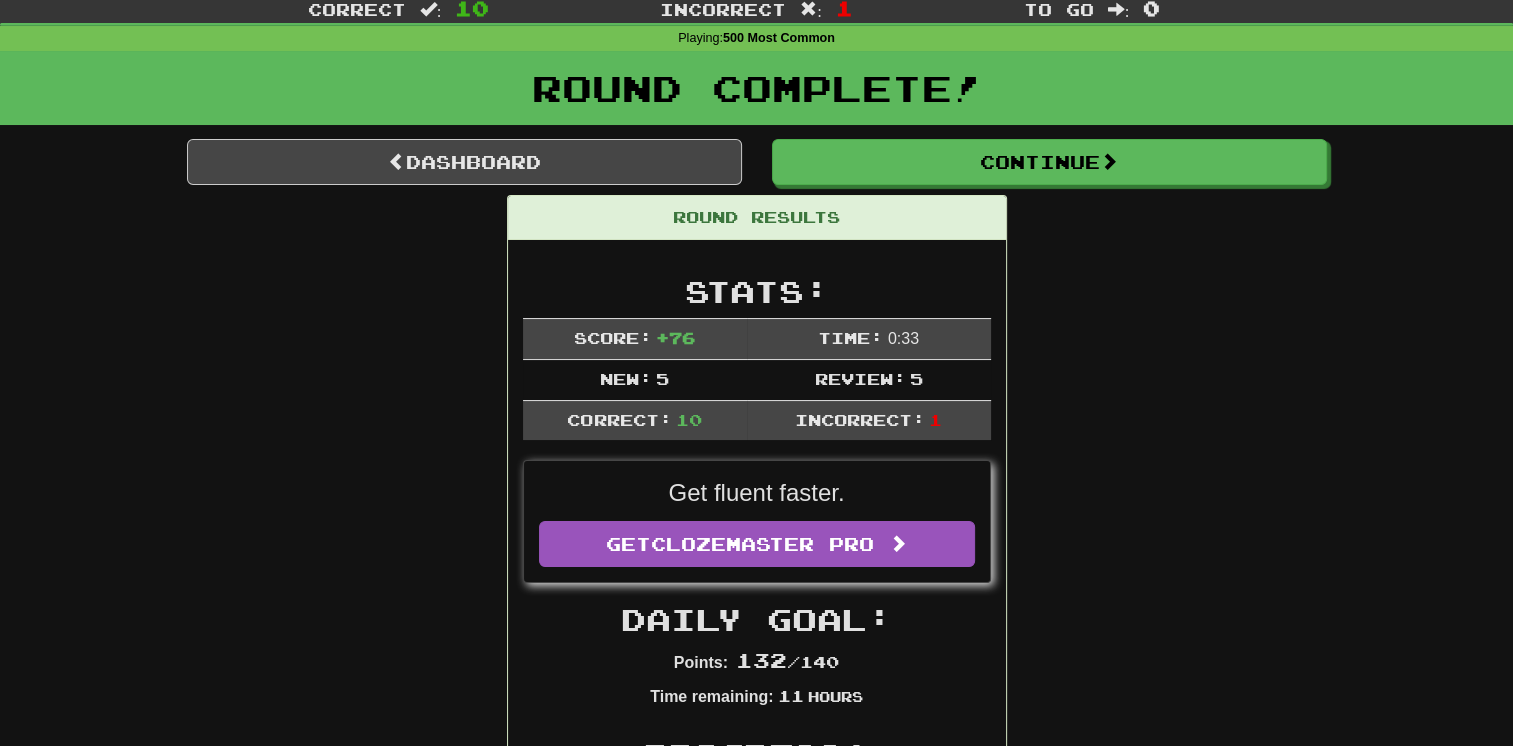 click on "Round Results Stats: Score:   + 76 Time:   0 : 33 New:   5 Review:   5 Correct:   10 Incorrect:   1 Get fluent faster. Get  Clozemaster Pro   Daily Goal: Points:   132  /  140 Time remaining: 11   Hours Progress: 500 Most Common Playing:  620  /  1,478 + 5 41.61% 41.949% Mastered:  158  /  1,478 + 1 10.622% 10.69% Ready for Review:  8  /  Level:  52 404  points to level  53  - keep going! Ranked:  236 th  this week Sentences: 1  Report On  ani  trochę nie wygląda jak jego ojciec. He doesn't look like his father at all.  Report Oto  powód, dla którego musimy tu zostać. Here's the reason why we need to stay here.  Report Jestem bez  pracy . I am out of work.  Report Czuję się  źle . I feel unwell.  Report Myślałem , że nie będzie cię cały dzień. I thought you were going to be gone all day.  Report Ze  mną  wszystko w porządku. I'm alright.  Report Tom nic mi nie  mówi . Tom doesn't tell me anything.  Report Naprawdę nie  pamiętam . I really can't remember.  Report Mów  do mnie. Speak to me." at bounding box center [757, 1199] 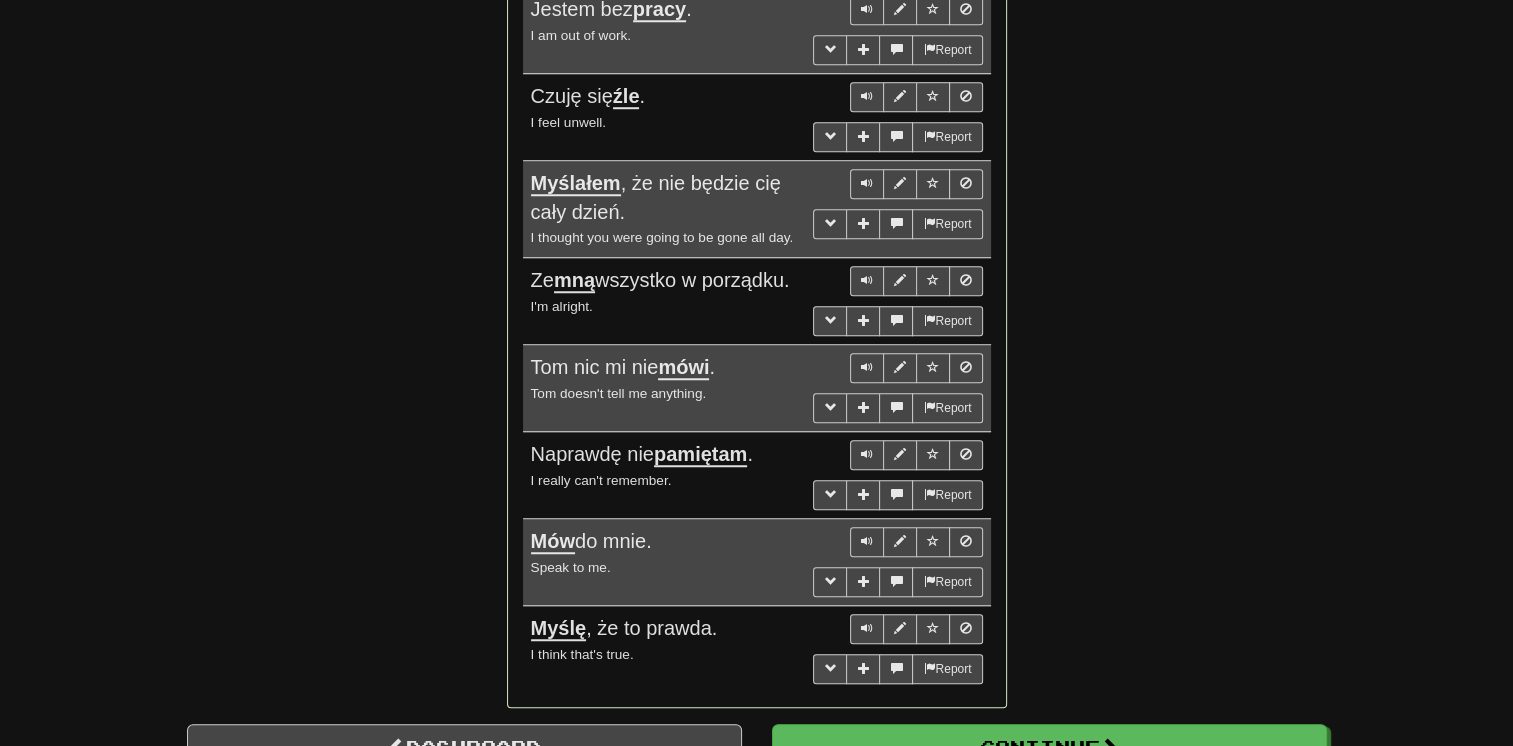 scroll, scrollTop: 1577, scrollLeft: 0, axis: vertical 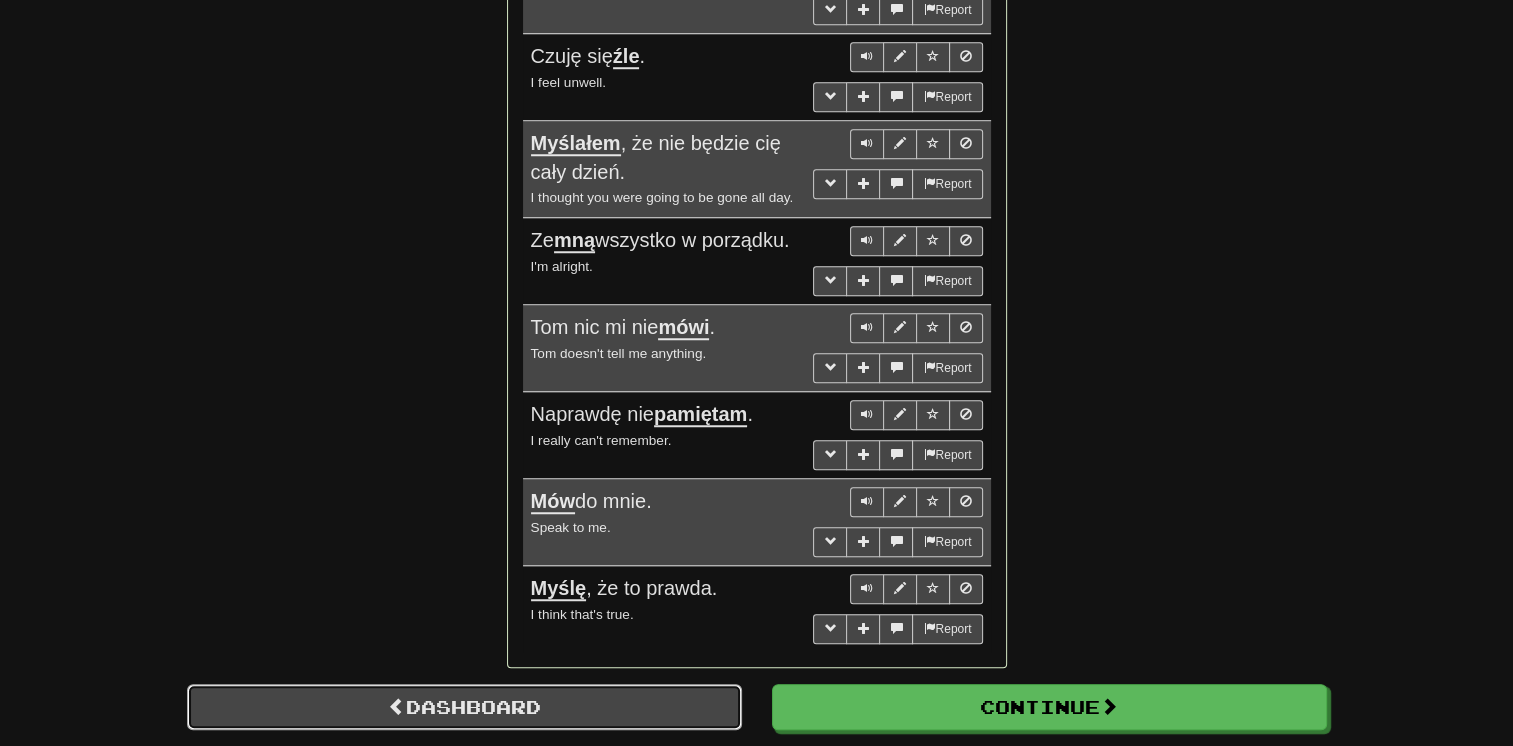 click on "Dashboard" at bounding box center (464, 707) 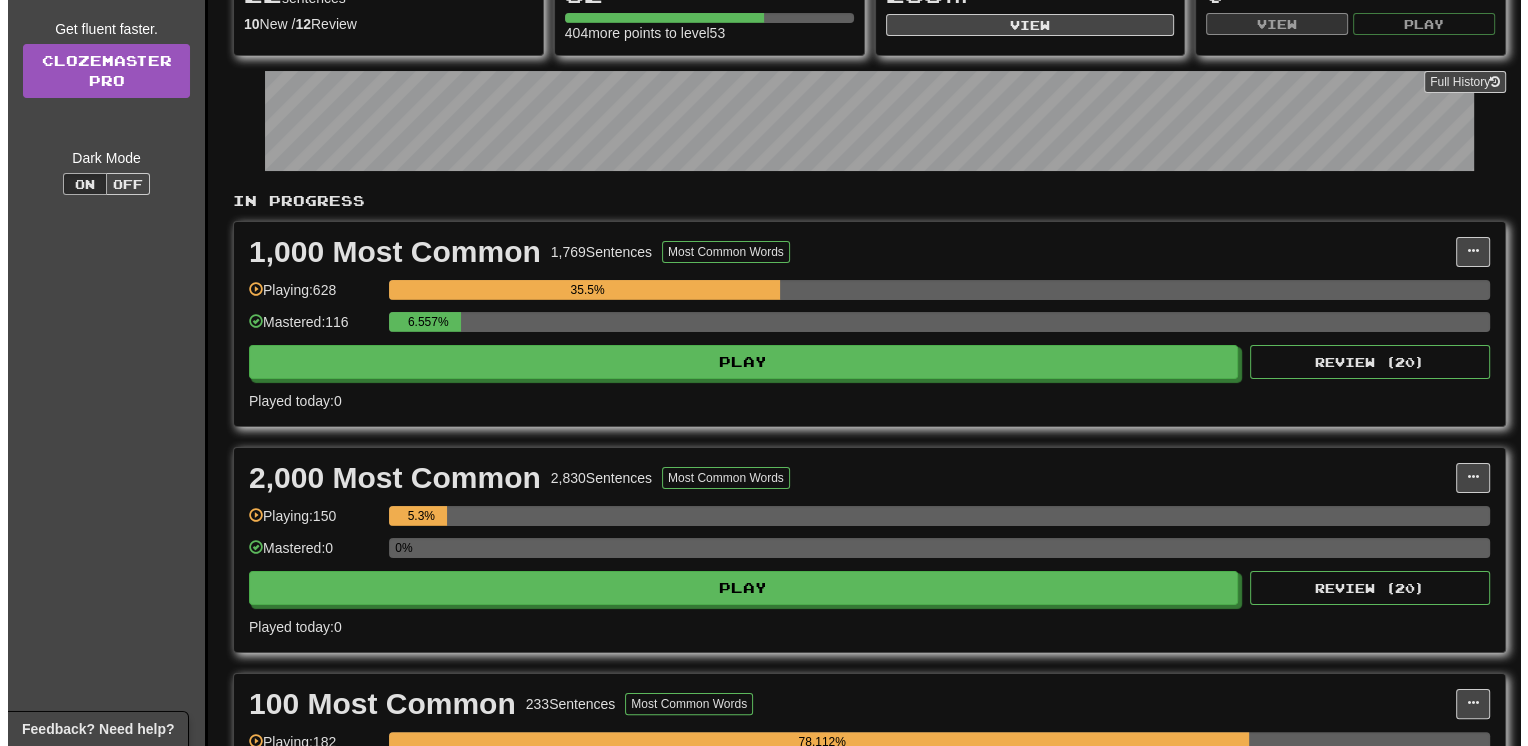 scroll, scrollTop: 520, scrollLeft: 0, axis: vertical 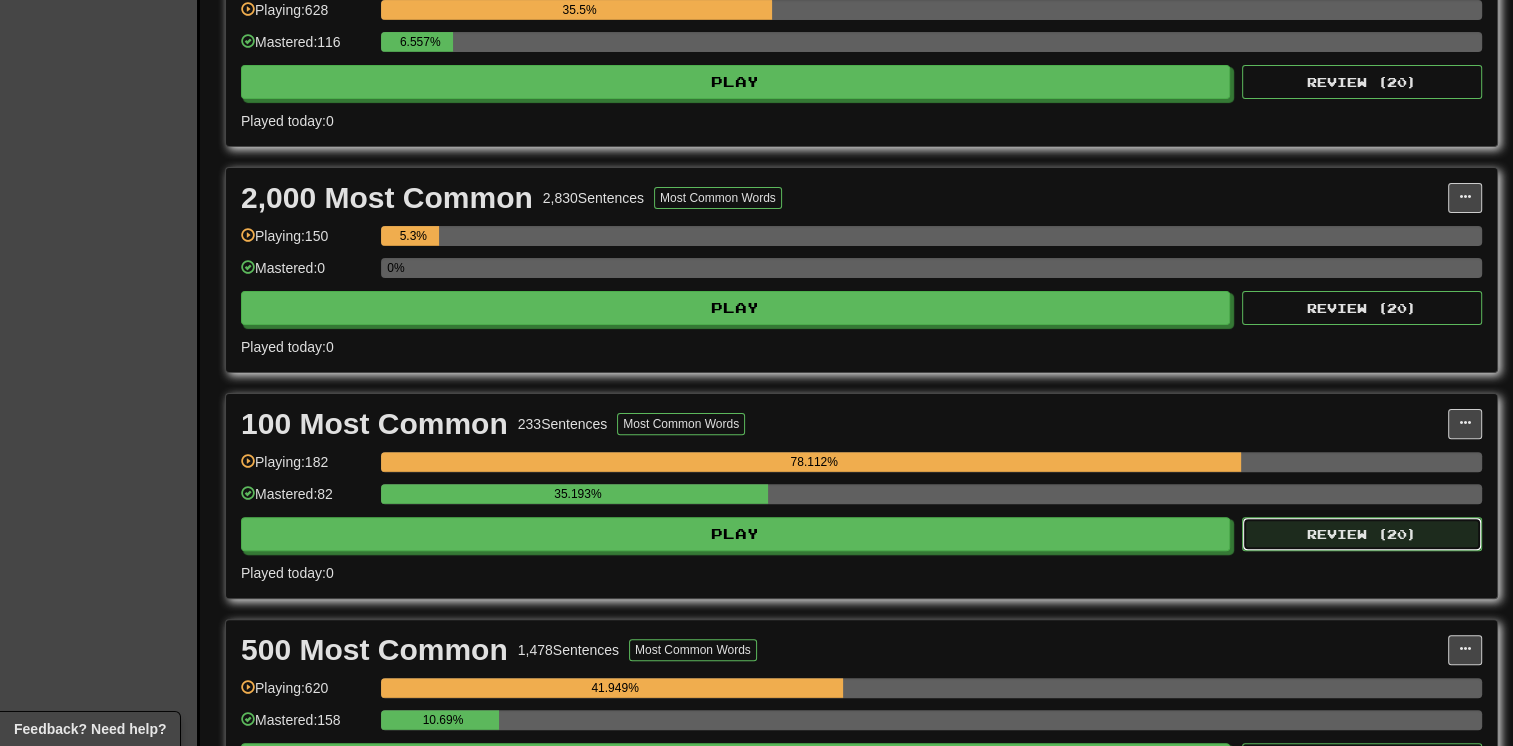 click on "Review ( 20 )" at bounding box center (1362, 534) 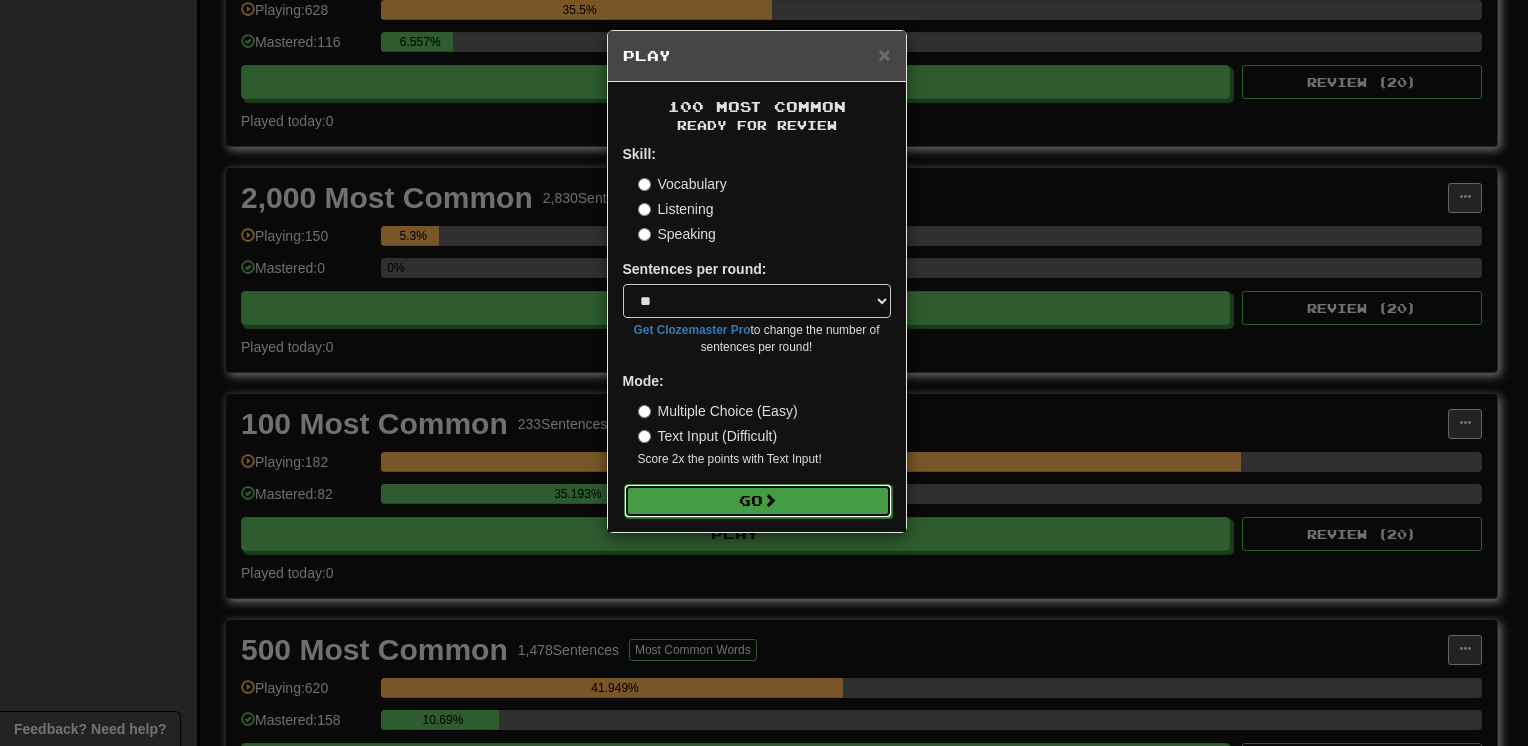 click on "Go" at bounding box center (758, 501) 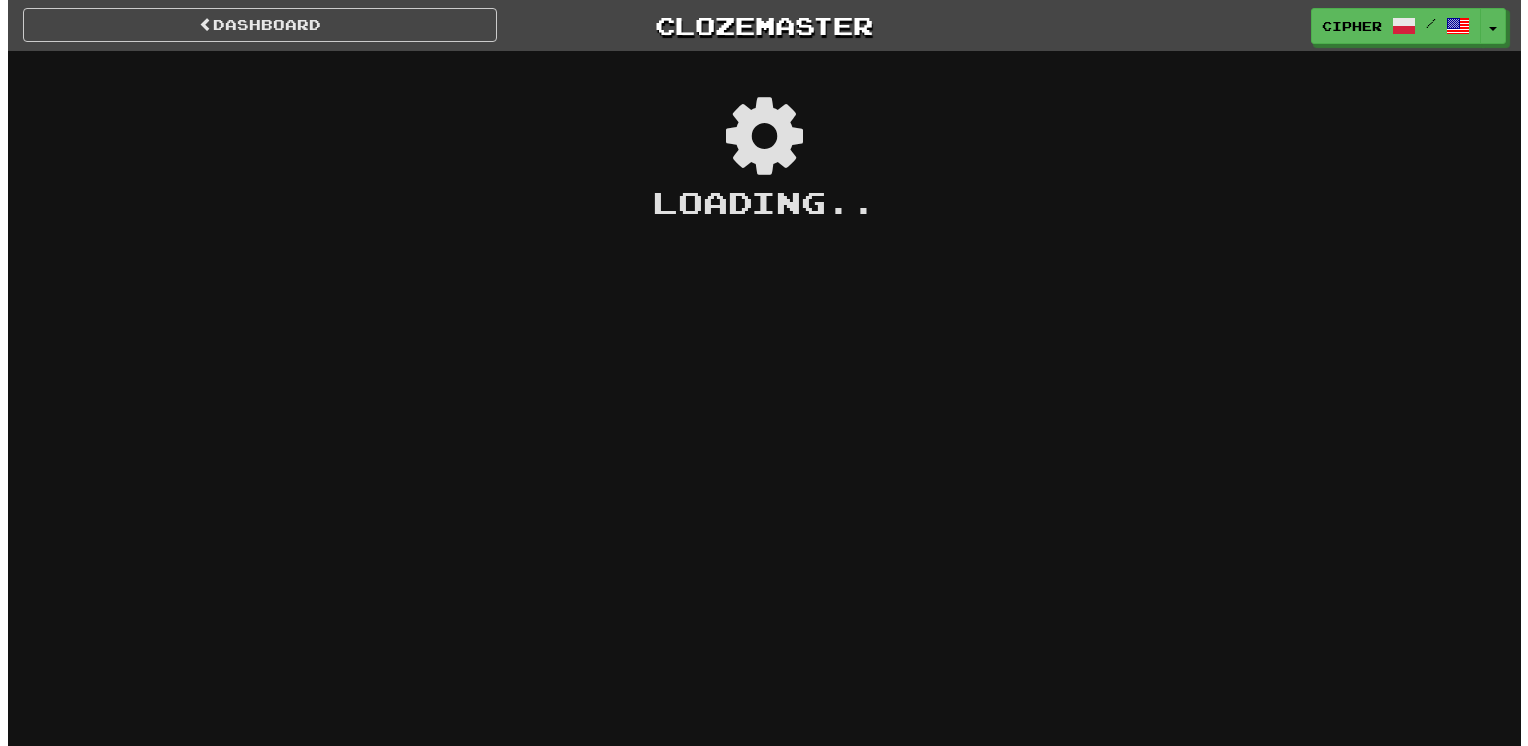 scroll, scrollTop: 0, scrollLeft: 0, axis: both 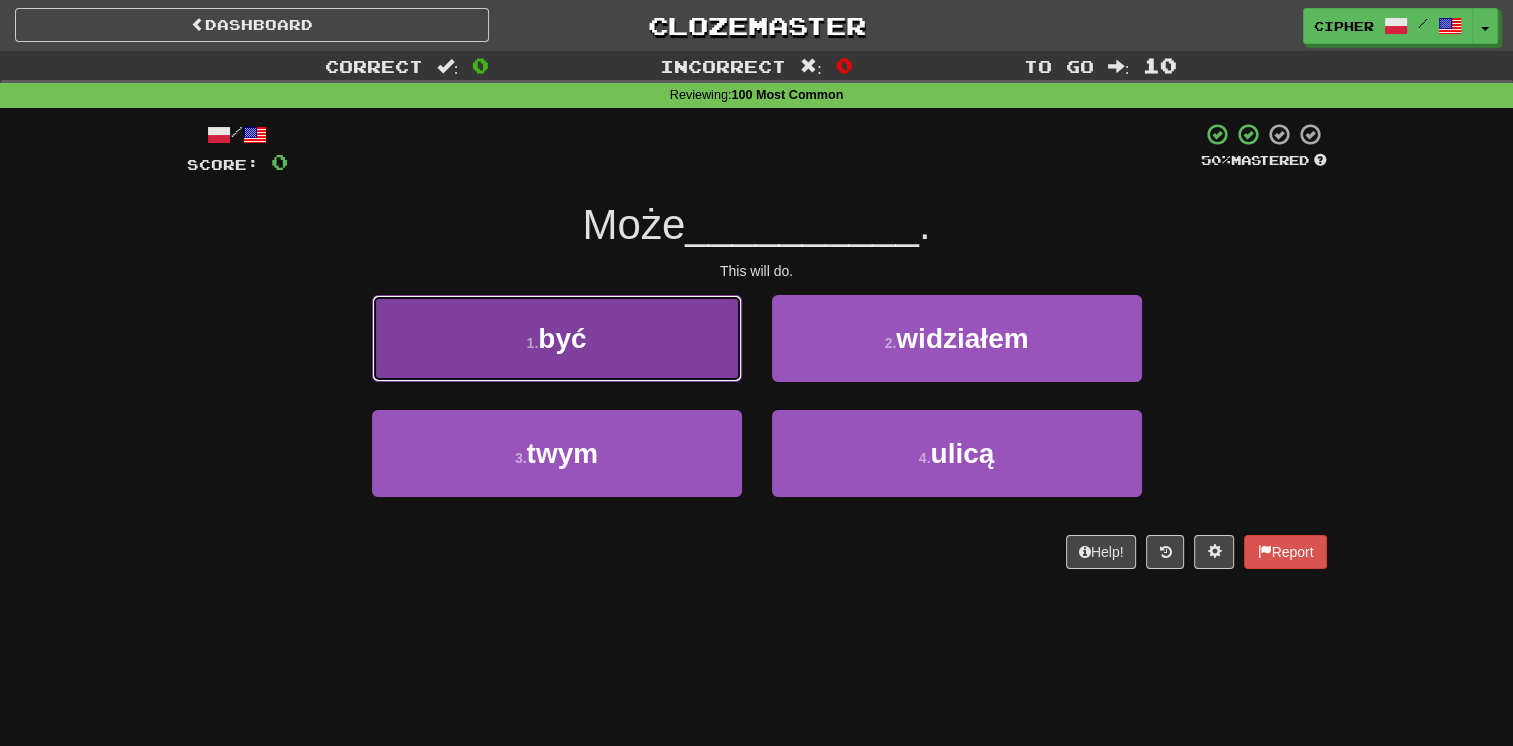 click on "1 .  być" at bounding box center [557, 338] 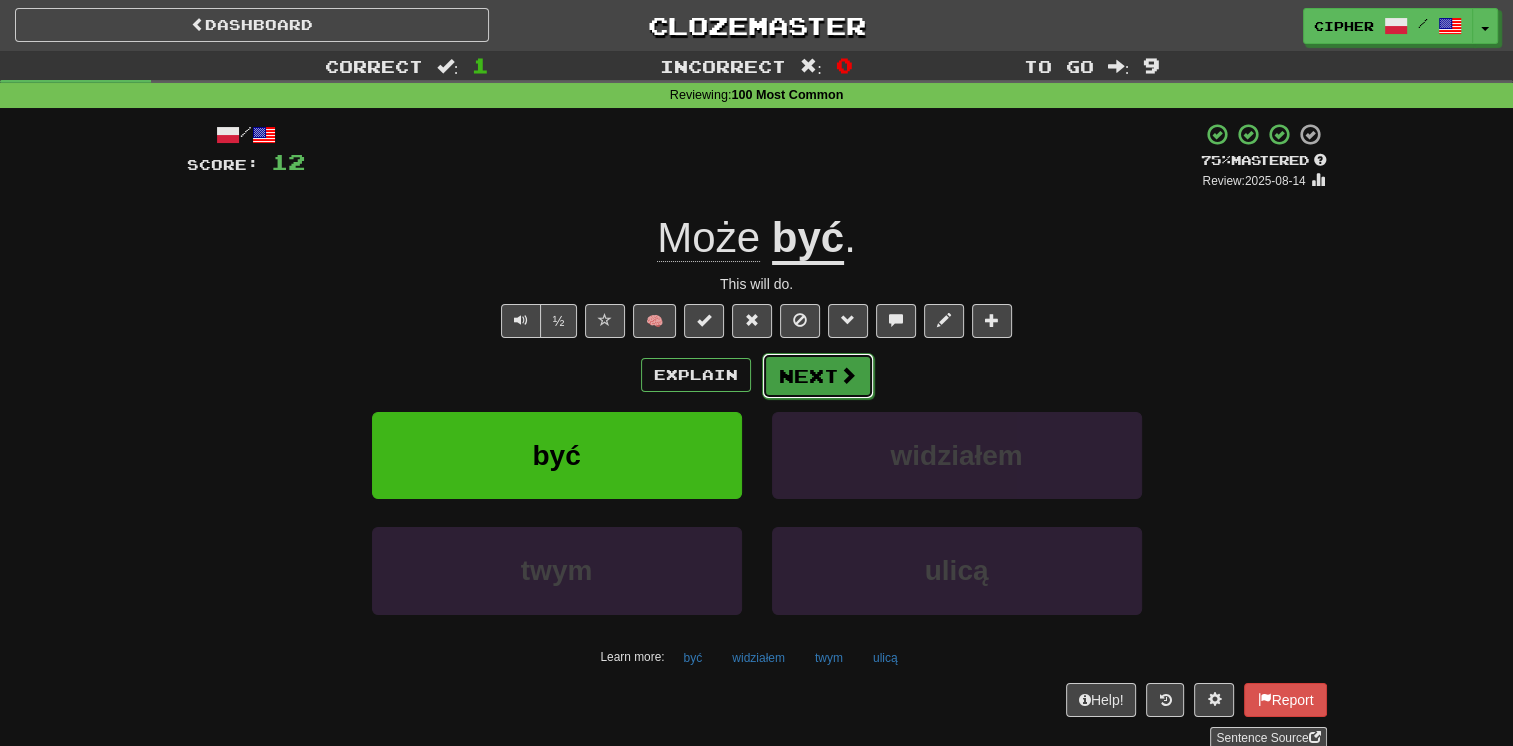 click on "Next" at bounding box center (818, 376) 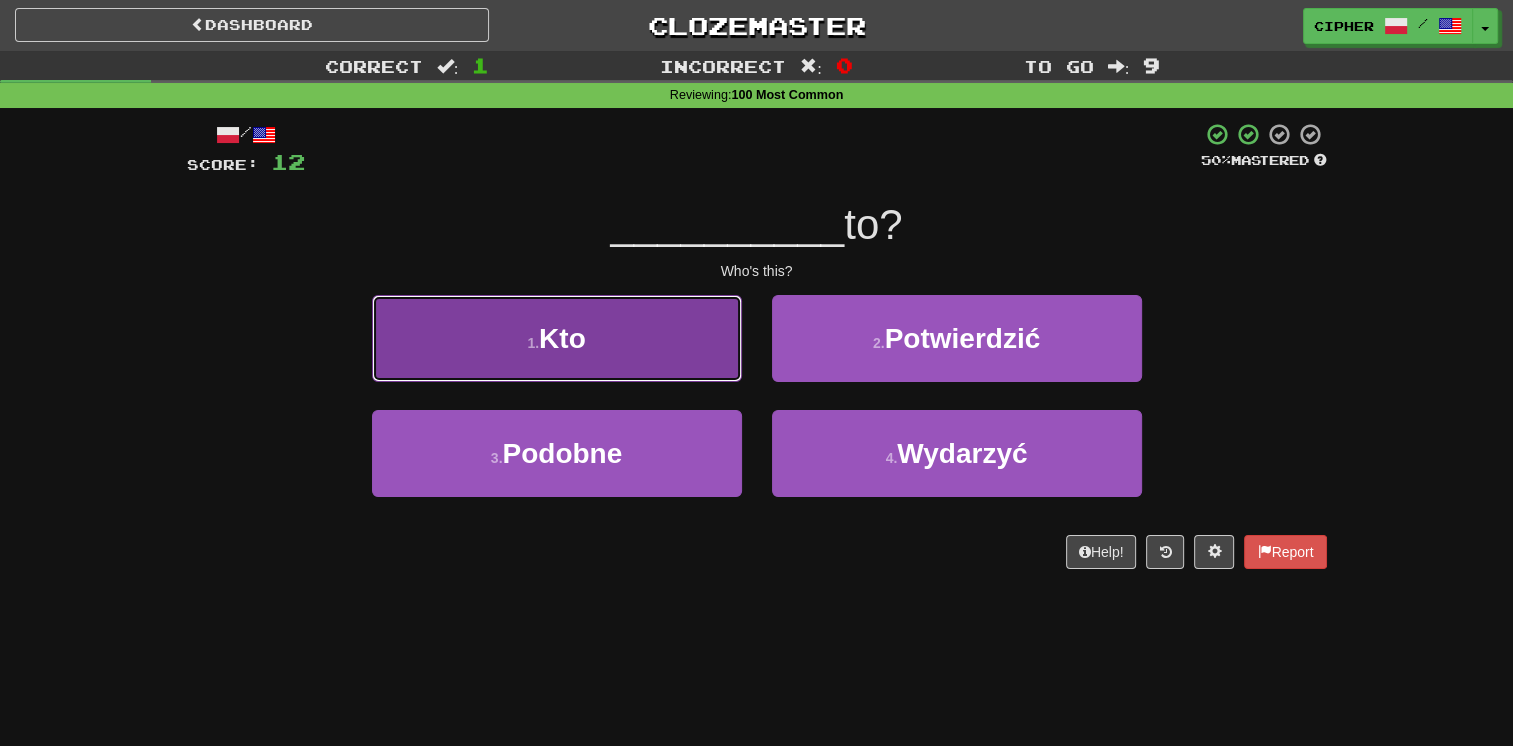 click on "1 .  Kto" at bounding box center (557, 338) 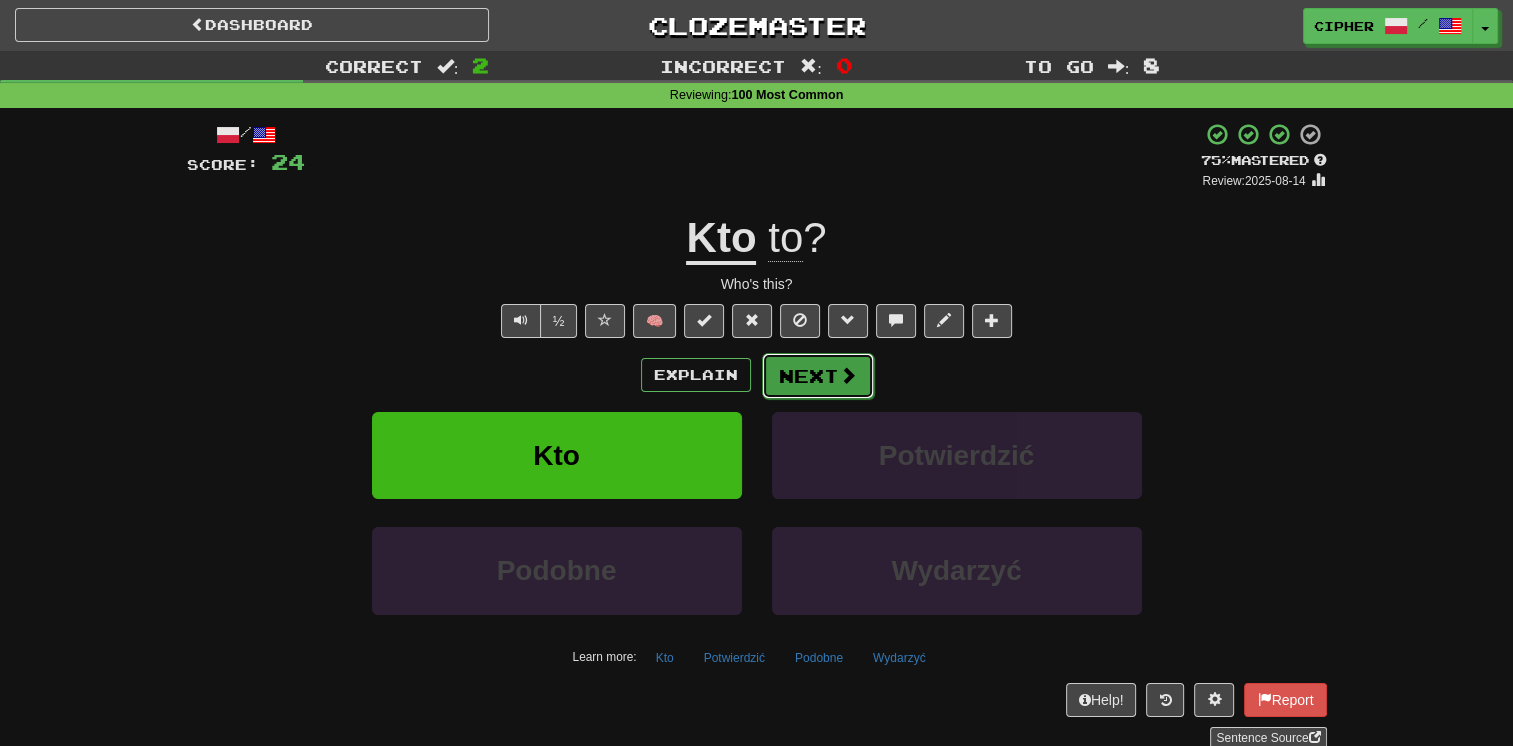 click on "Next" at bounding box center (818, 376) 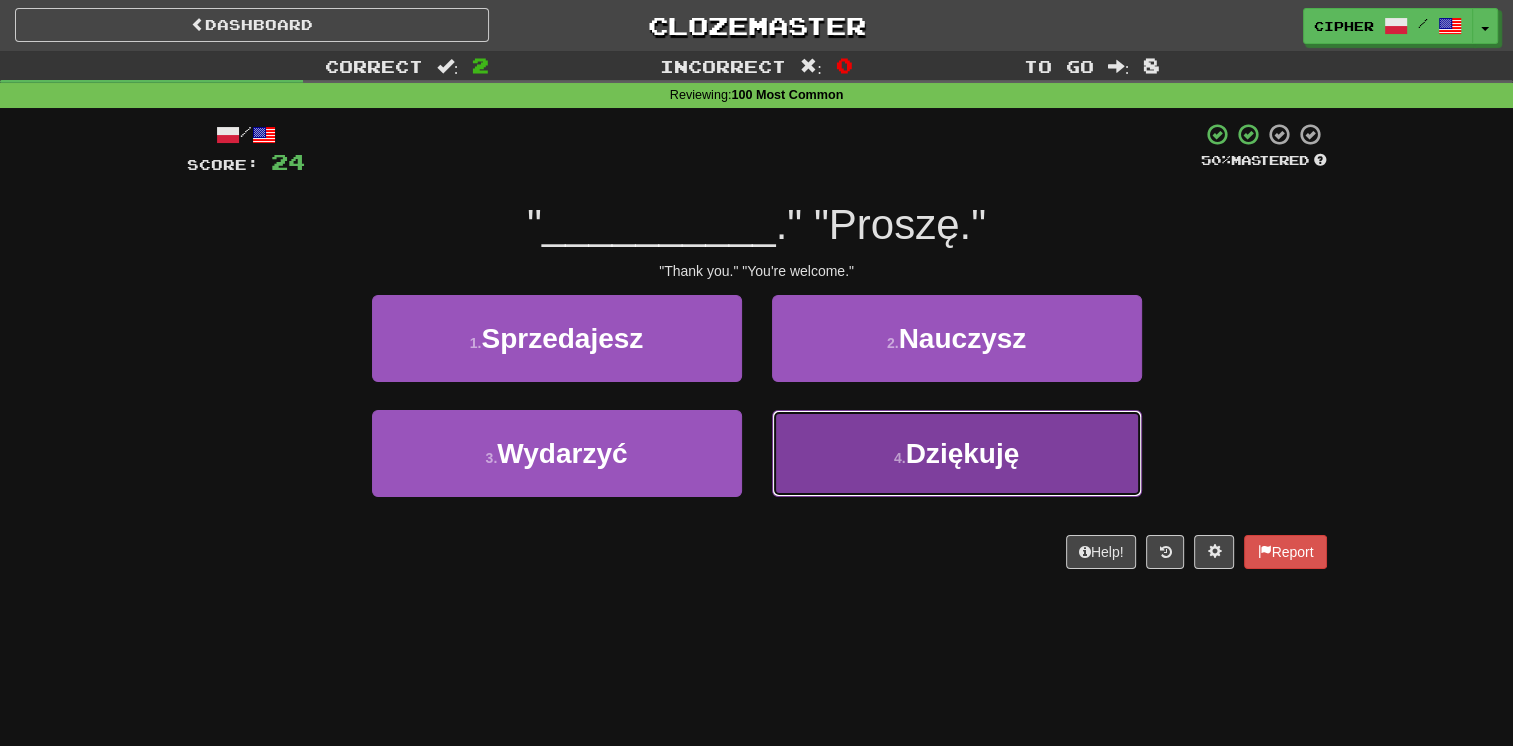 click on "4 .  Dziękuję" at bounding box center (957, 453) 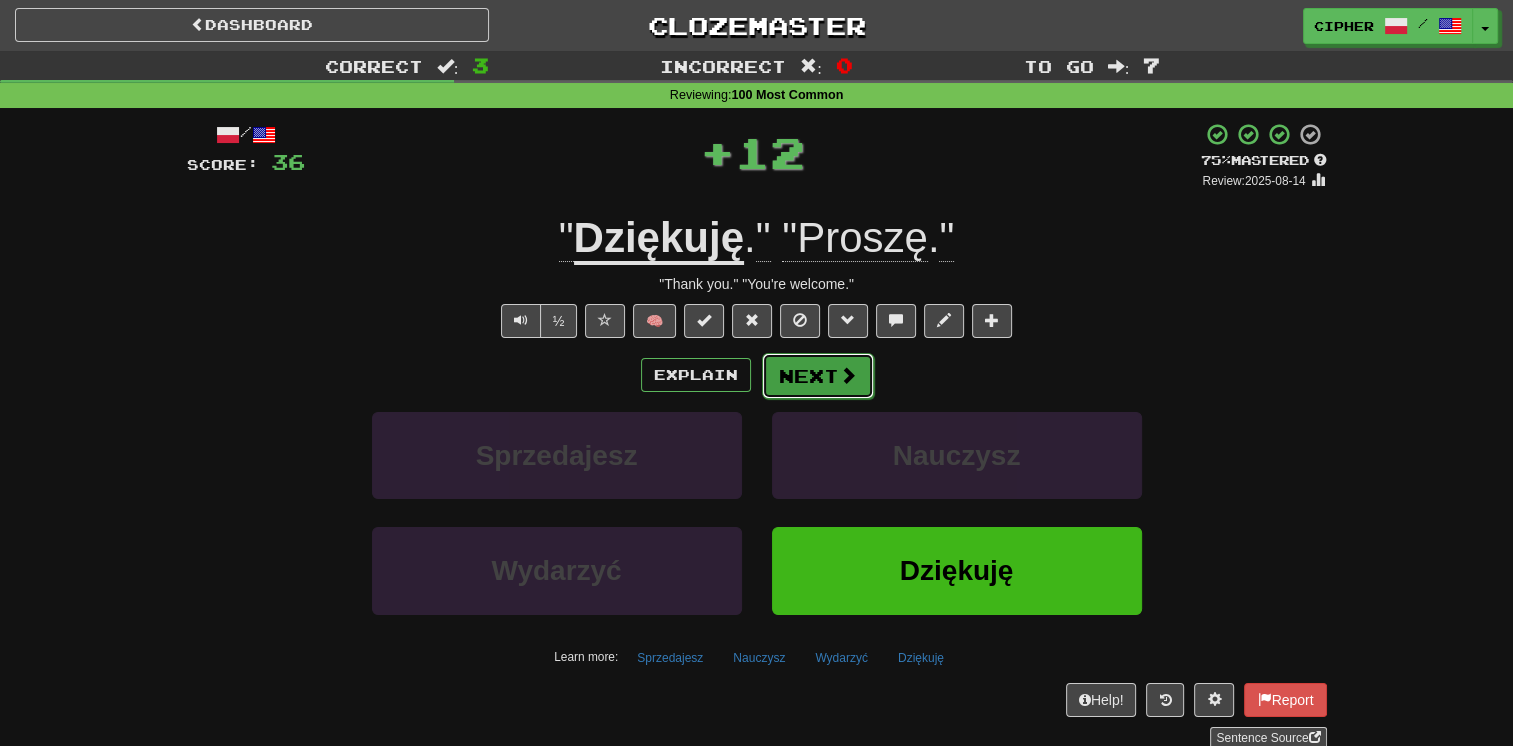 click on "Next" at bounding box center [818, 376] 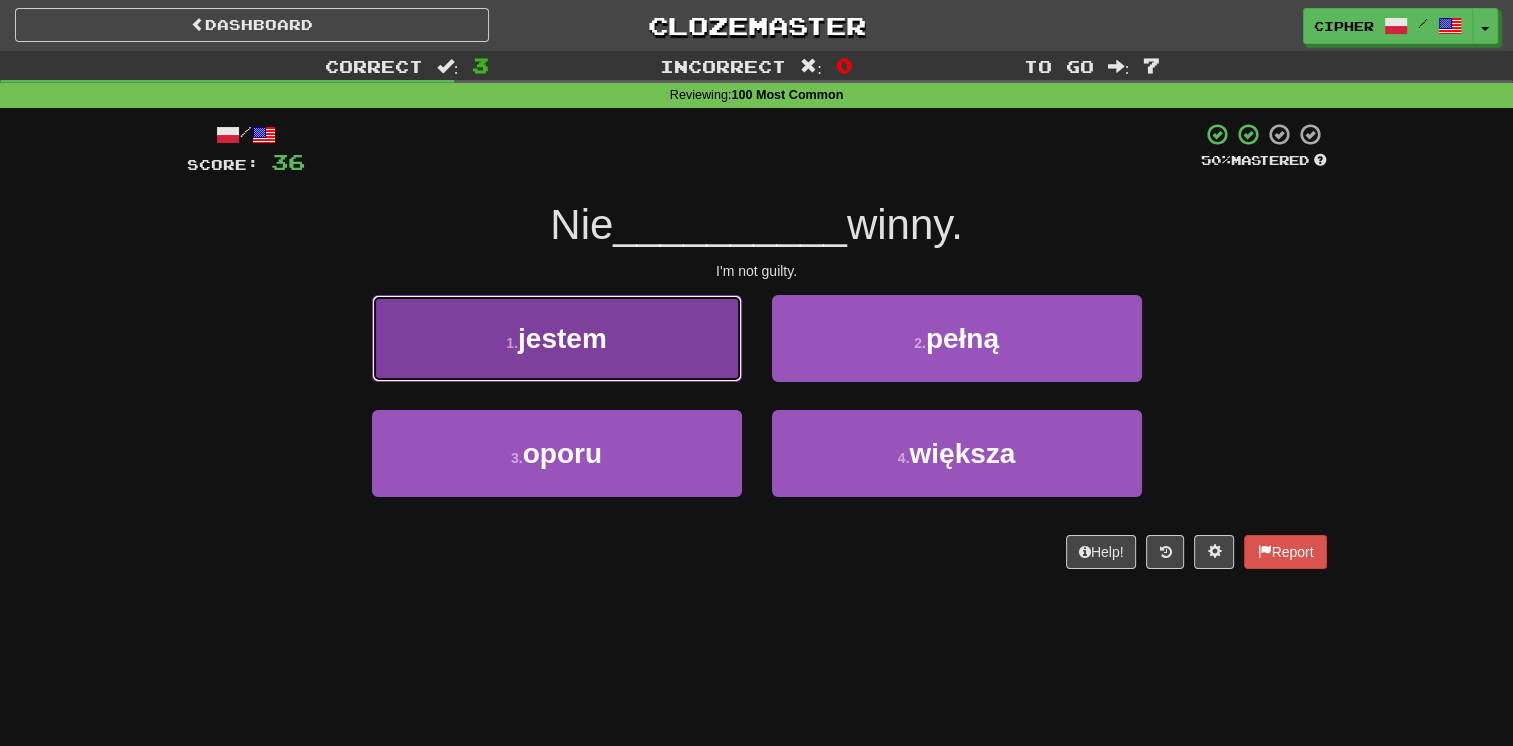 click on "1 .  jestem" at bounding box center (557, 338) 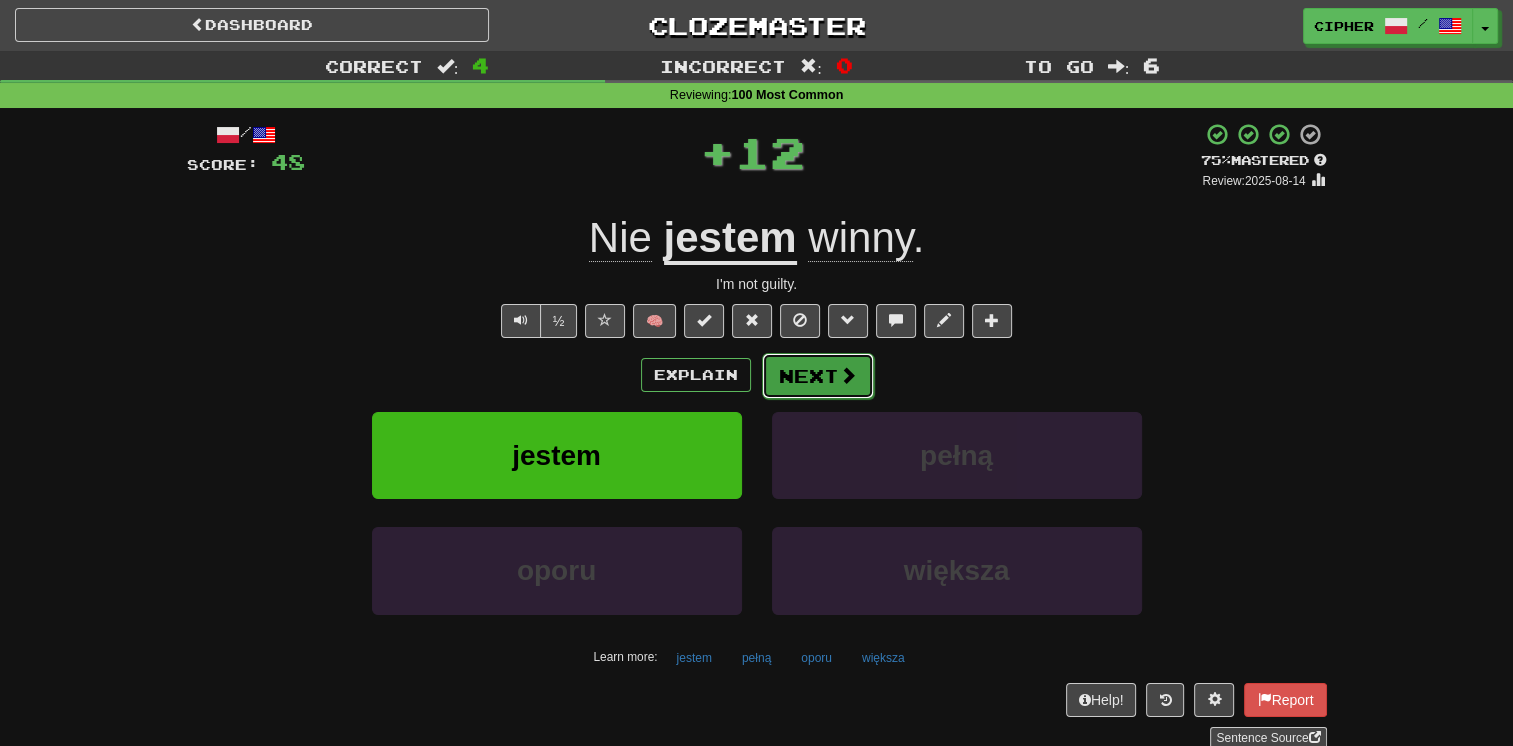 click on "Next" at bounding box center (818, 376) 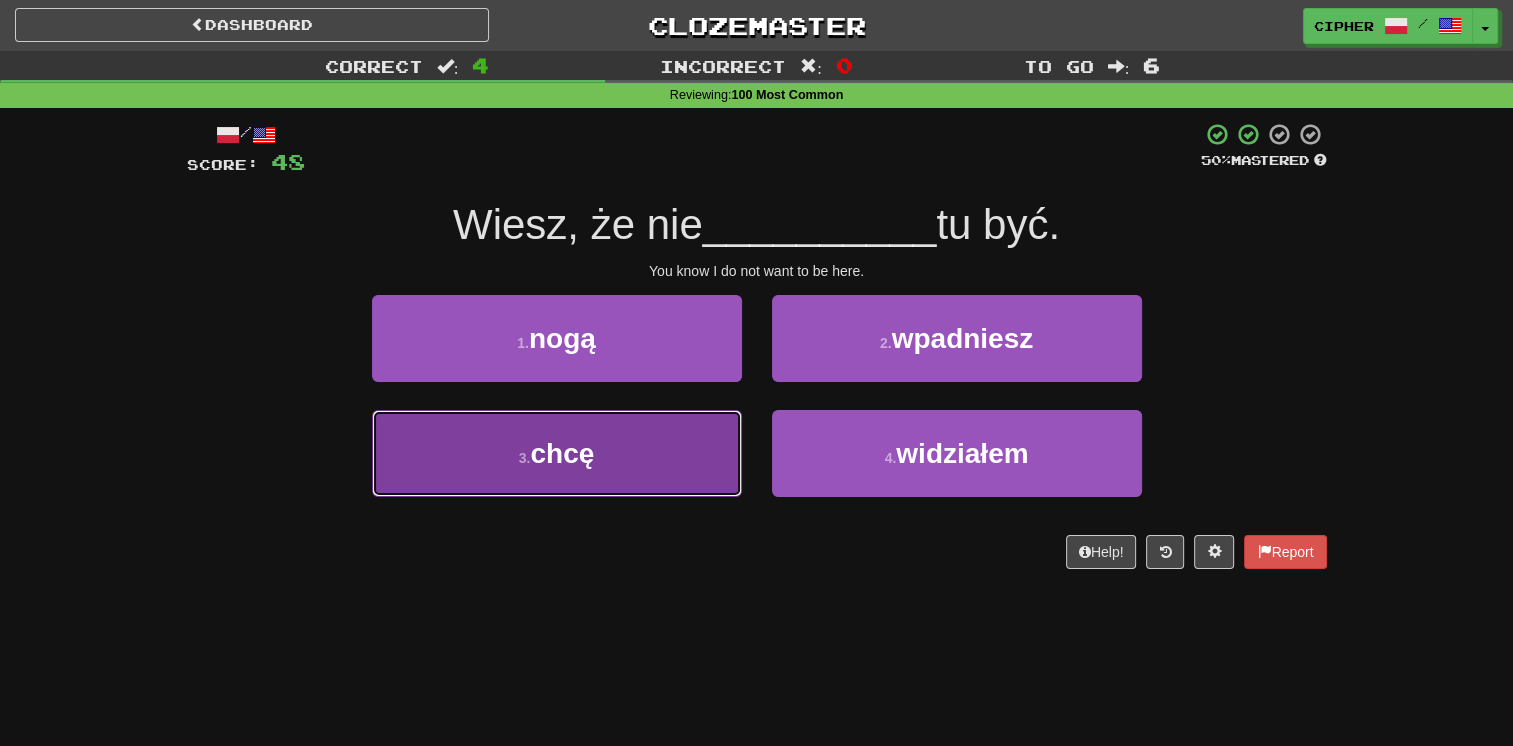 click on "3 .  chcę" at bounding box center (557, 453) 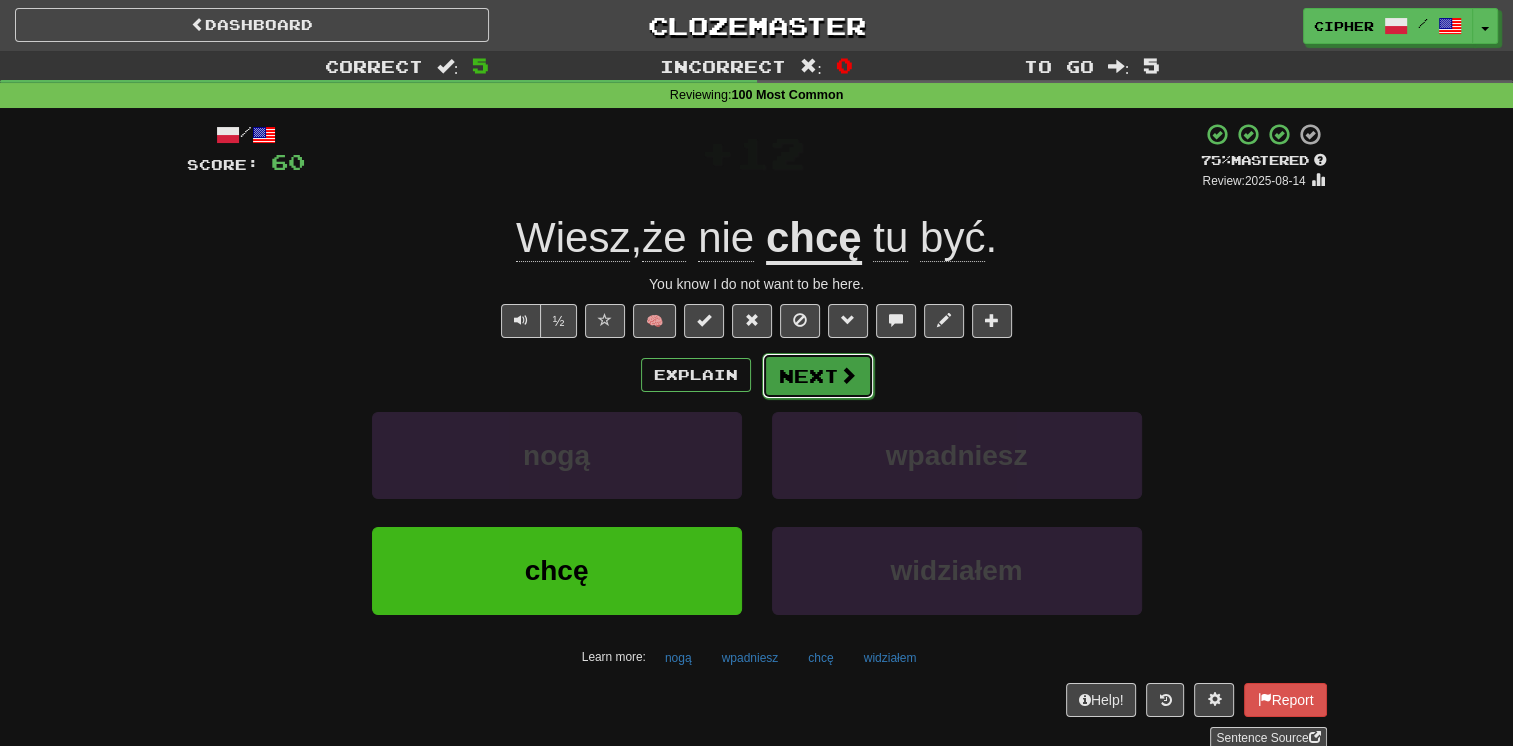 click on "Next" at bounding box center (818, 376) 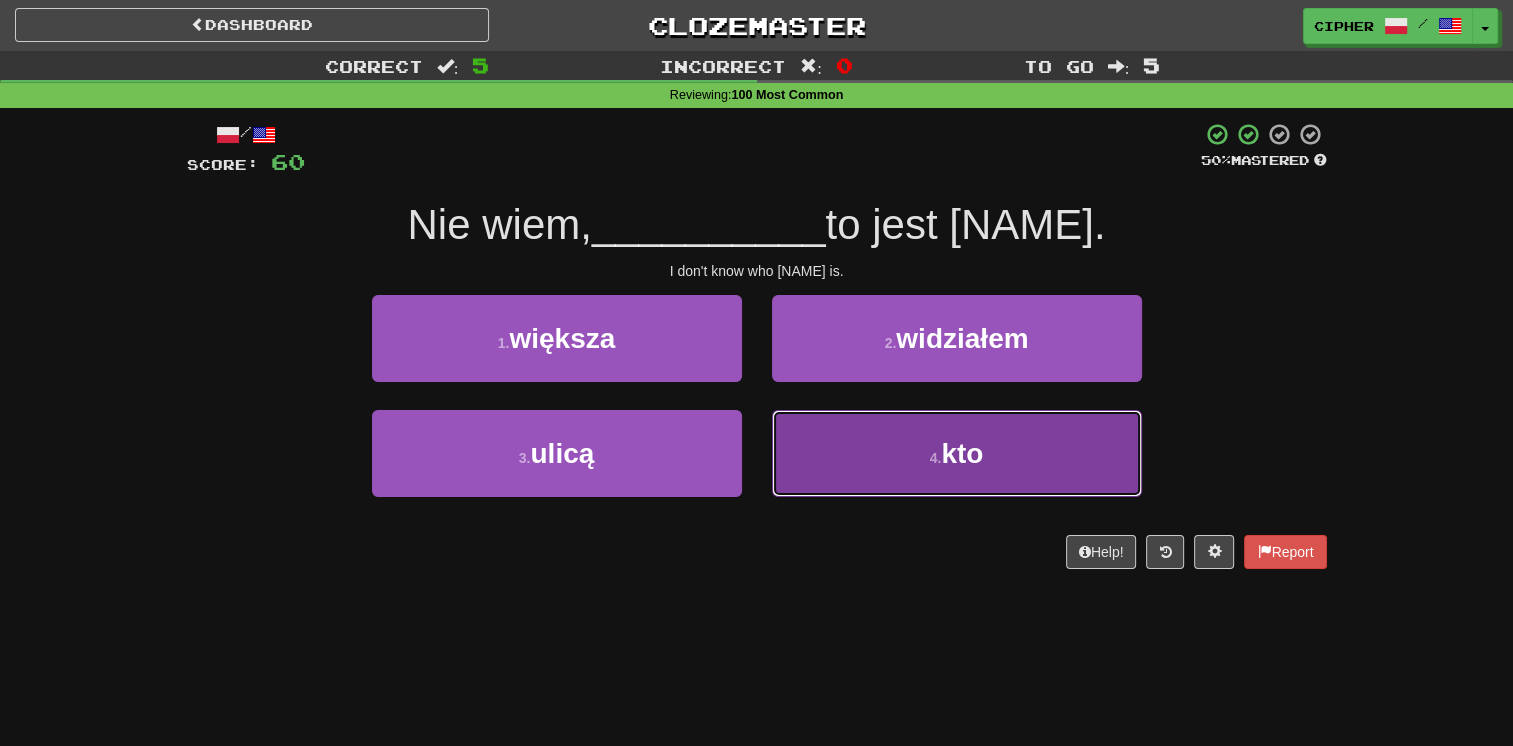 click on "4 .  kto" at bounding box center (957, 453) 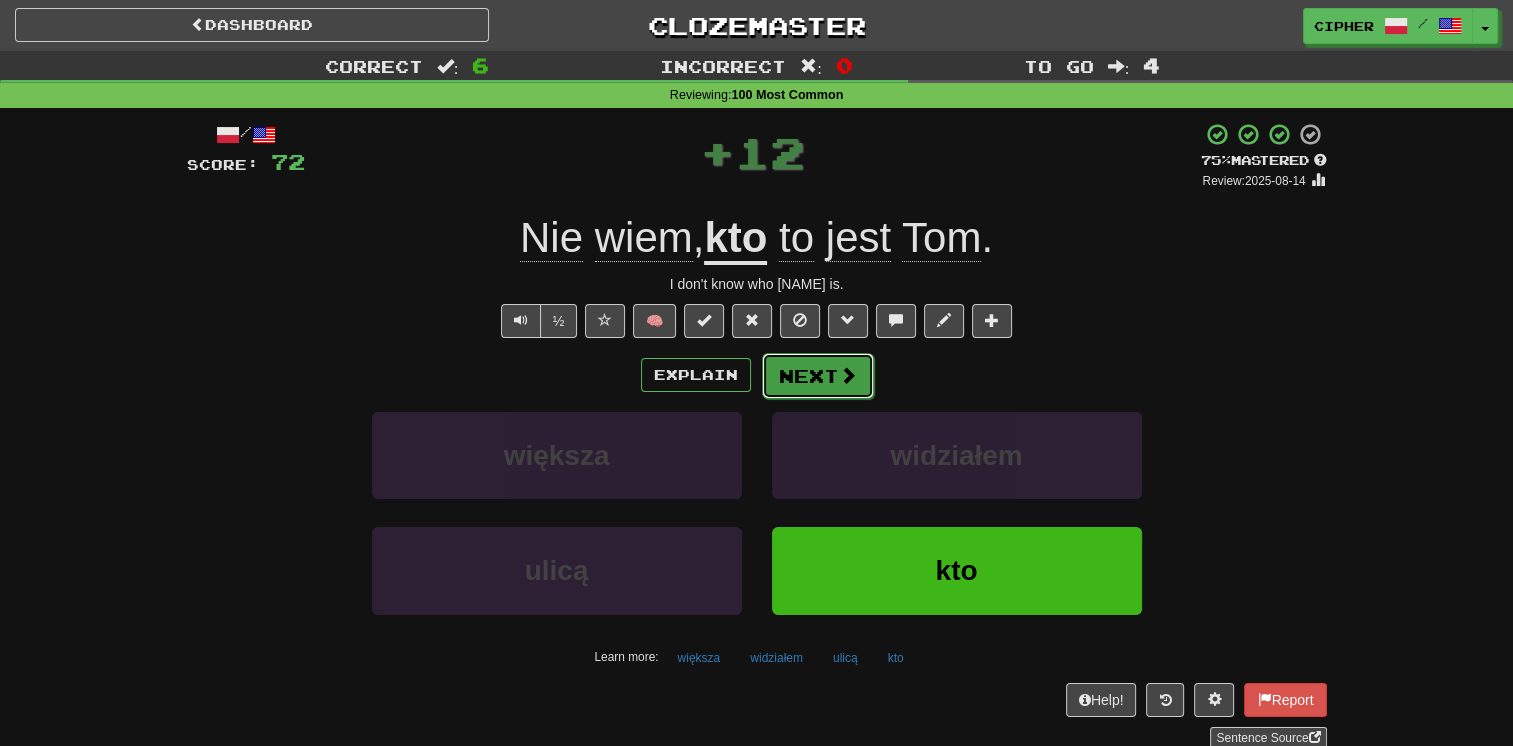 click on "Next" at bounding box center [818, 376] 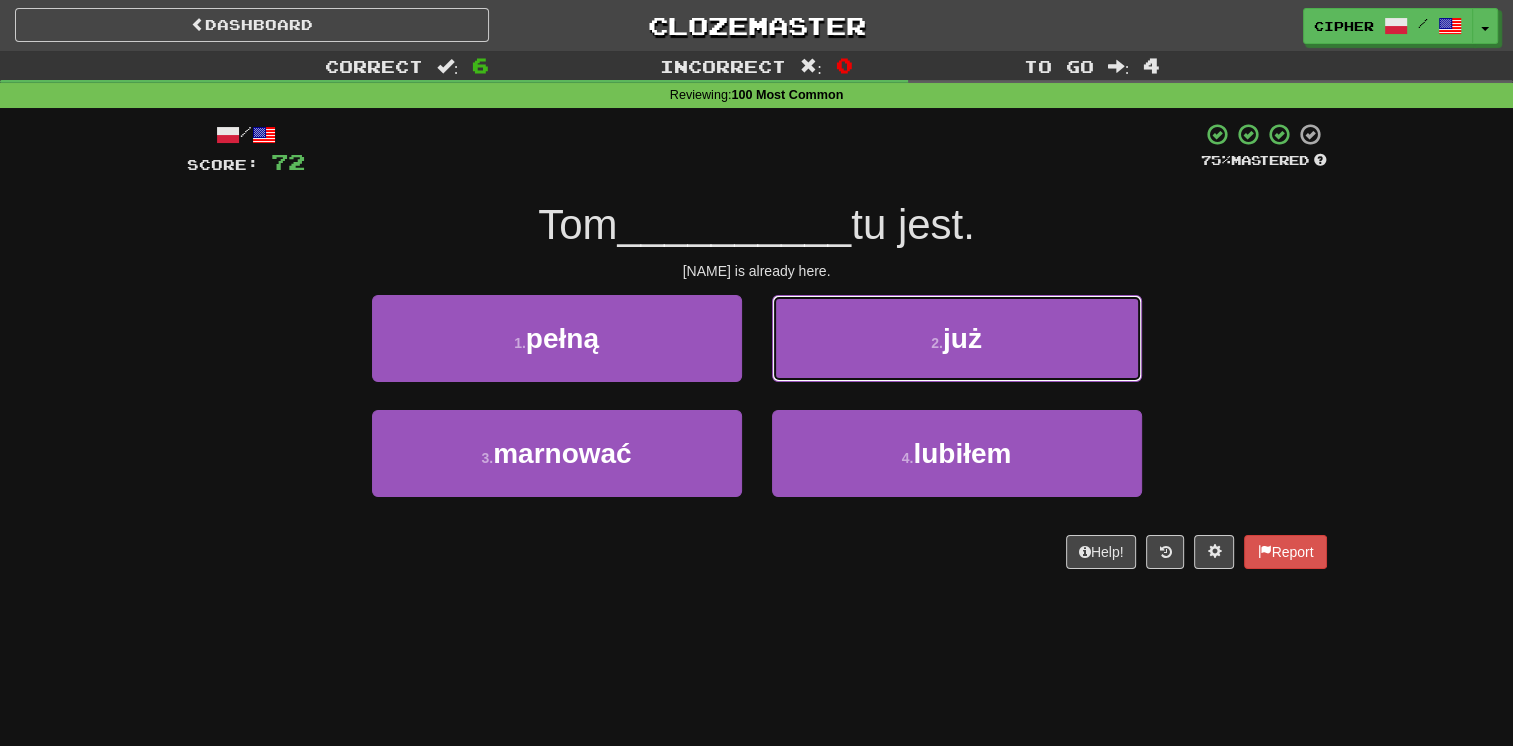 click on "2 .  już" at bounding box center [957, 338] 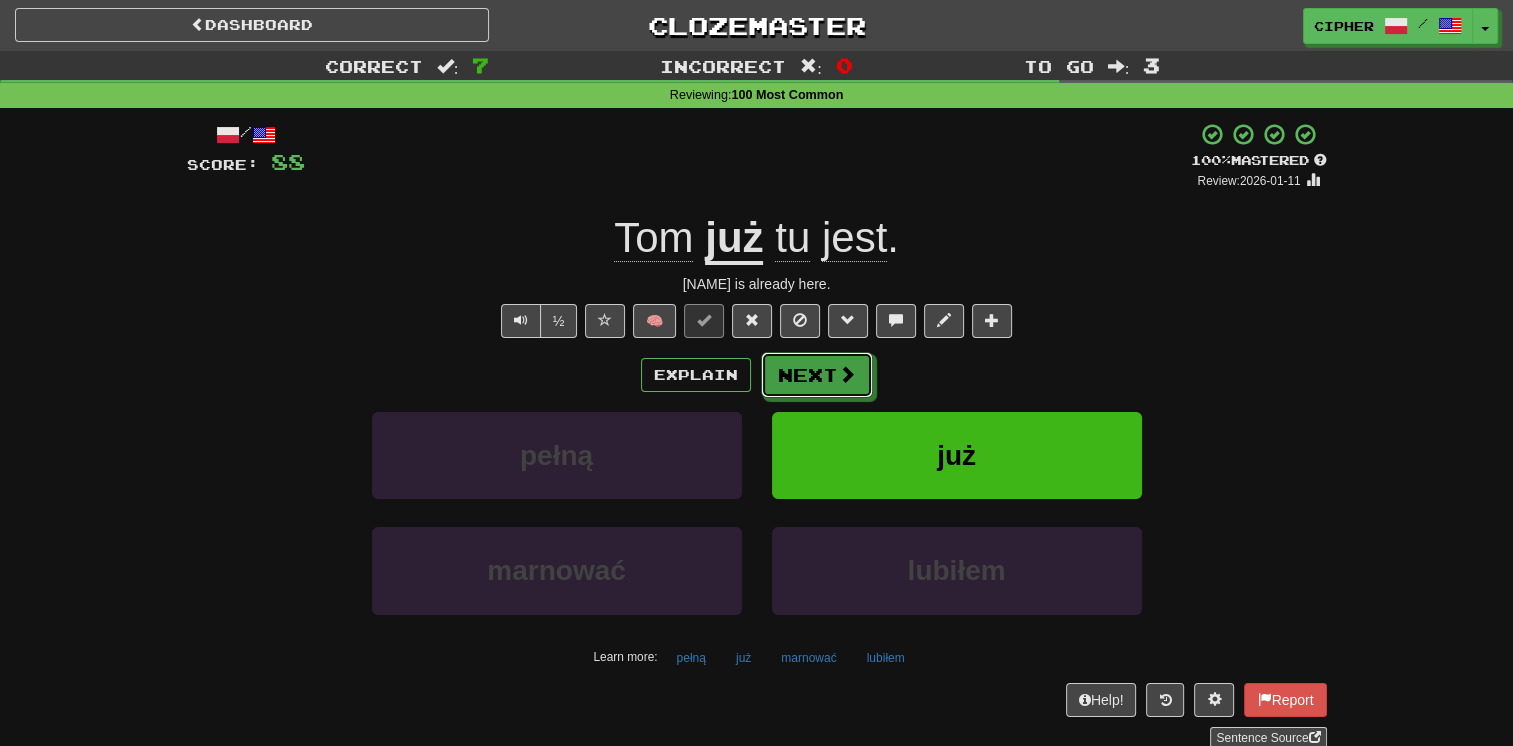 click on "Next" at bounding box center (817, 375) 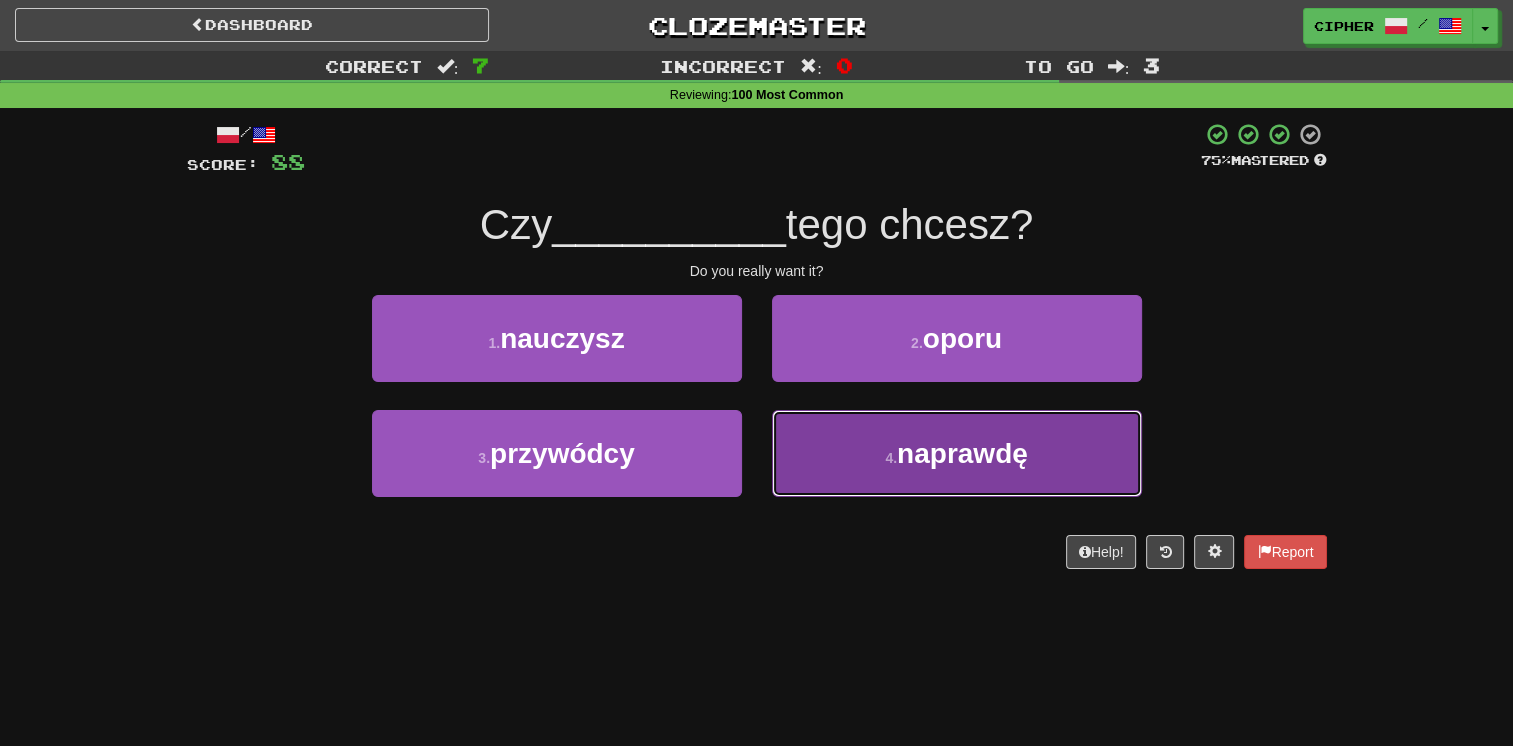 click on "4 .  naprawdę" at bounding box center [957, 453] 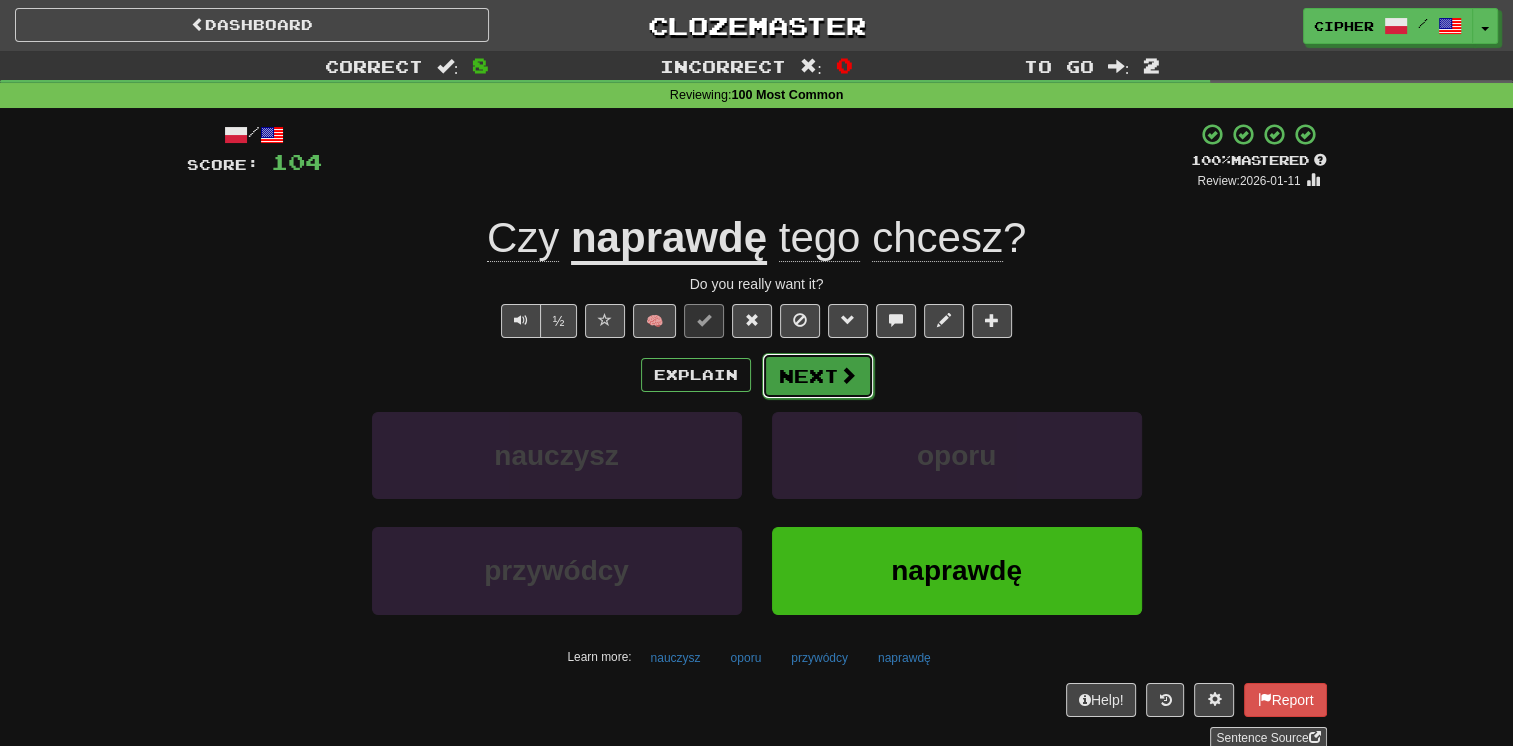 click on "Next" at bounding box center (818, 376) 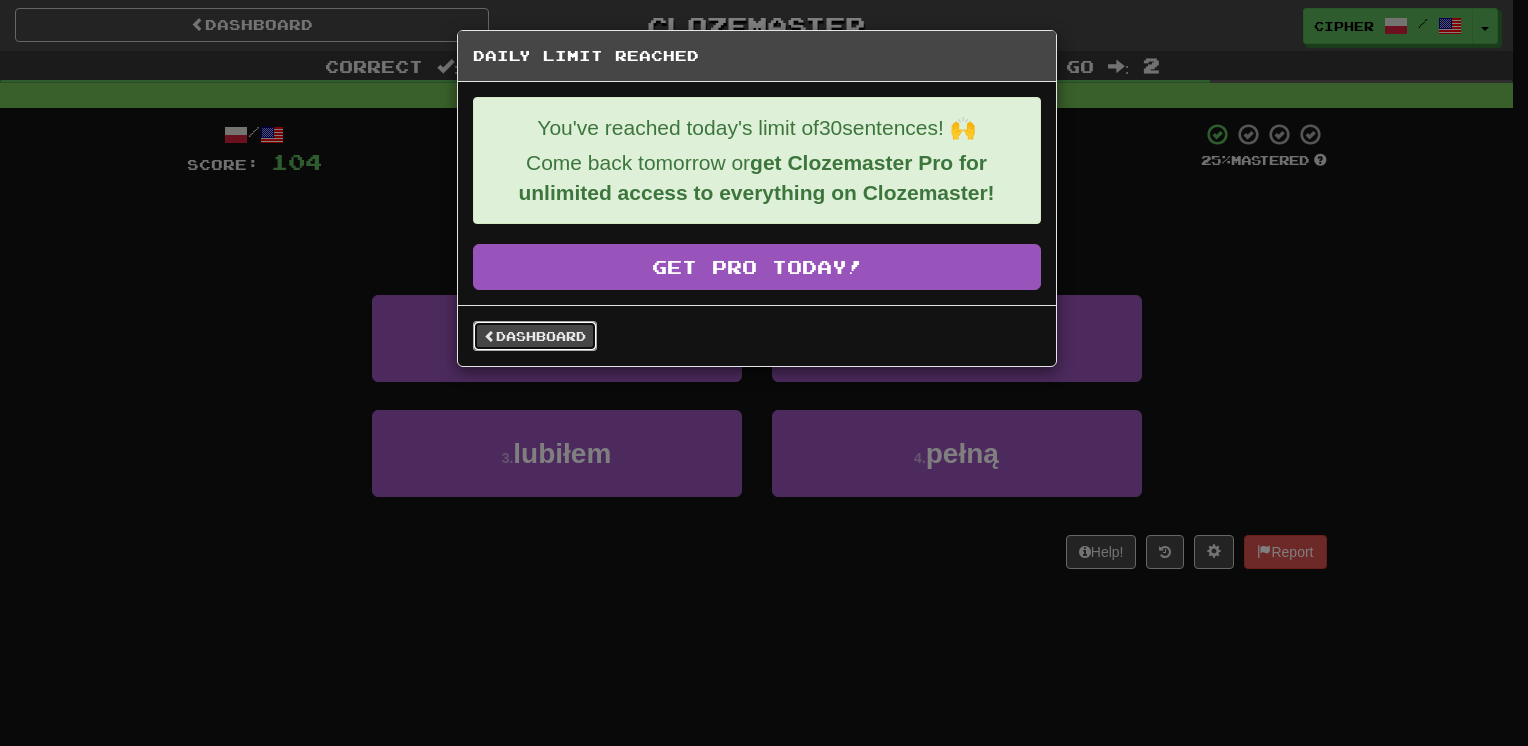 click on "Dashboard" at bounding box center [535, 336] 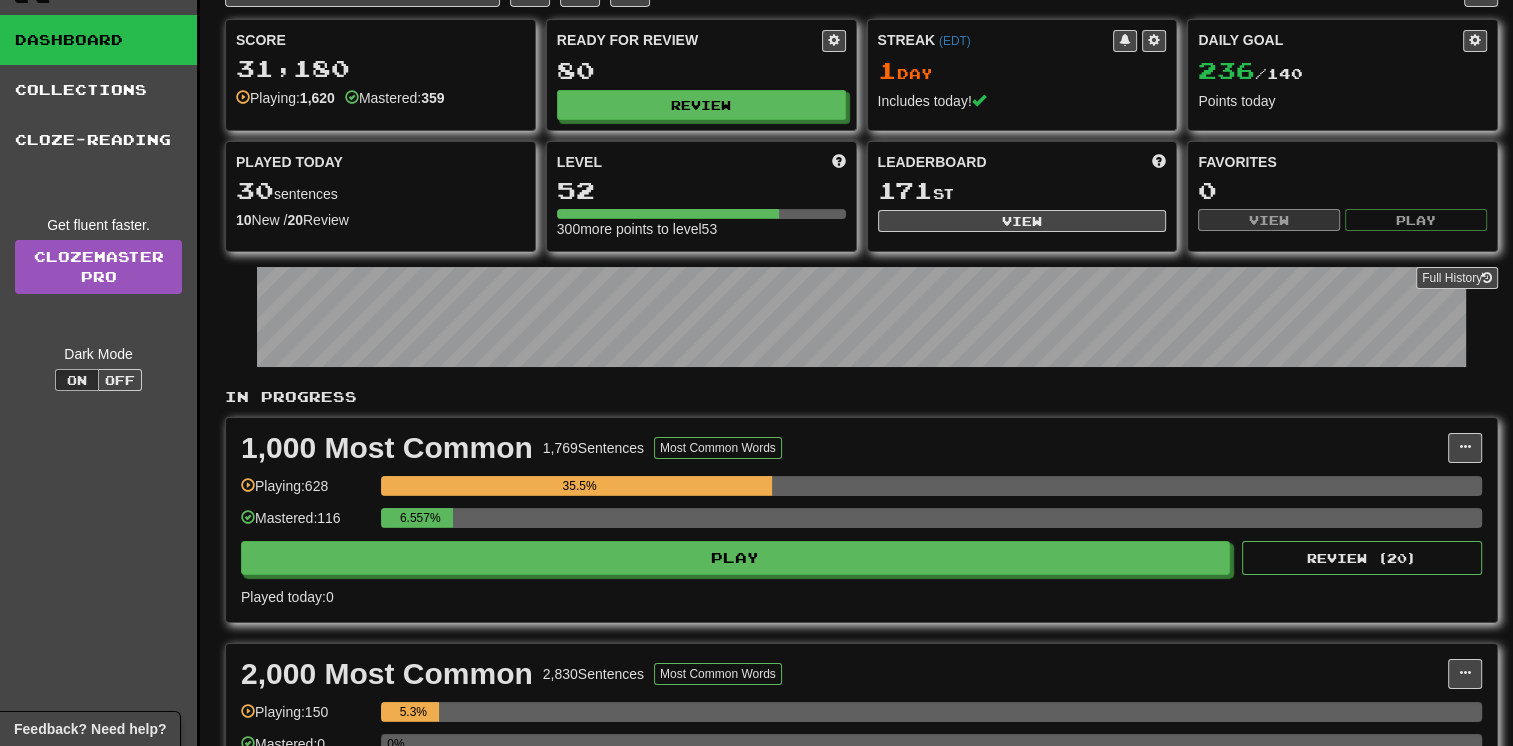 scroll, scrollTop: 0, scrollLeft: 0, axis: both 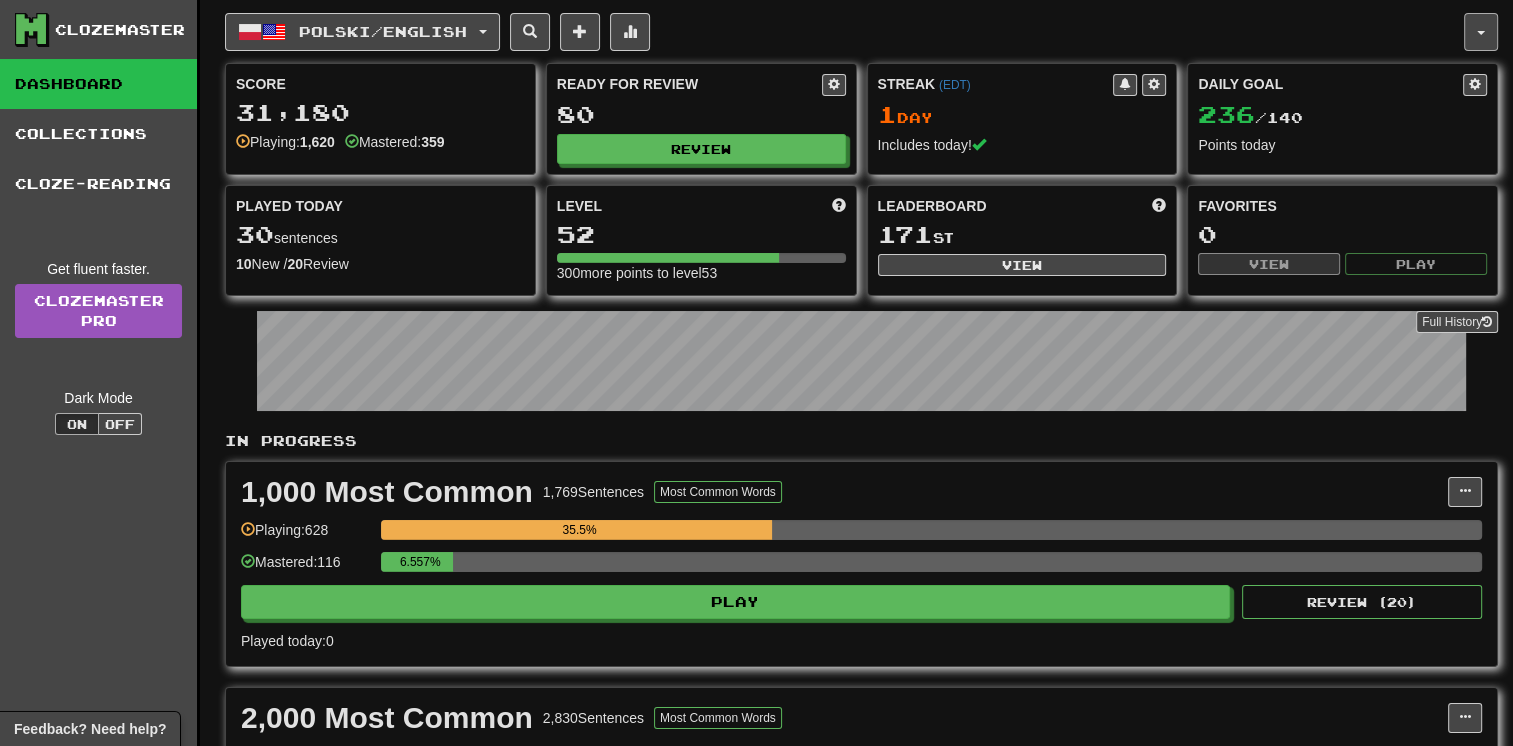 click at bounding box center (1481, 32) 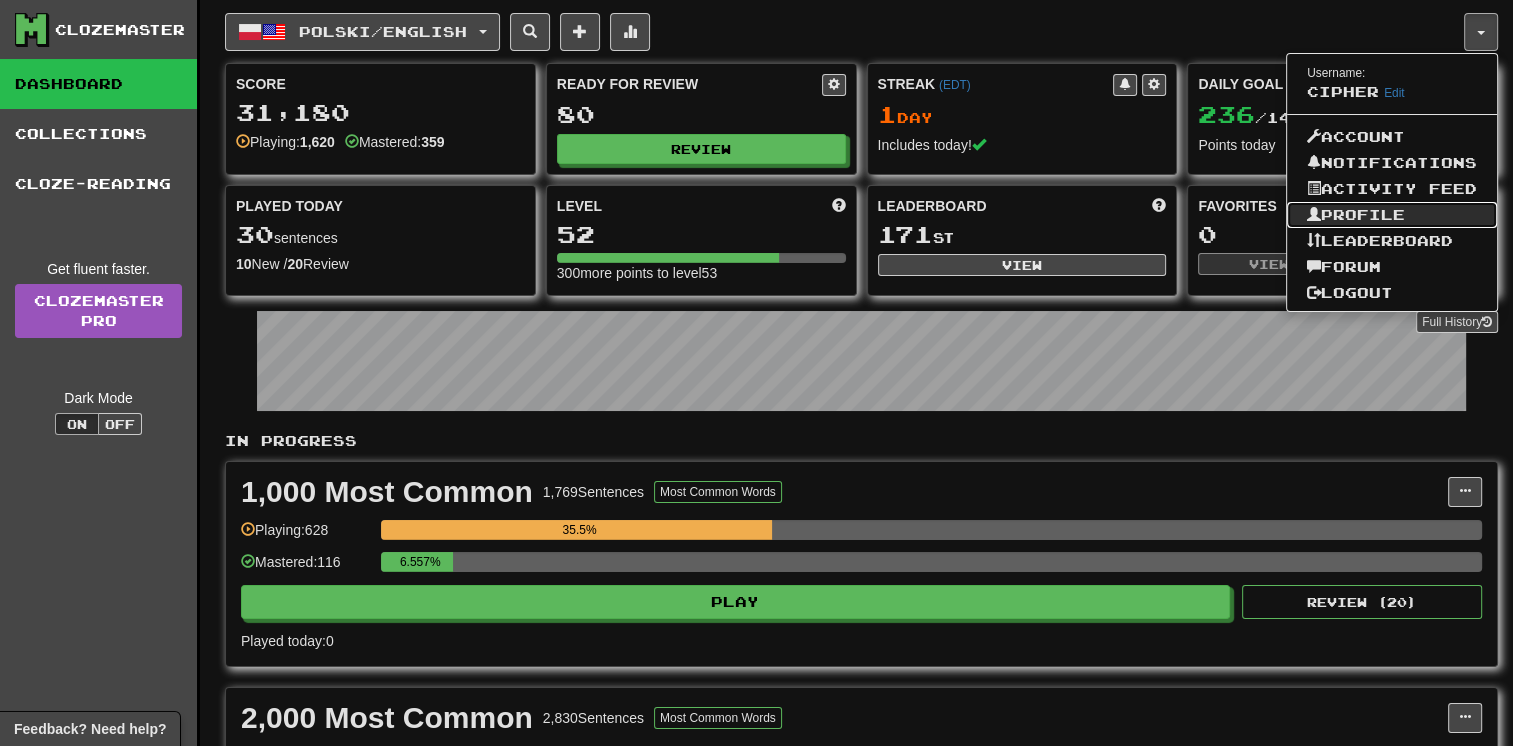click on "Profile" at bounding box center [1392, 215] 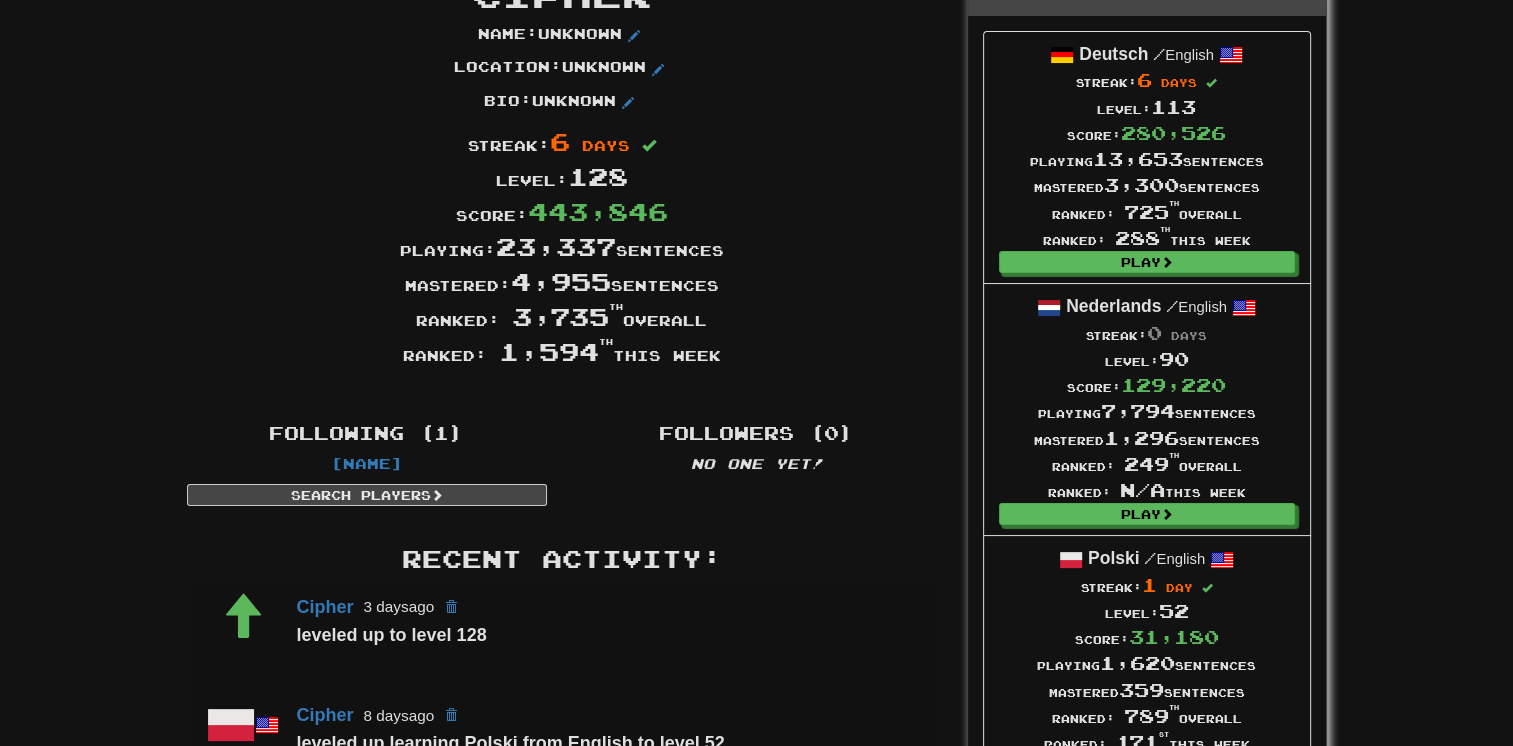 scroll, scrollTop: 0, scrollLeft: 0, axis: both 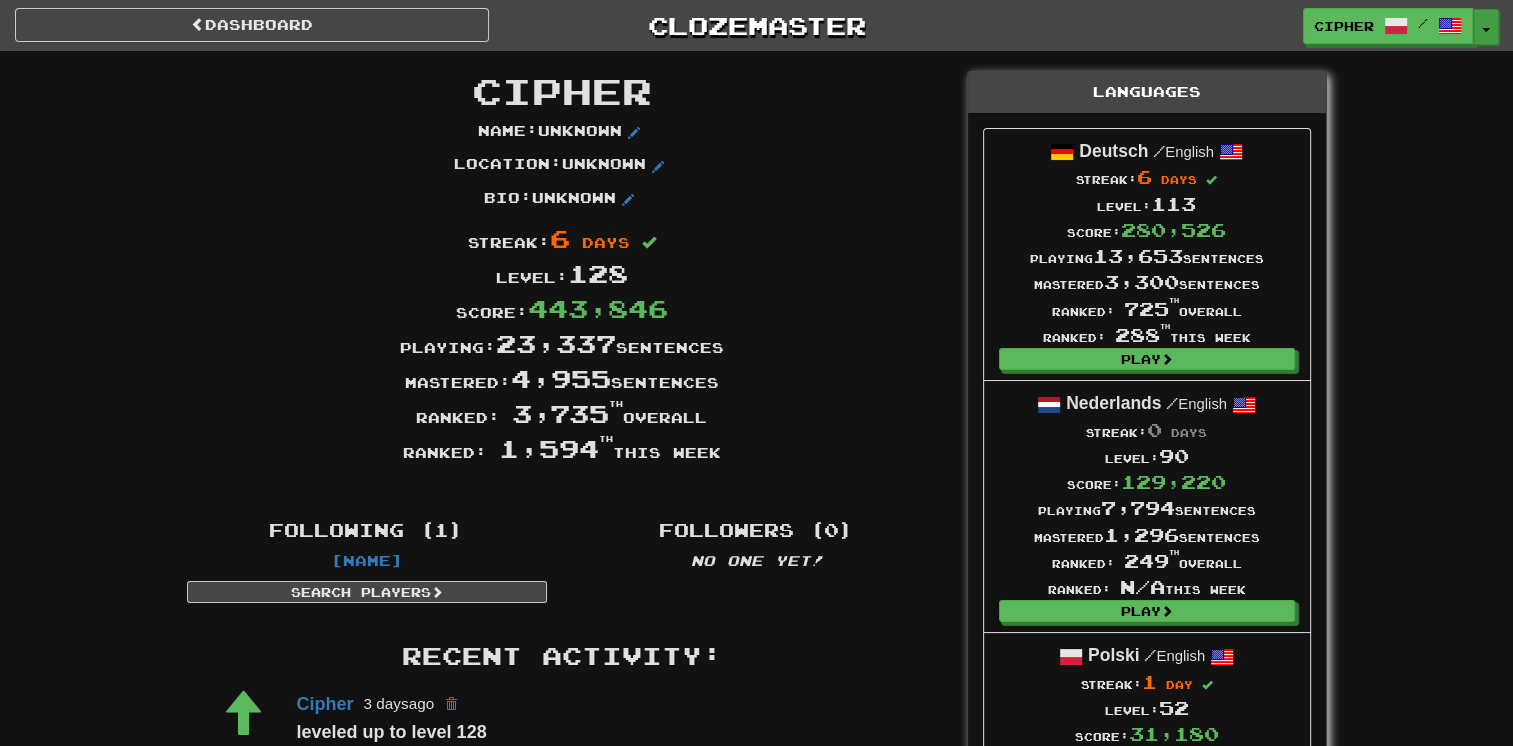 click on "Toggle Dropdown" at bounding box center [1486, 27] 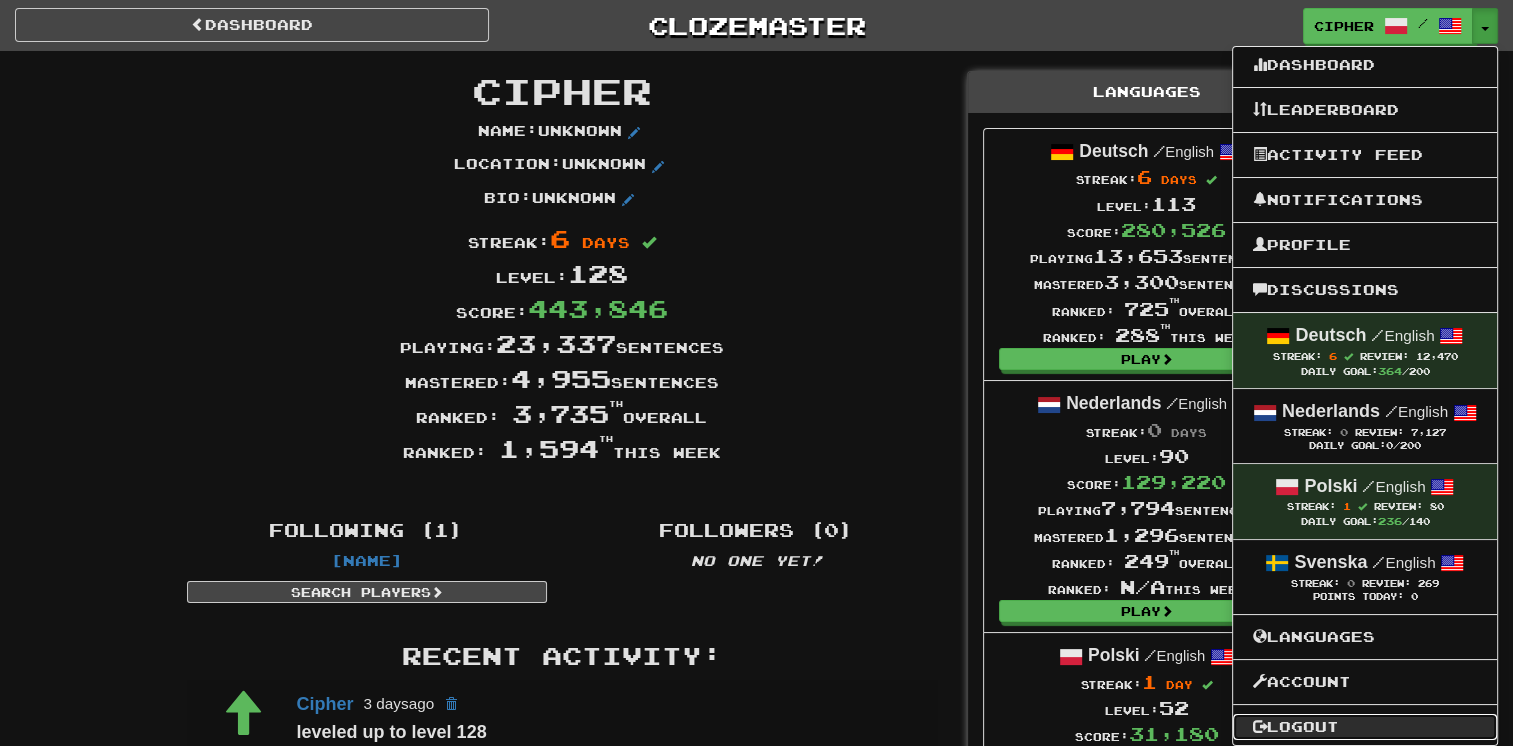 click on "Logout" at bounding box center [1365, 727] 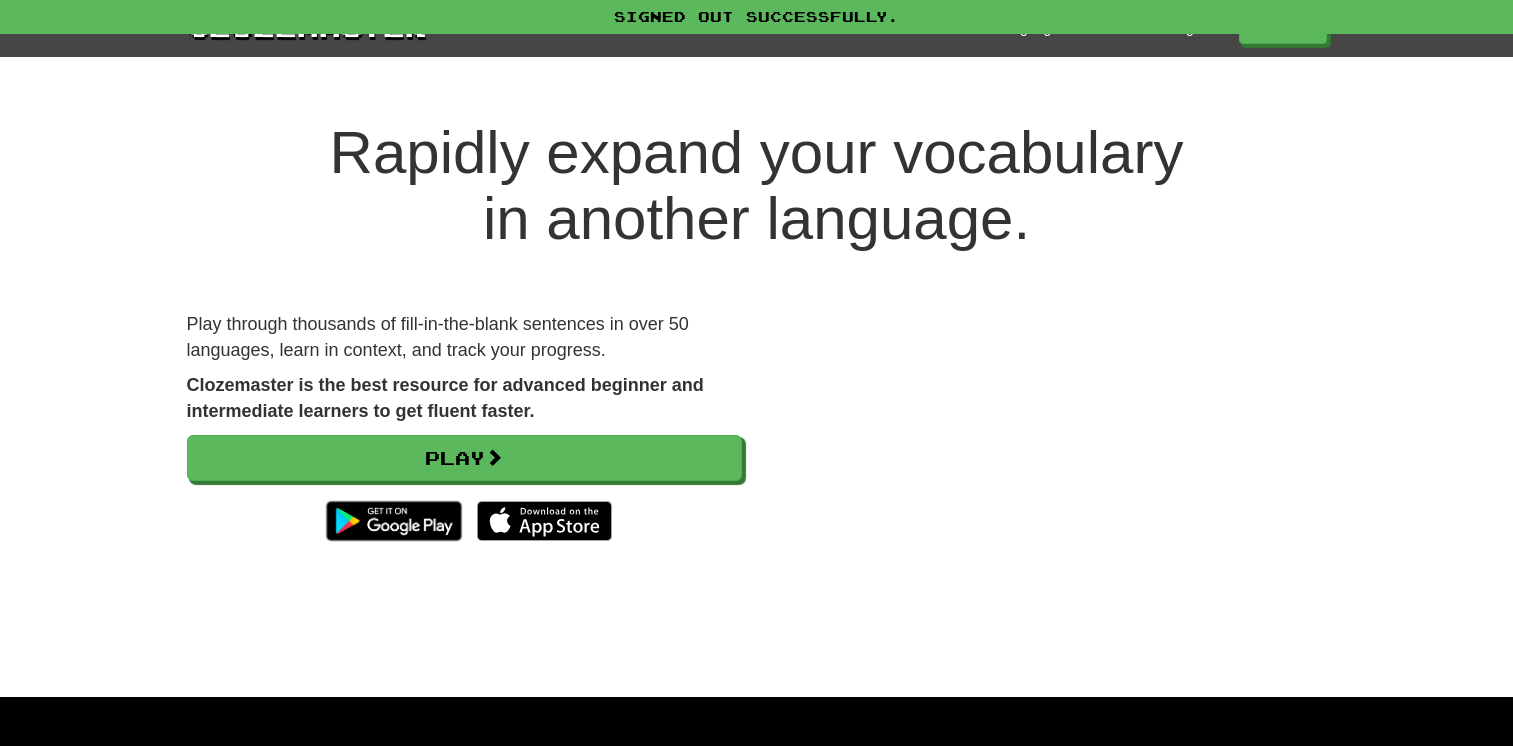 scroll, scrollTop: 0, scrollLeft: 0, axis: both 